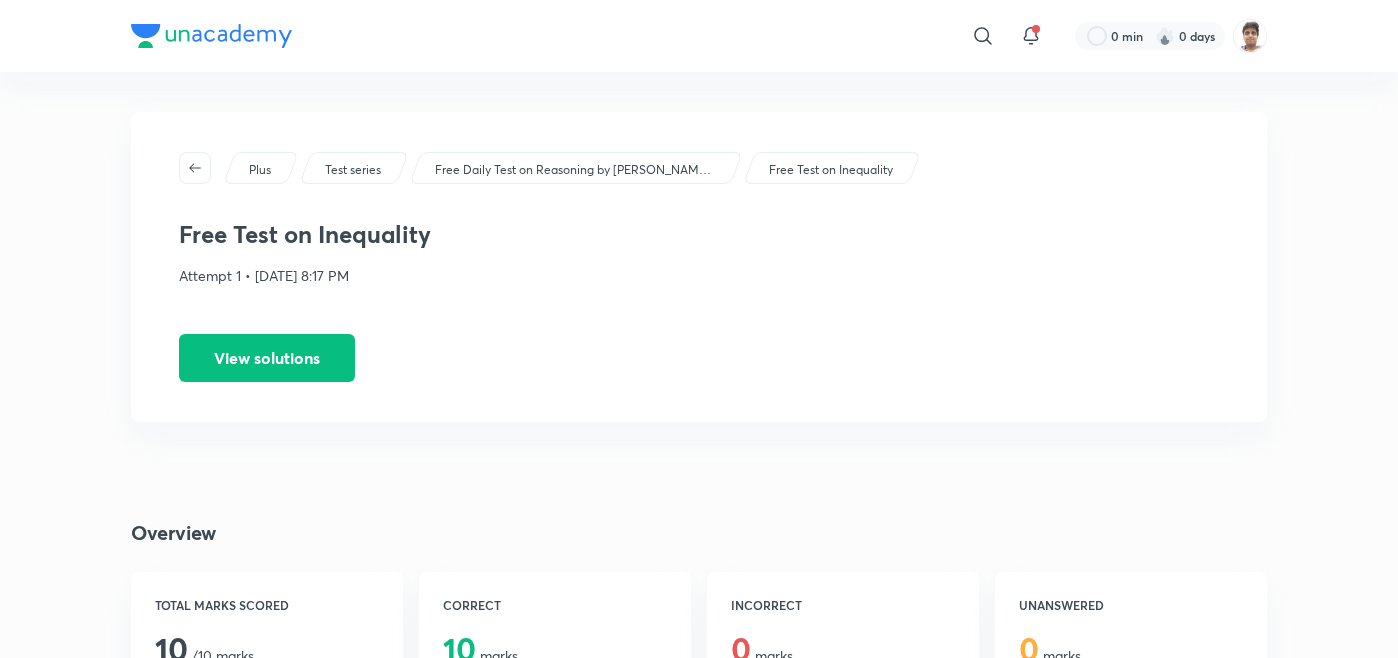 scroll, scrollTop: 120, scrollLeft: 0, axis: vertical 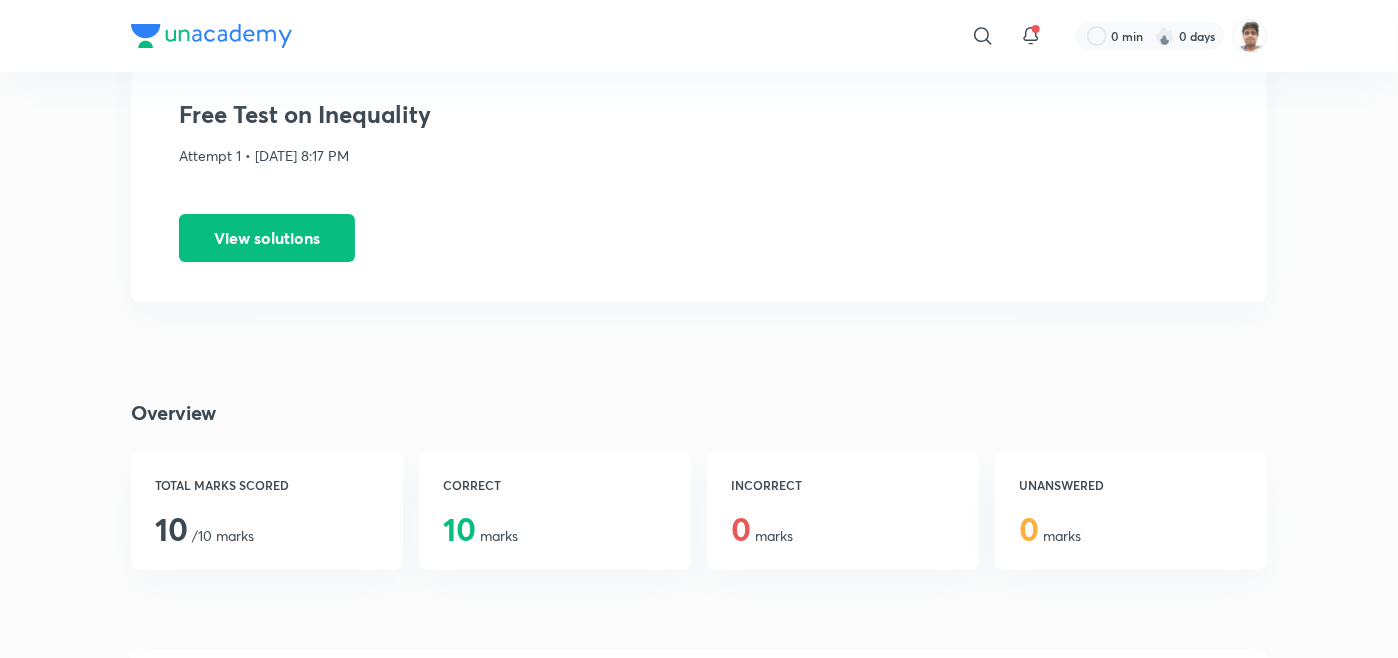 click on "​ 0 min 0 days Plus Test series Free Daily Test on Reasoning by Puneet Sharma for All Bank Exams 2024-25 Free Test on Inequality Free Test on Inequality Attempt 1 • Jul 10, 2025, 8:17 PM View solutions Overview TOTAL MARKS SCORED 10 /10 marks CORRECT 10 marks INCORRECT 0 marks UNANSWERED 0 marks How was your test experience? Your feedback will help us improve your test experience Stats Comparison of your standing with other learners and the topper of the live test You -1.25 10 Hey Atul, You were ranked   28/203   in this test. You are doing better than  87%  of learners who appeared in this test. View leaderboard You Score 10 /10 Percentile 87 Marks Gained 10 Marks Lost 0 Unanswered Marks 0 Accuracy 100% Others (Live test) Score 8.75 /10 Percentile 50 Marks Gained 9 Marks Lost 0.25 Unanswered Marks 0 Accuracy 90% Topper (Live test) Score 10 /10 Percentile 100 Marks Gained 10 Marks Lost 0 Unanswered Marks 0 Accuracy 100% Topic-wise analysis Detailed overview of how you performed in each topic Reasoning 10" at bounding box center [699, 1510] 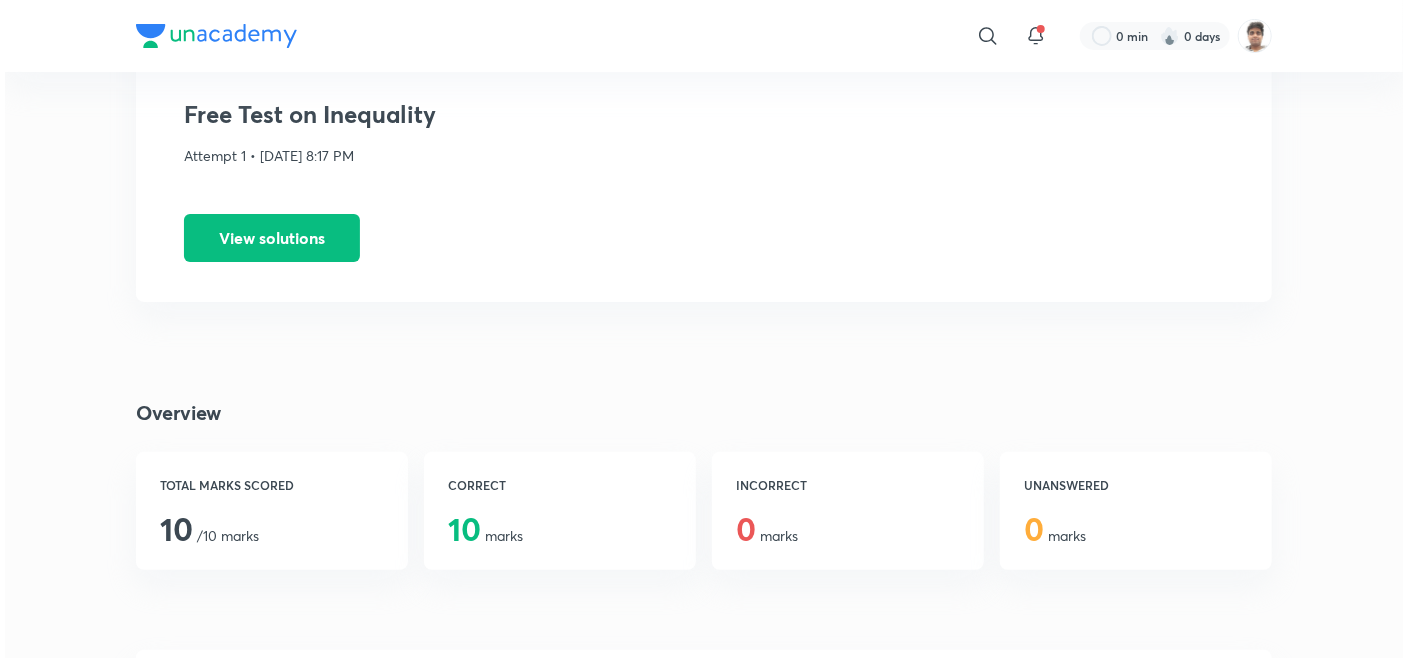 scroll, scrollTop: 0, scrollLeft: 0, axis: both 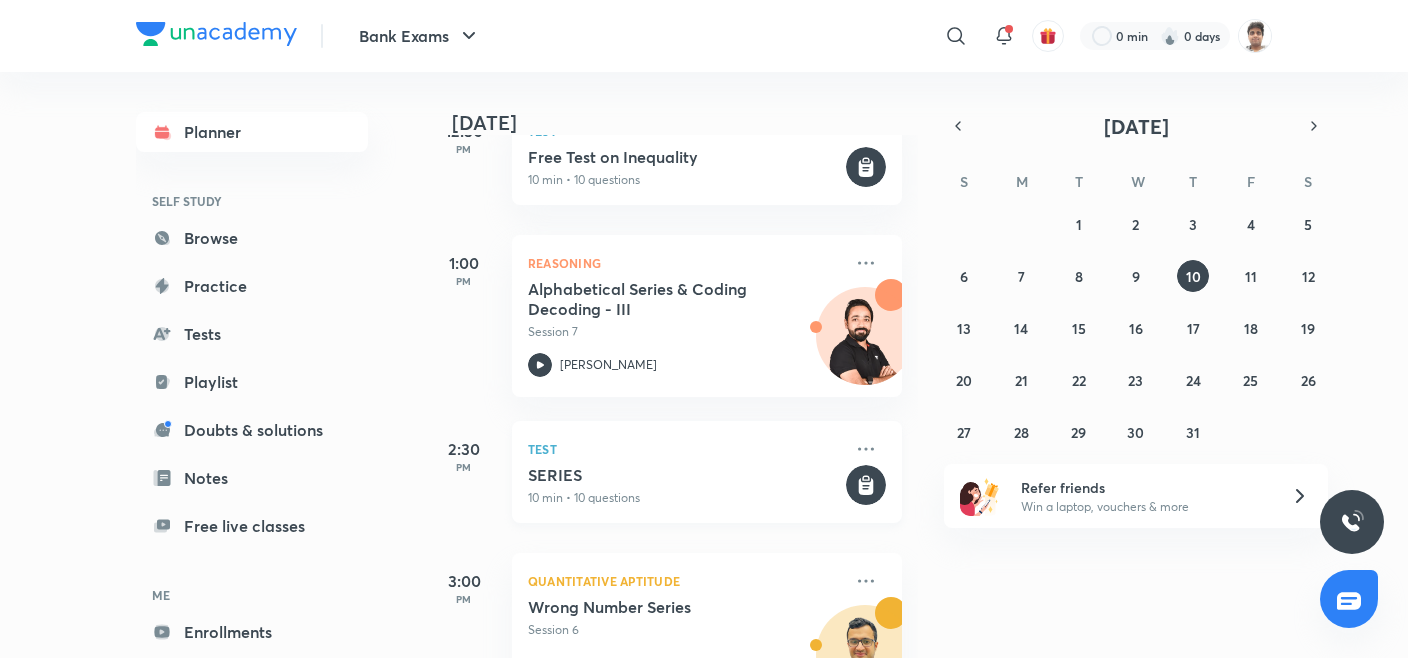 click on "SERIES" at bounding box center (685, 475) 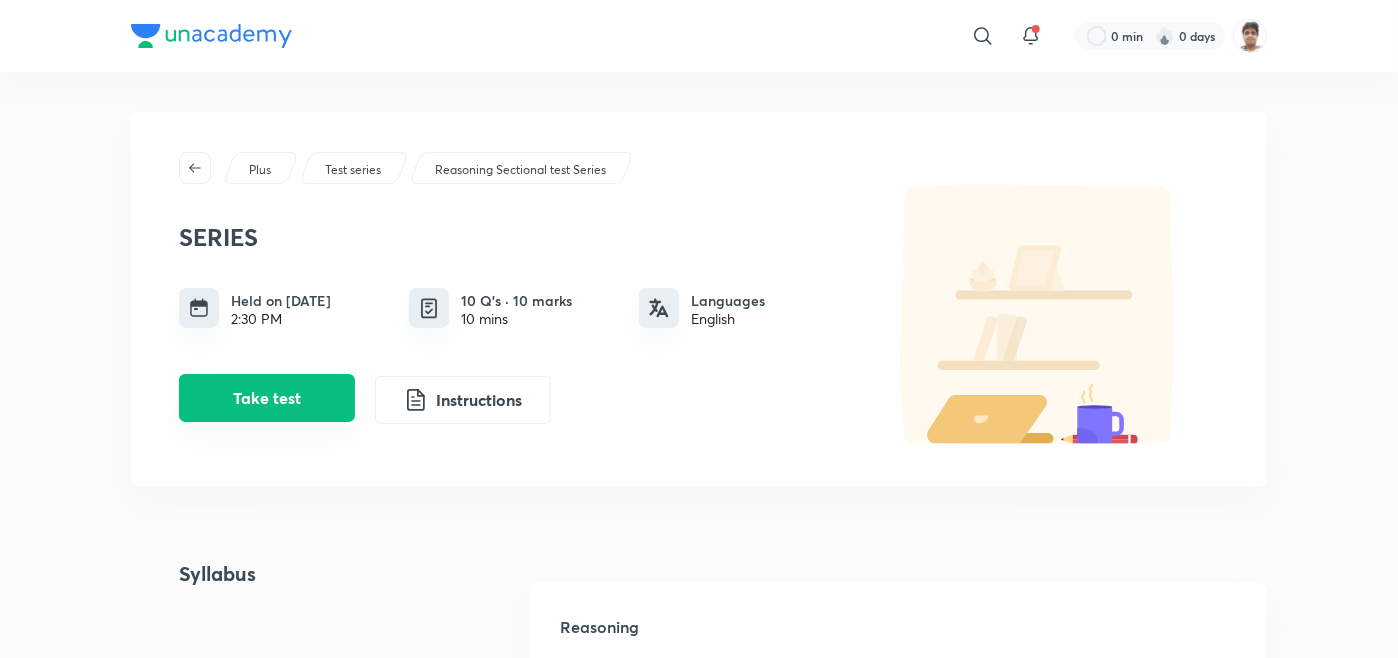 click on "Take test" at bounding box center [267, 398] 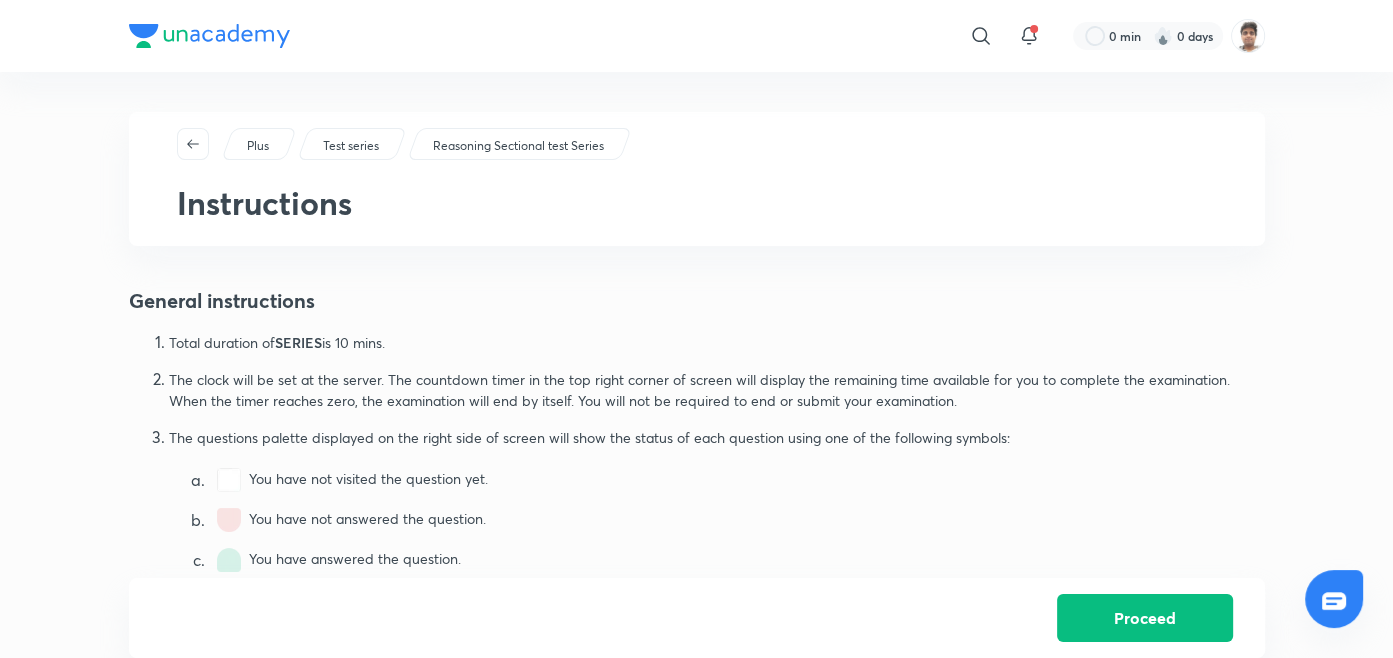 click on "​ 0 min 0 days Plus Test series Reasoning Sectional test Series Instructions General instructions Total duration of  SERIES  is   10 mins . The clock will be set at the server. The countdown timer in the top right corner of screen will display the remaining time available for you to complete the examination. When the timer reaches zero, the examination will end by itself. You will not be required to end or submit your examination. The questions palette displayed on the right side of screen will show the status of each question using one of the following symbols: You have not visited the question yet. You have not answered the question. You have answered the question. You have not answered the question, but have marked the question for review. The question(s) ‘marked & answered’ will be considered for evalution. You can click on the language dropdown on the top right corner of the question to change the language for that question. Navigating to a question To answer a question, do the following: Click on" at bounding box center [696, 840] 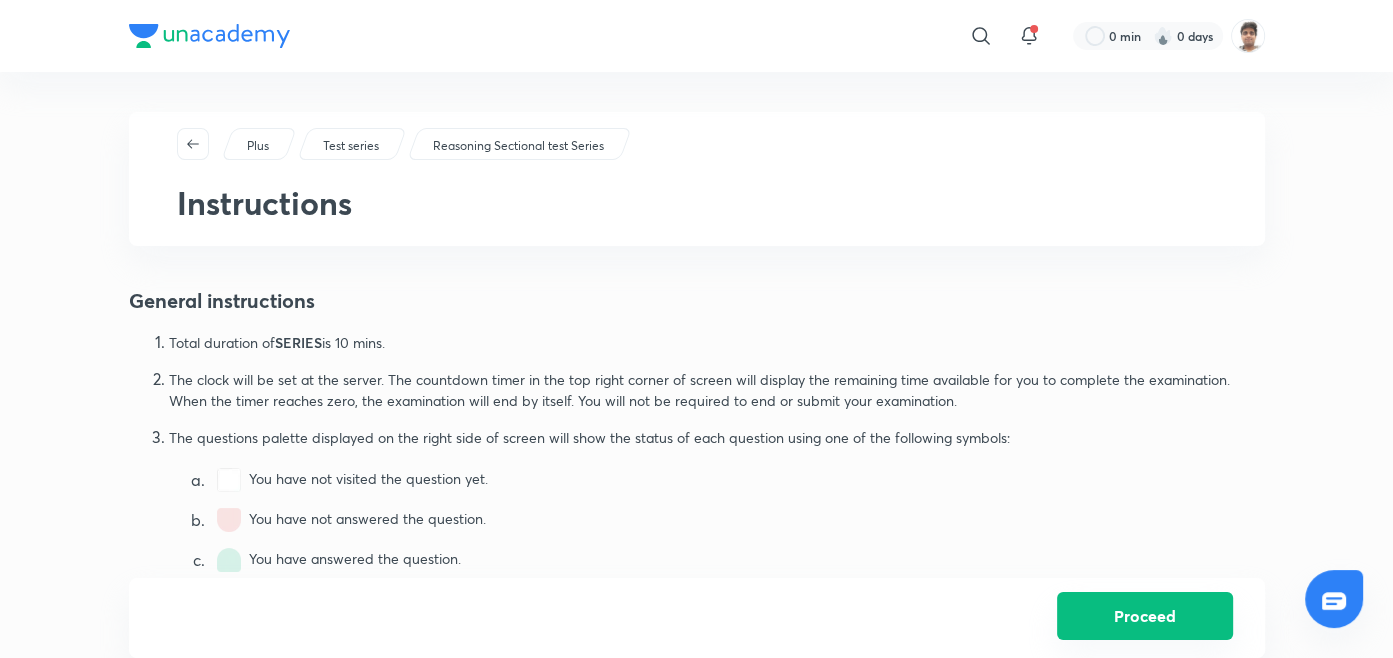 click on "Proceed" at bounding box center (1145, 616) 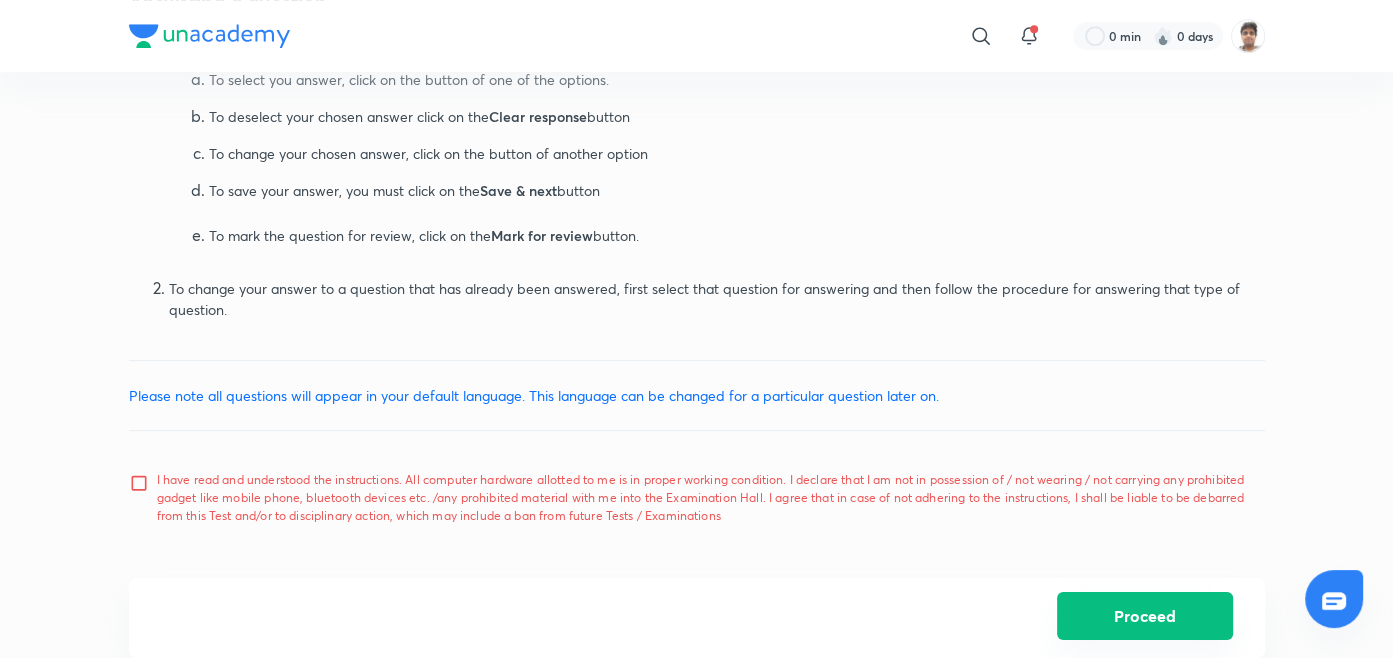 scroll, scrollTop: 1024, scrollLeft: 0, axis: vertical 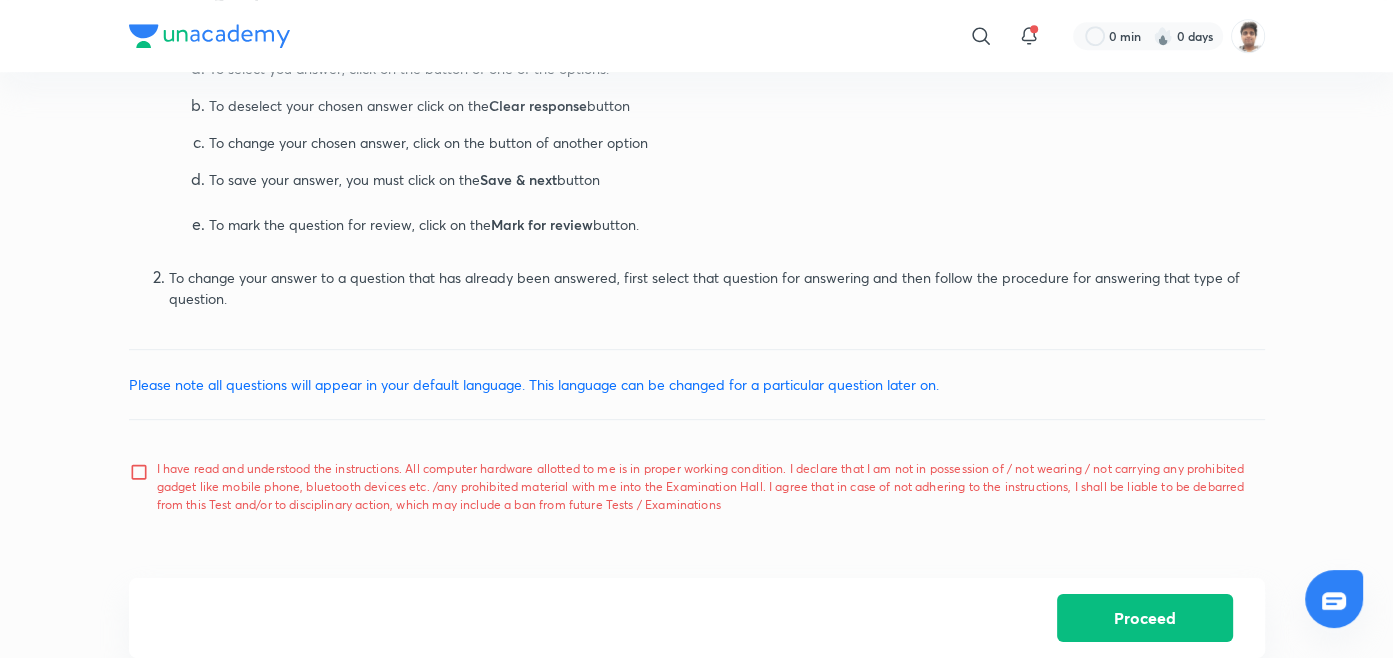 click on "I have read and understood the instructions. All computer hardware allotted to me is in proper working condition. I declare that I am not in possession of / not wearing / not carrying any prohibited gadget like mobile phone, bluetooth devices etc. /any prohibited material with me into the Examination Hall. I agree that in case of not adhering to the instructions, I shall be liable to be debarred from this Test and/or to disciplinary action, which may include a ban from future Tests / Examinations" at bounding box center (703, 487) 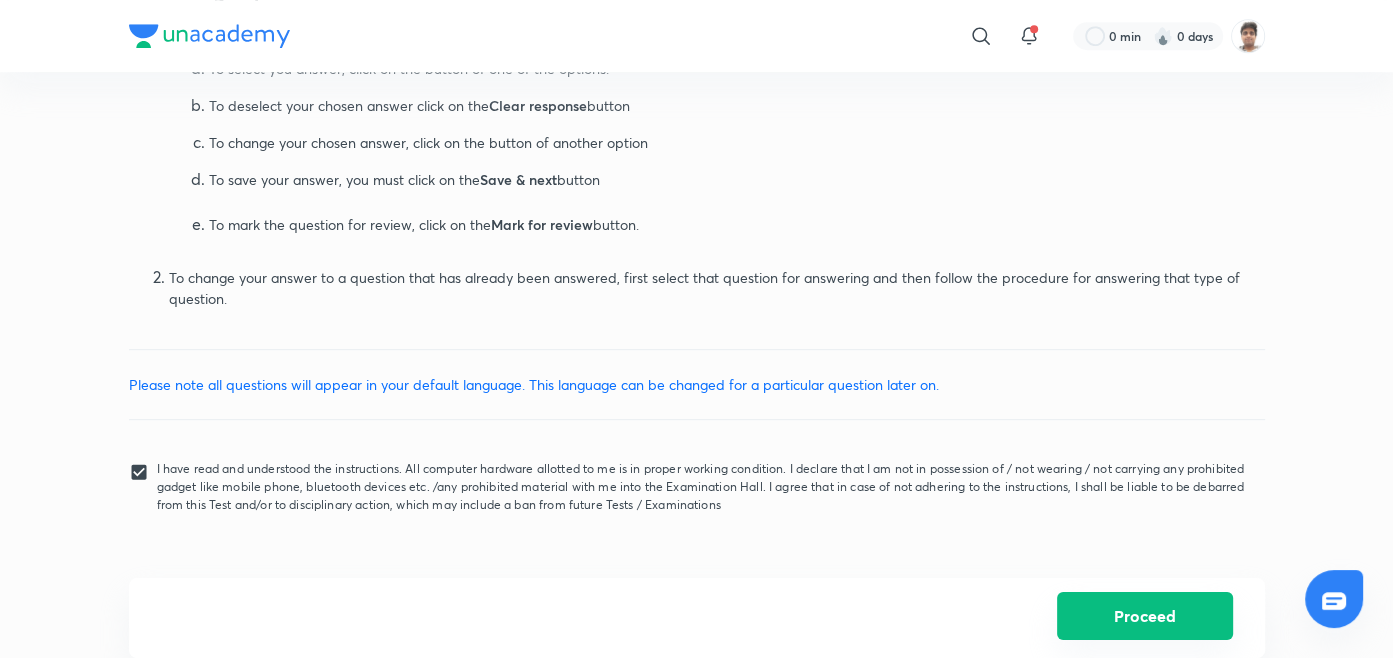 click on "Proceed" at bounding box center (1145, 616) 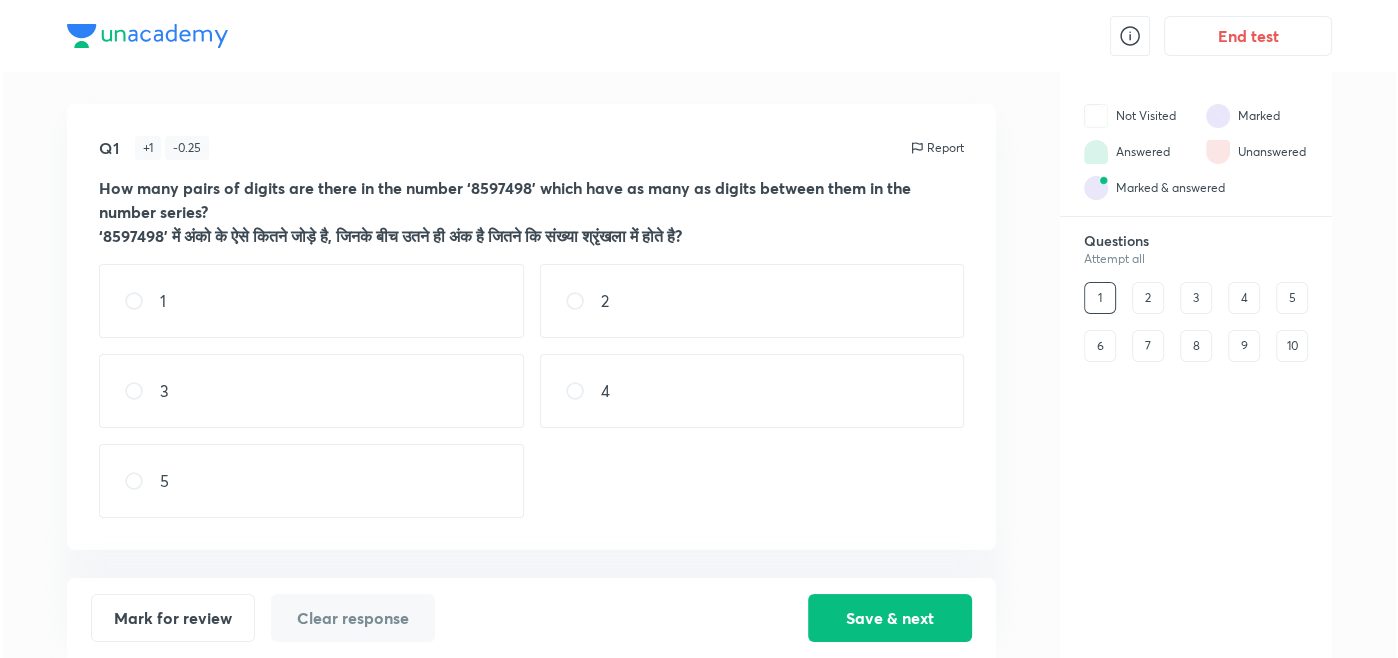 scroll, scrollTop: 0, scrollLeft: 0, axis: both 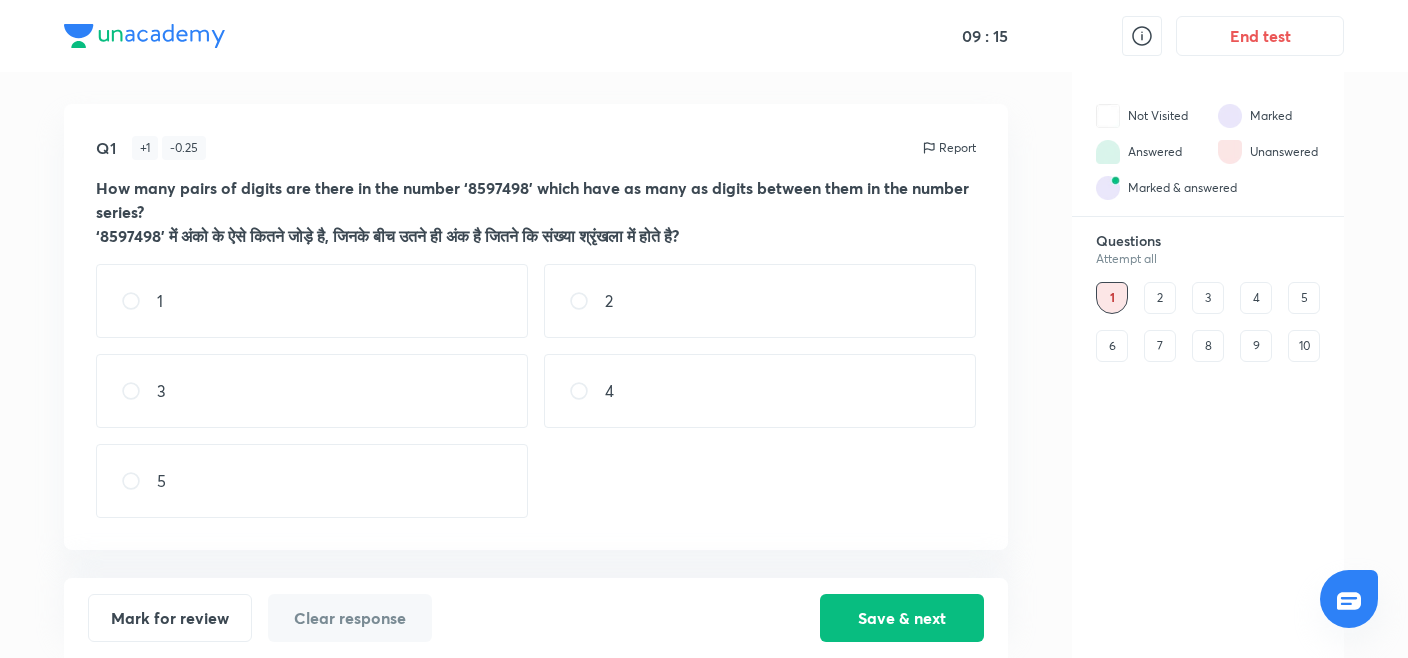 click on "5" at bounding box center (312, 481) 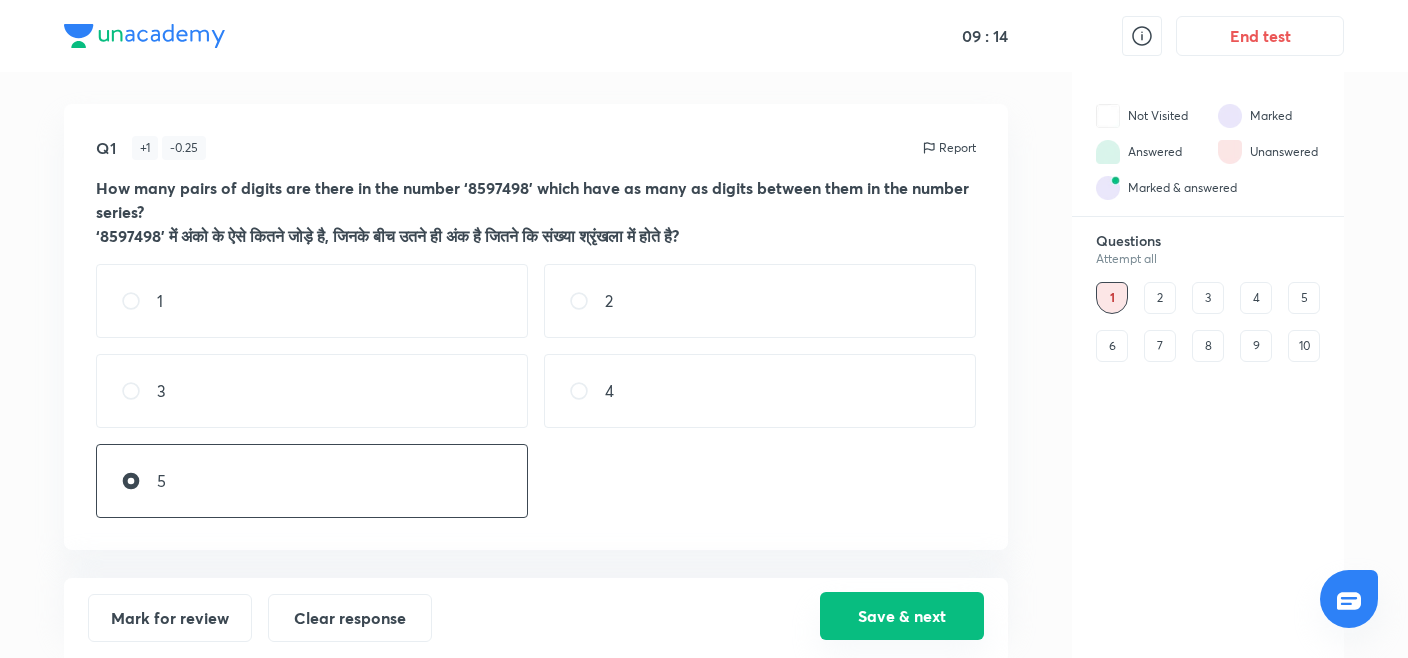 click on "Save & next" at bounding box center [902, 616] 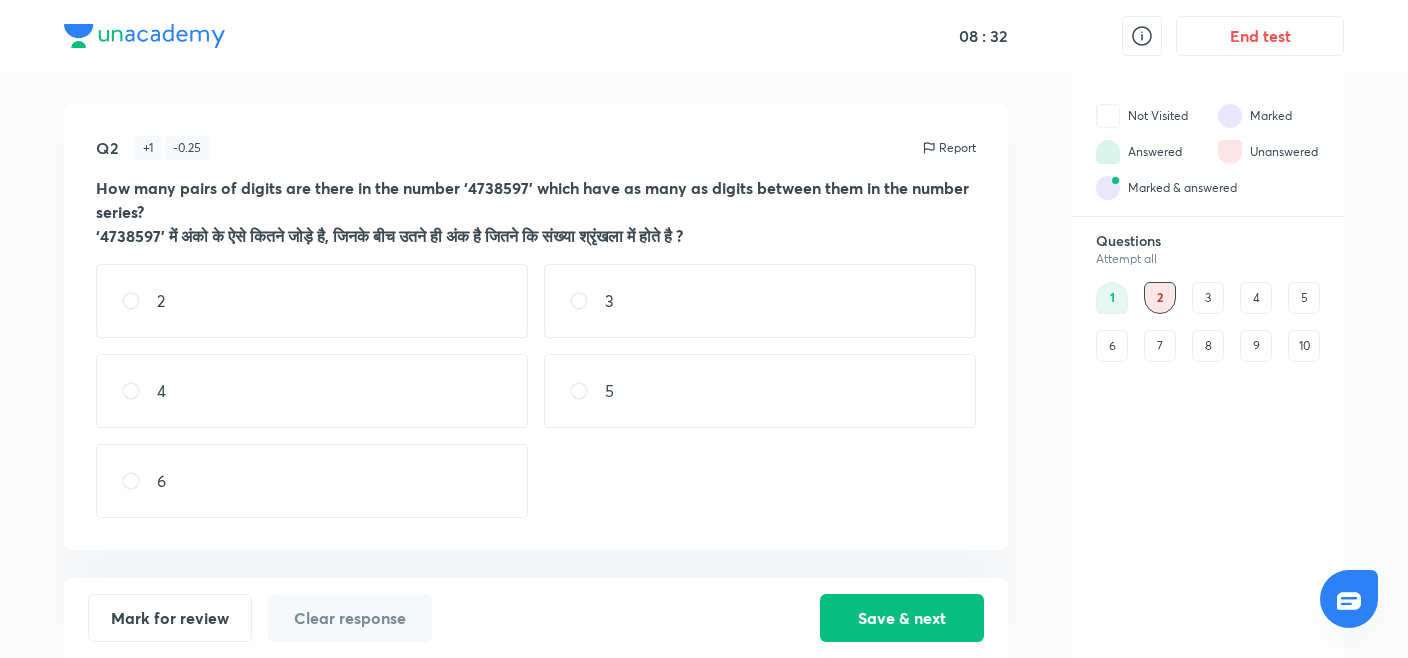 click on "4" at bounding box center (312, 391) 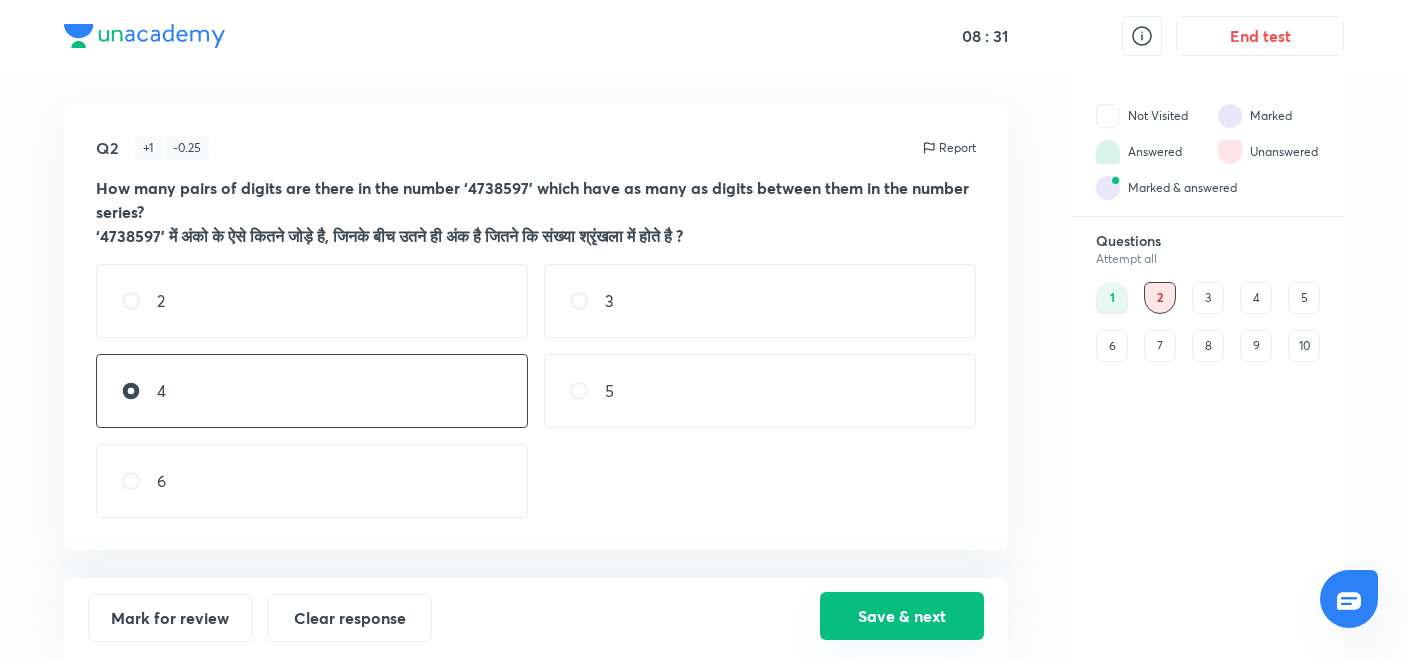 click on "Save & next" at bounding box center (902, 616) 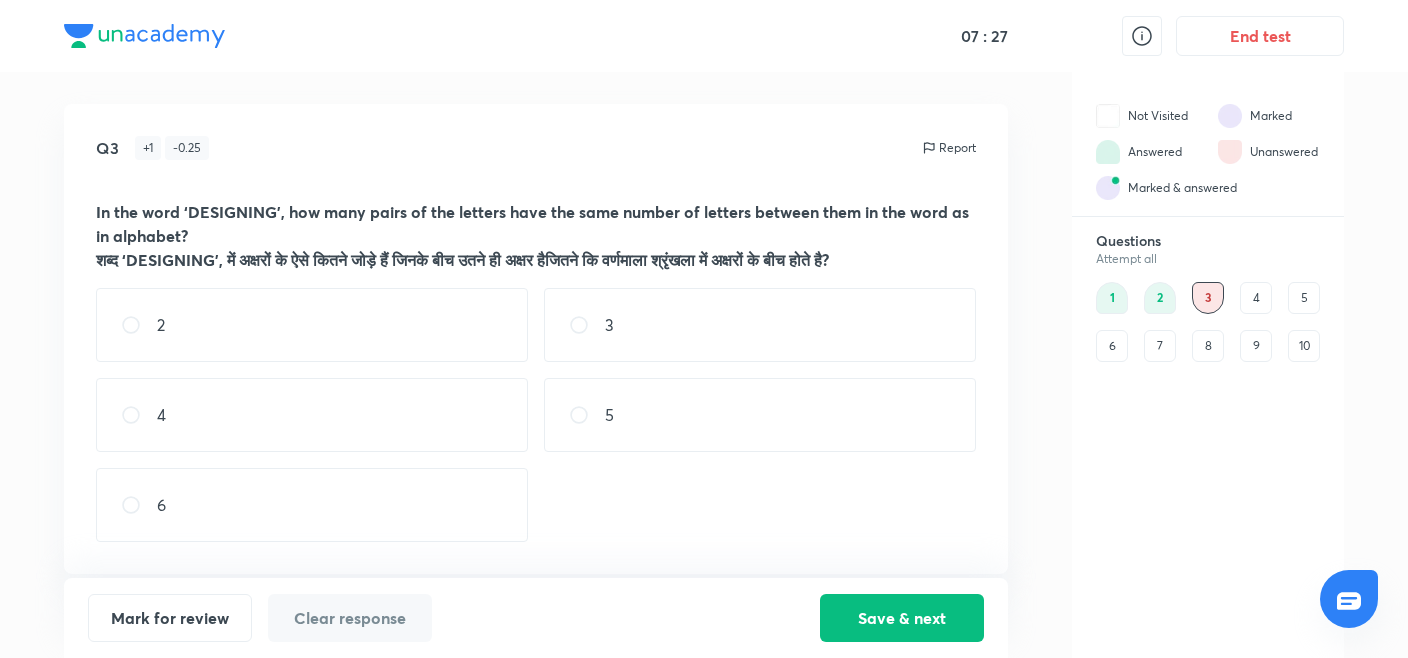 click on "4" at bounding box center [312, 415] 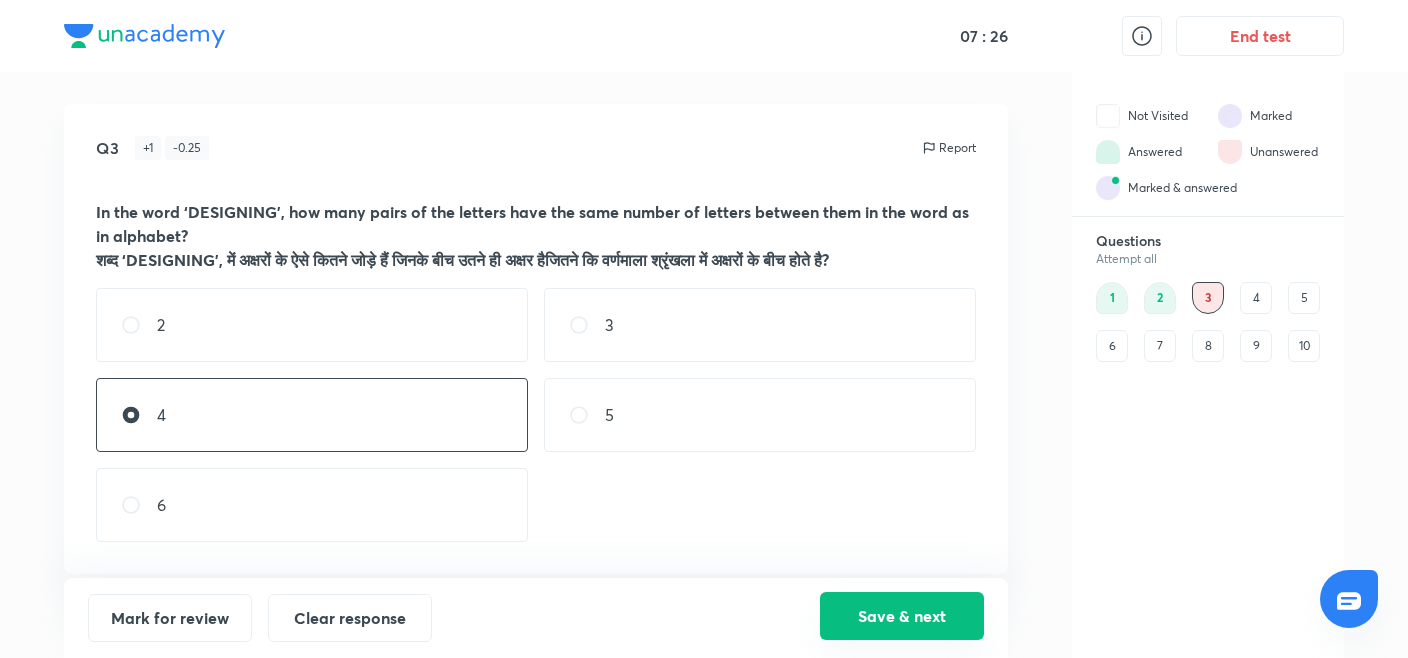 click on "Save & next" at bounding box center (902, 616) 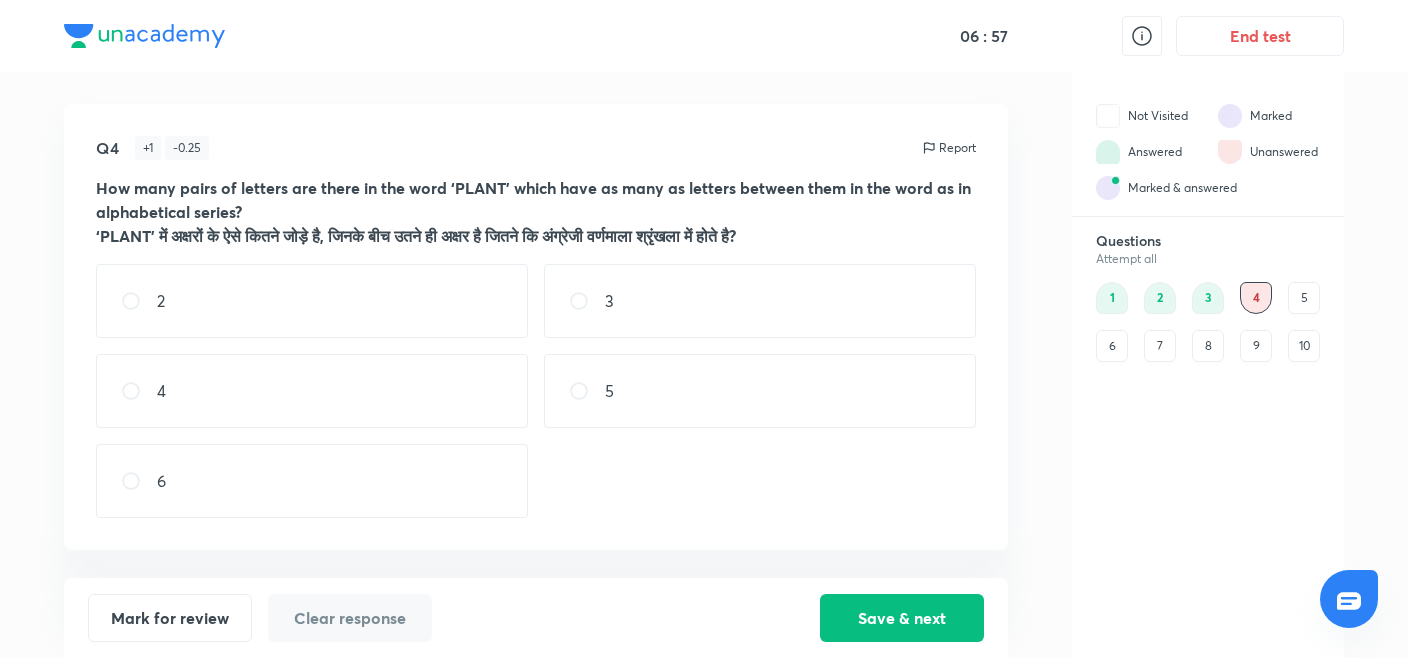 click on "2" at bounding box center (312, 301) 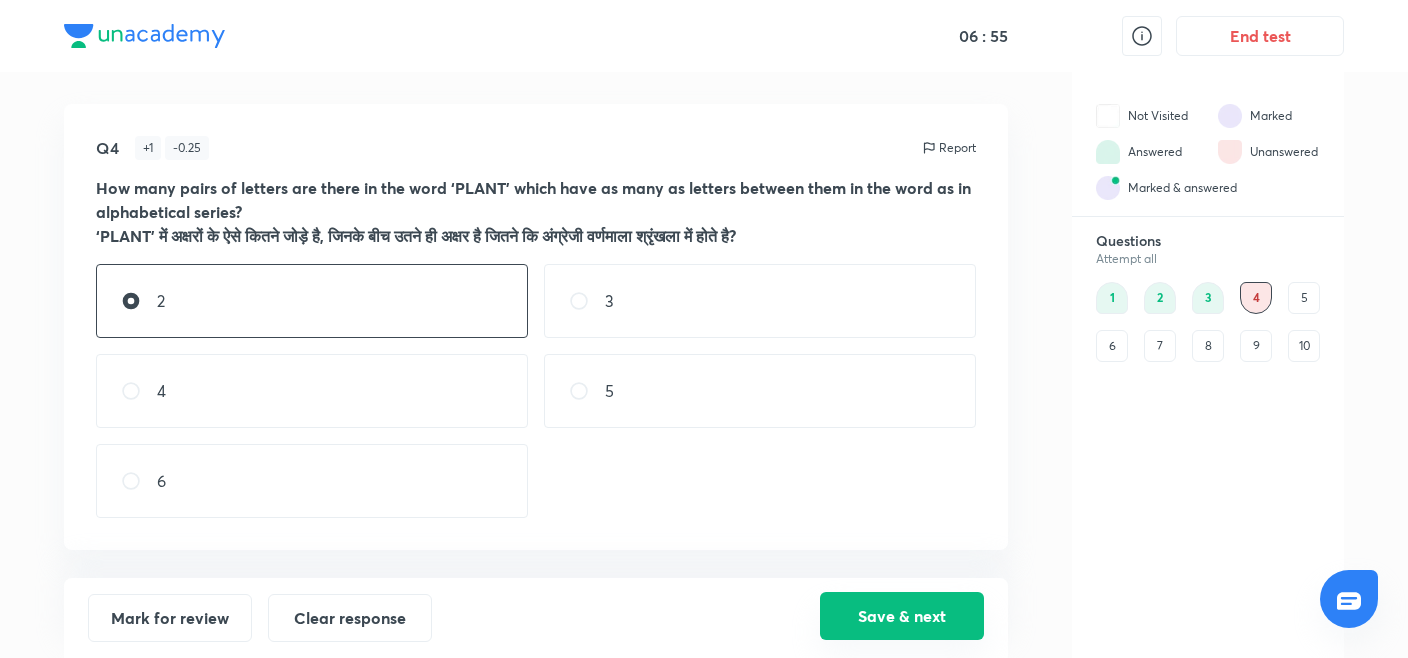 click on "Save & next" at bounding box center [902, 616] 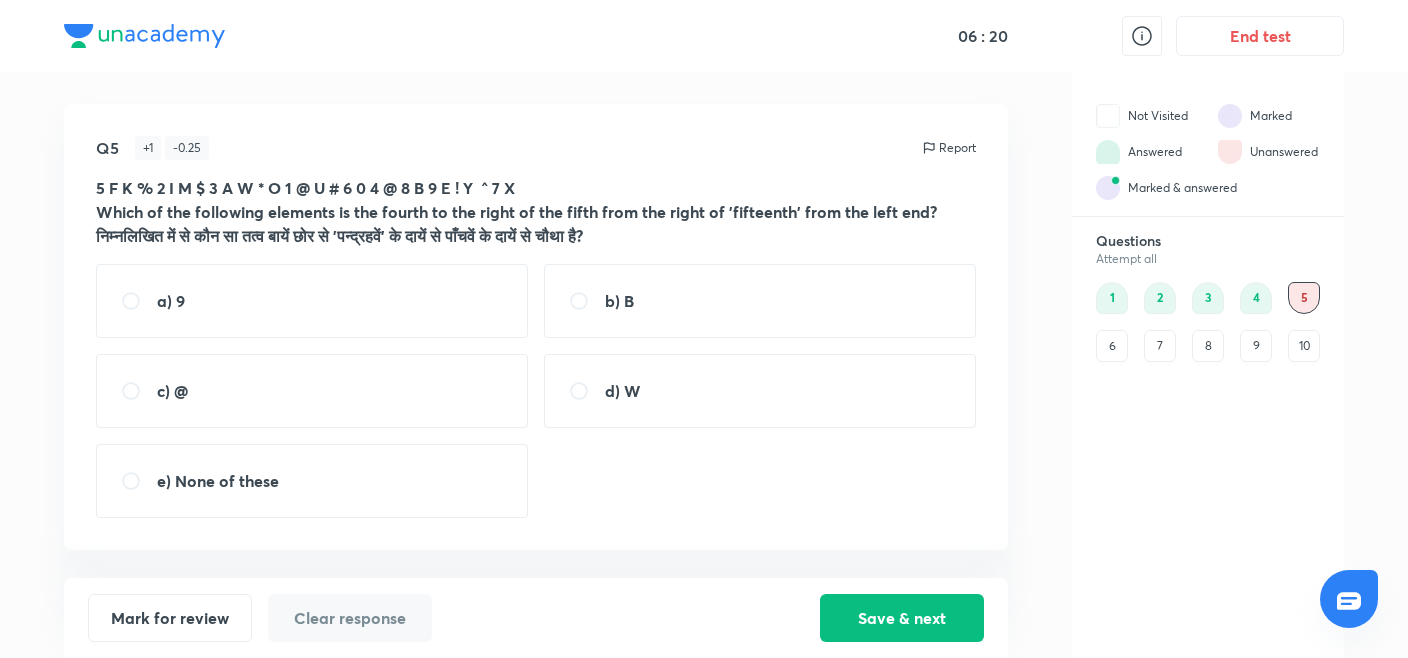 click on "e) None of these" at bounding box center [312, 481] 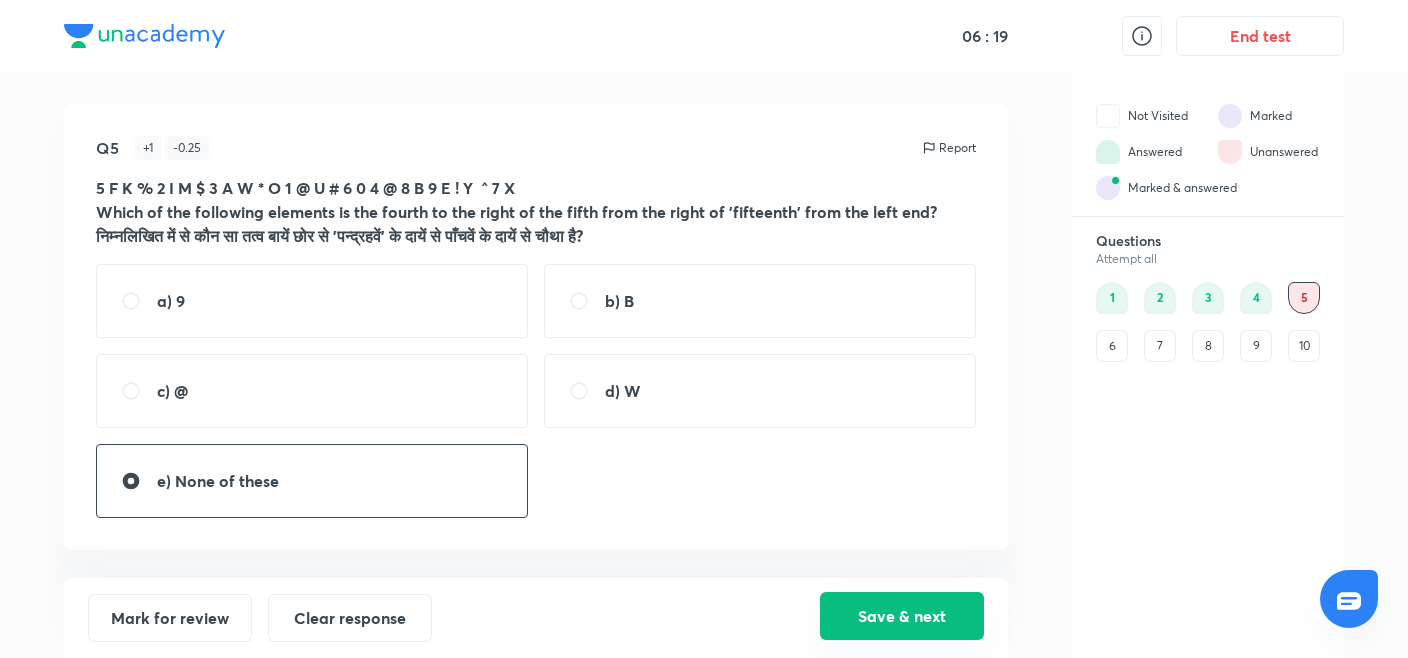 click on "Save & next" at bounding box center (902, 616) 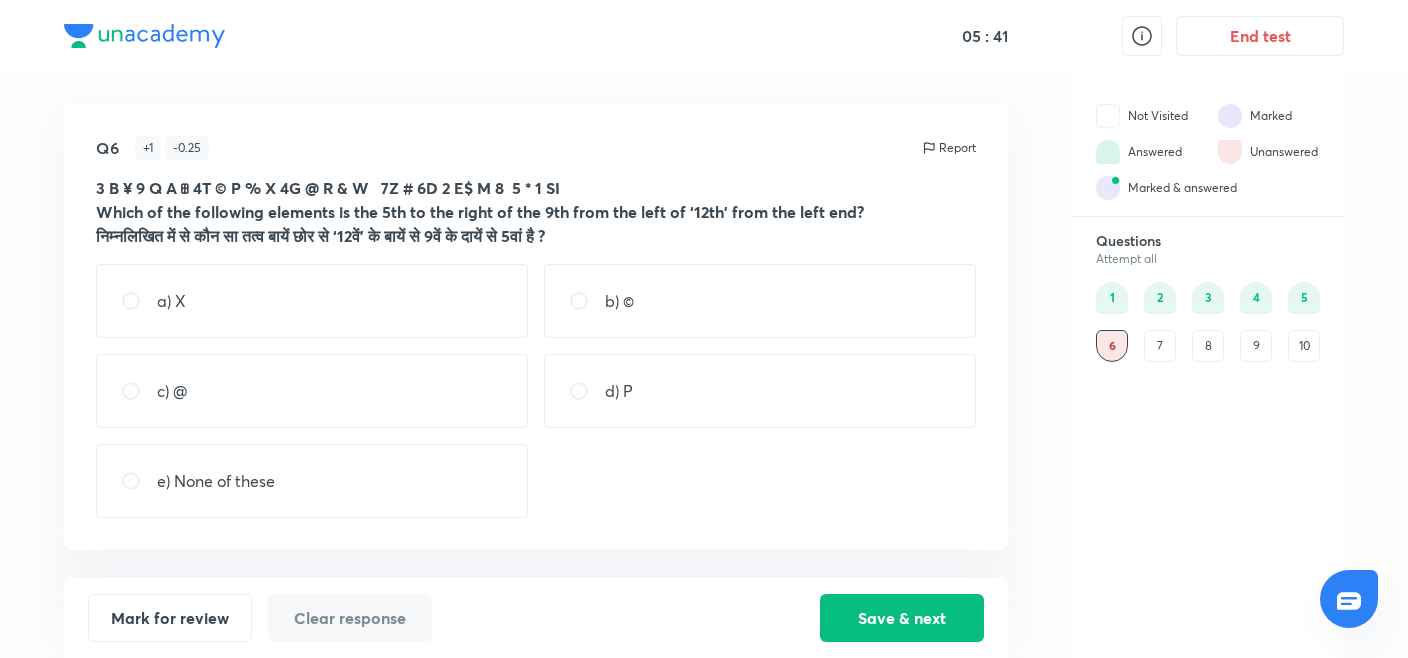 click on "c) @" at bounding box center (312, 391) 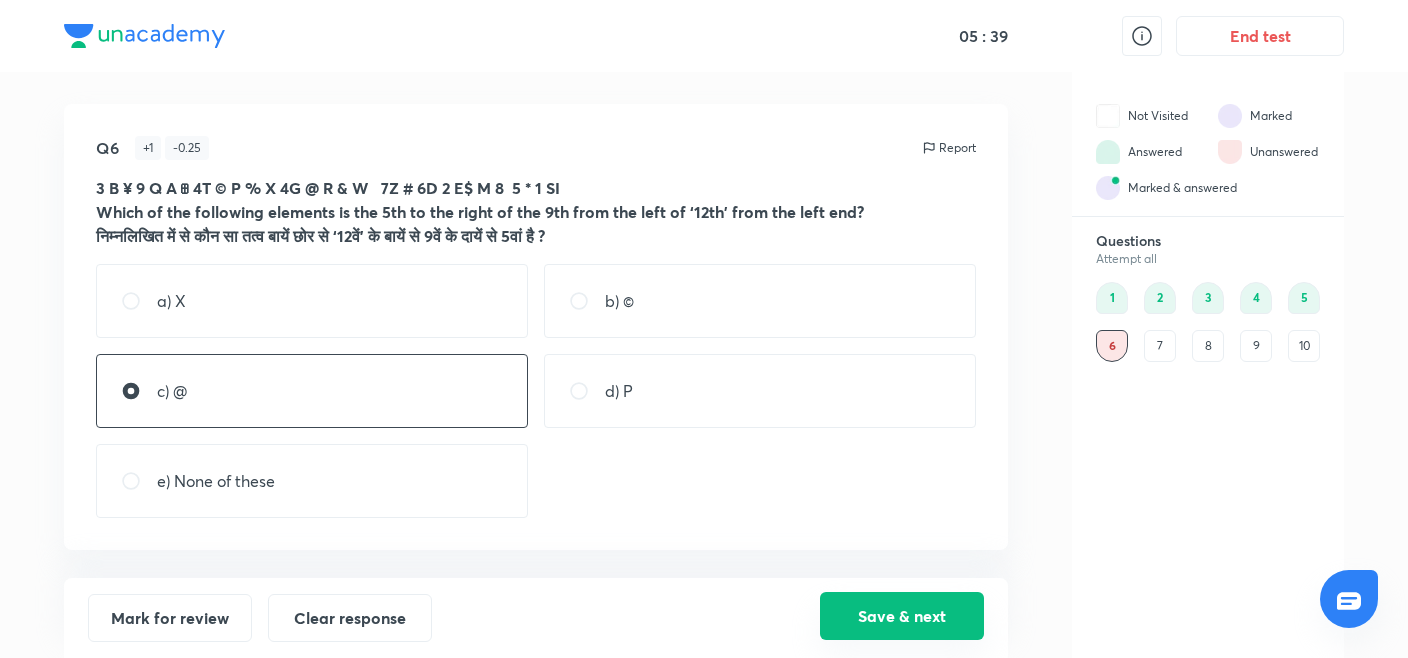 click on "Save & next" at bounding box center (902, 616) 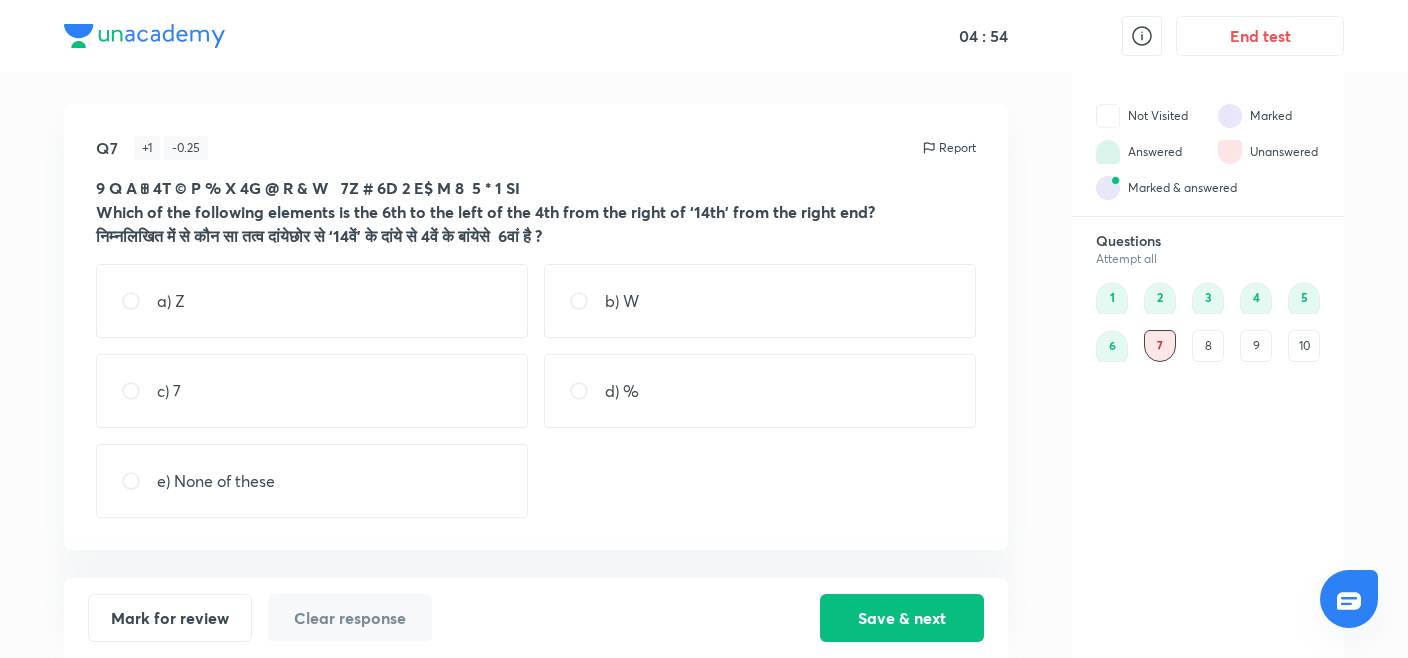 click on "e) None of these" at bounding box center (312, 481) 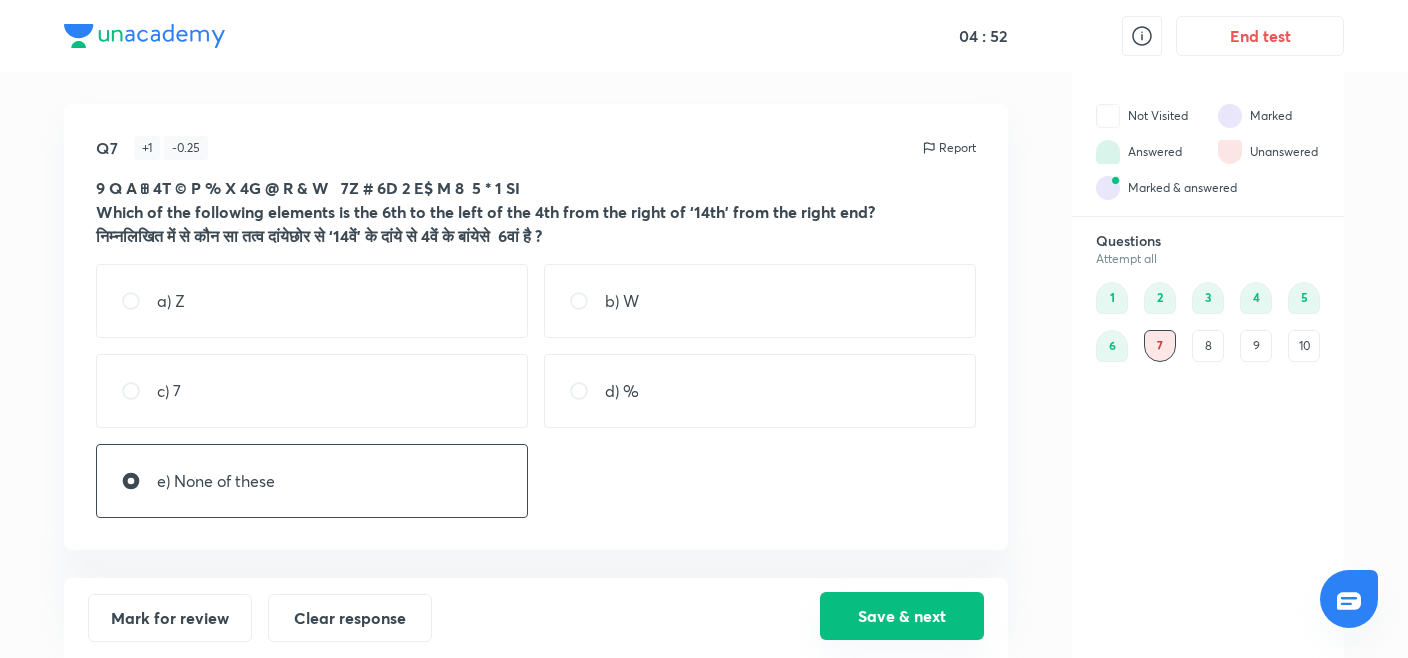 click on "Save & next" at bounding box center (902, 616) 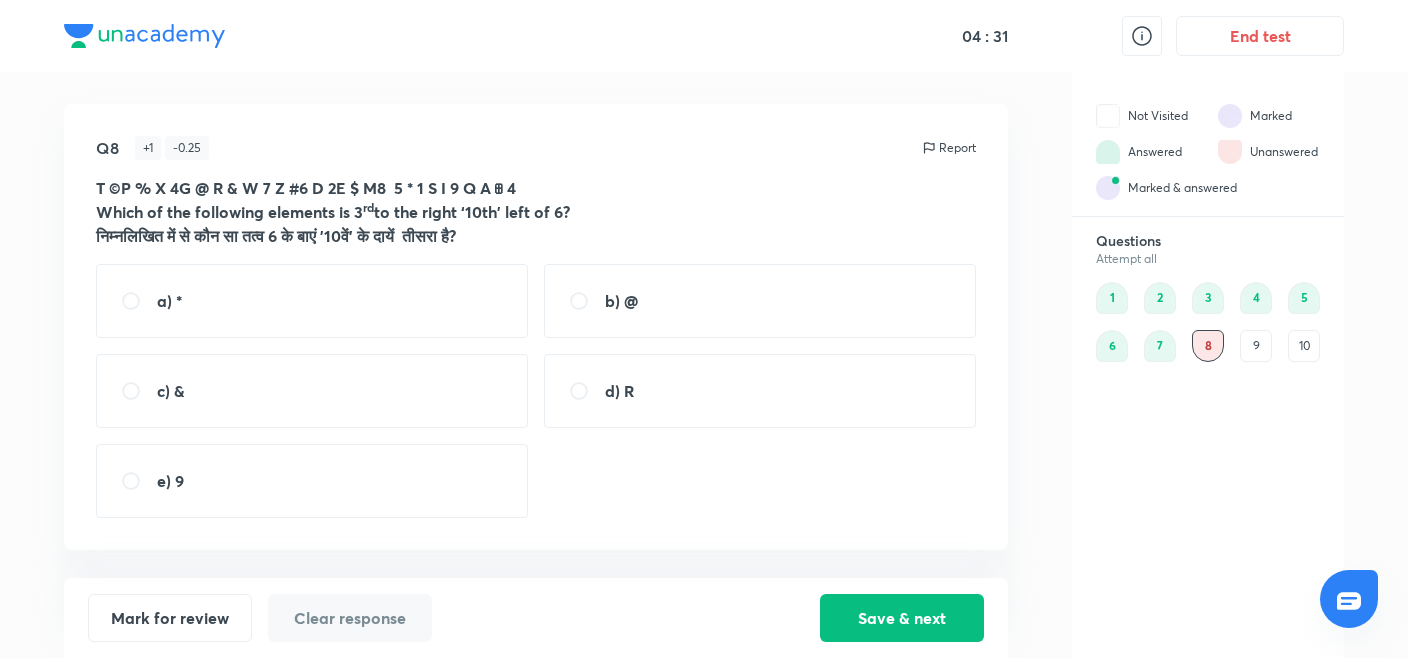 click on "Which of the following elements is 3" at bounding box center (229, 211) 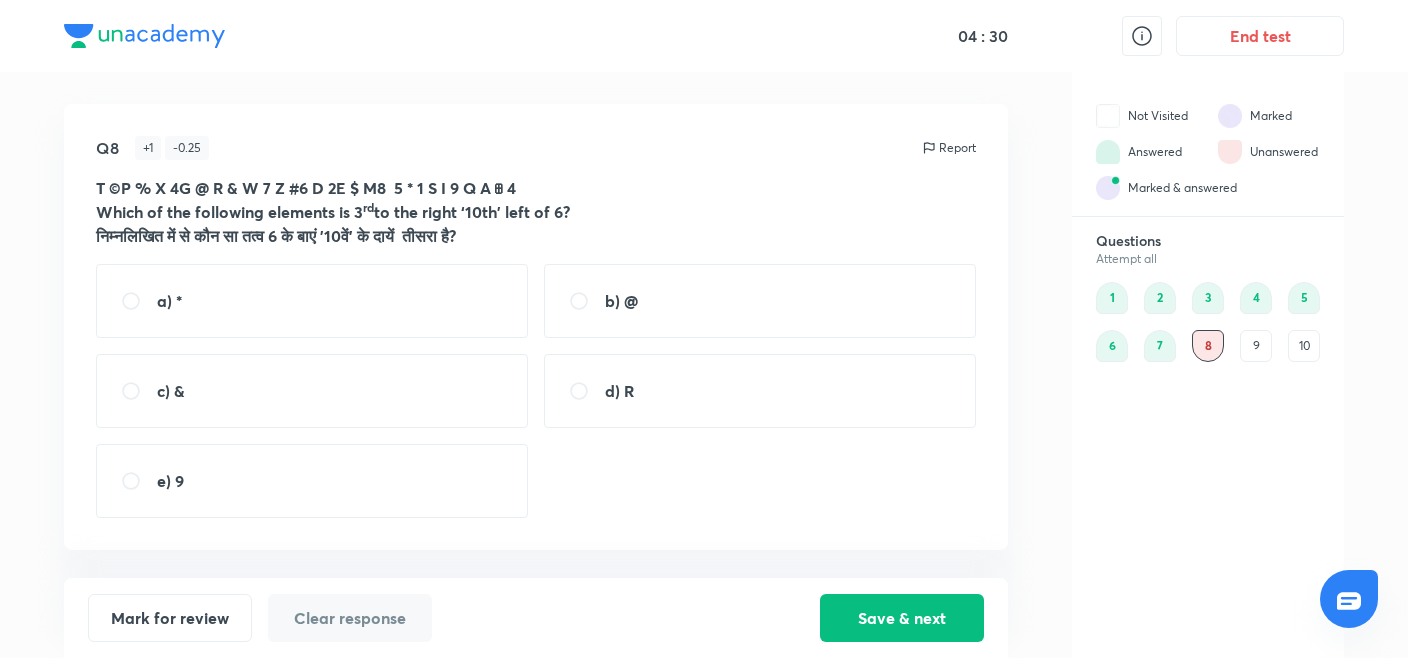 click on "Which of the following elements is 3" at bounding box center [229, 211] 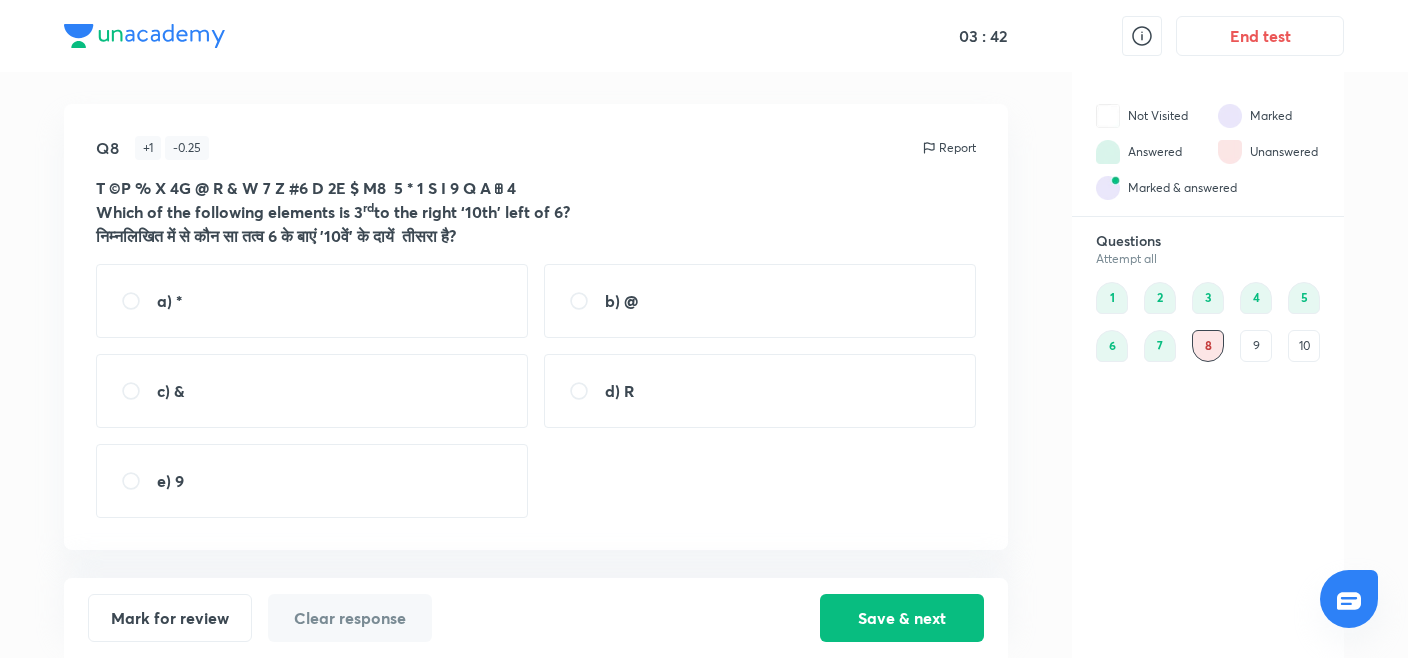 click on "b) @" at bounding box center (621, 300) 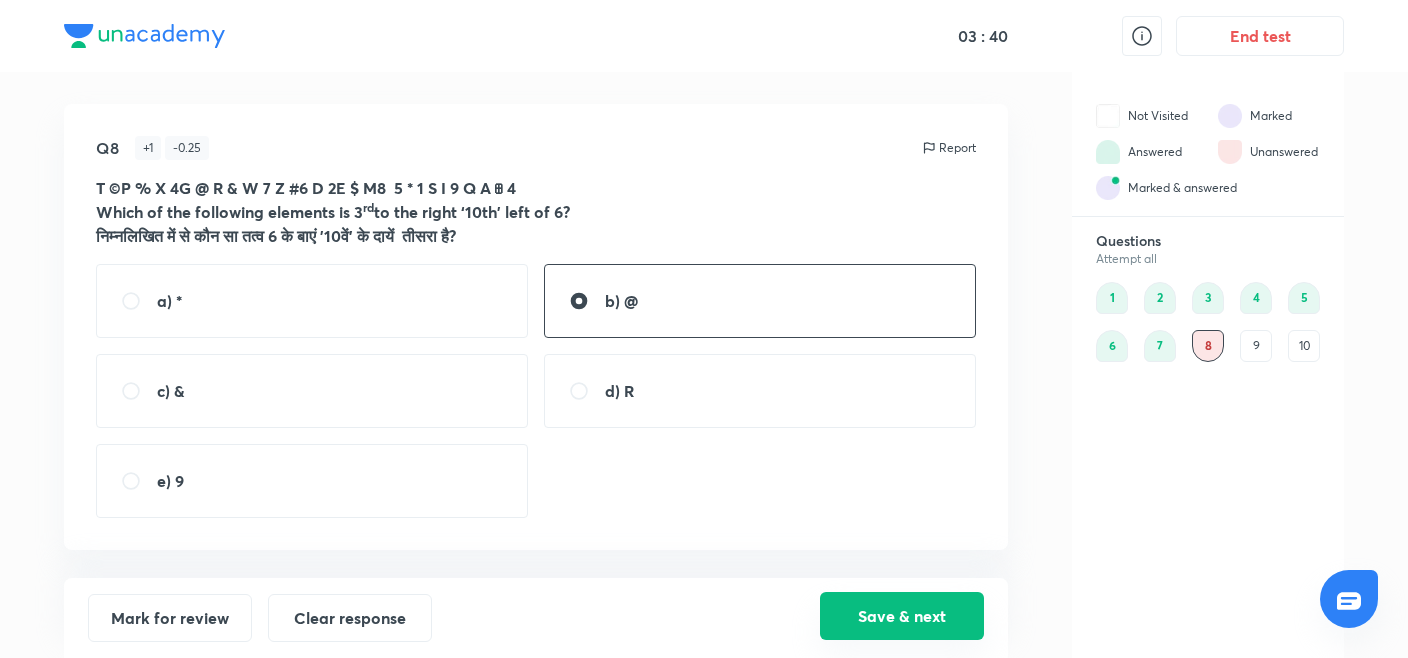 click on "Save & next" at bounding box center [902, 616] 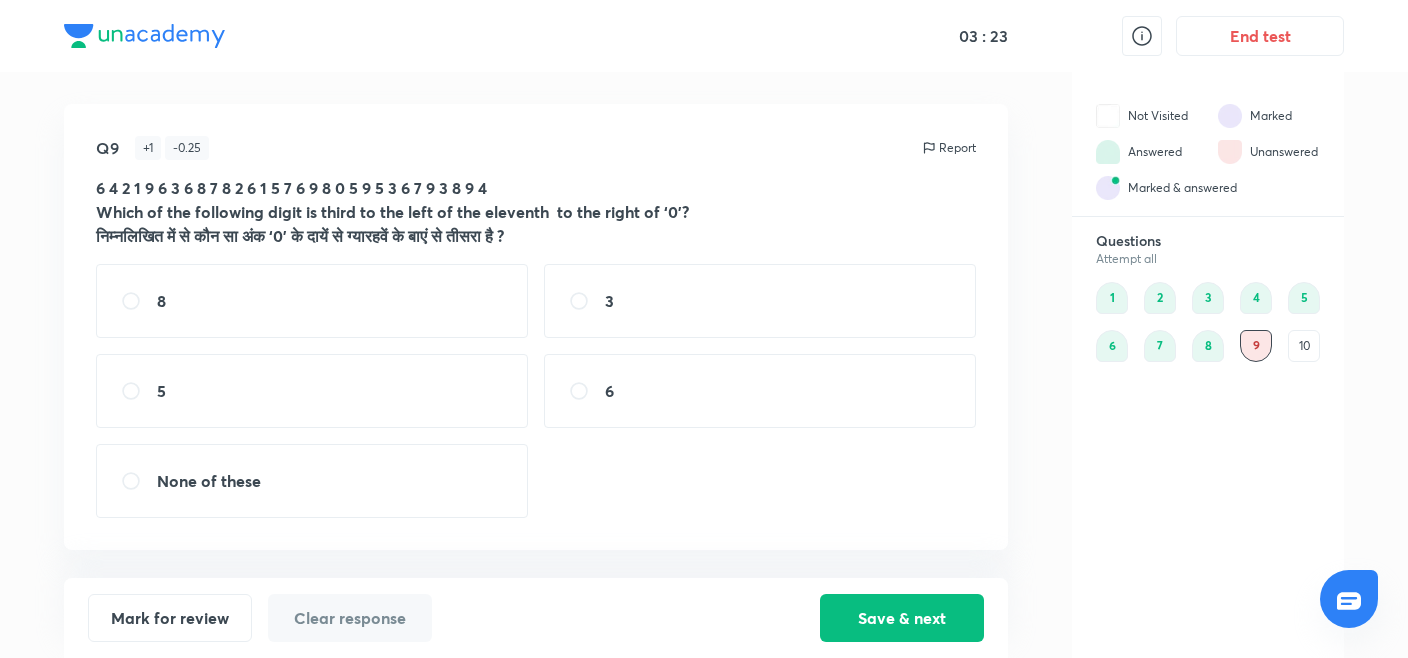 click on "3" at bounding box center [760, 301] 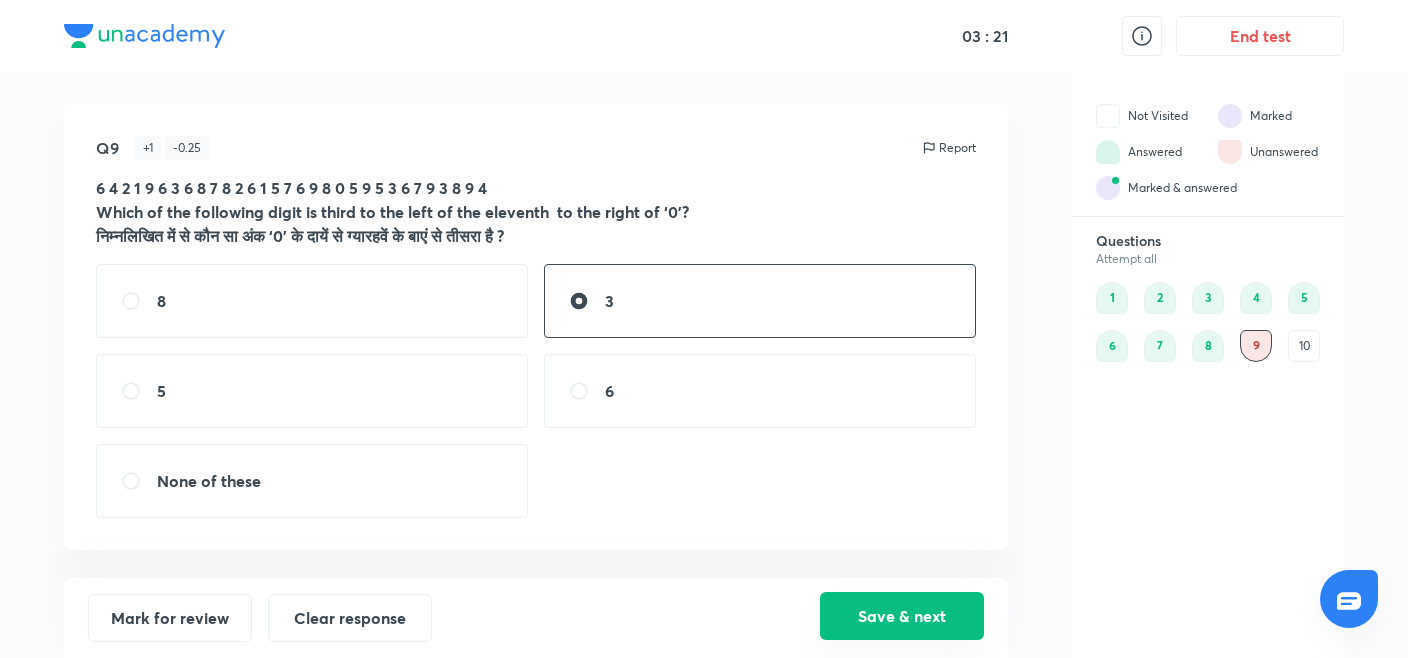 click on "Save & next" at bounding box center (902, 616) 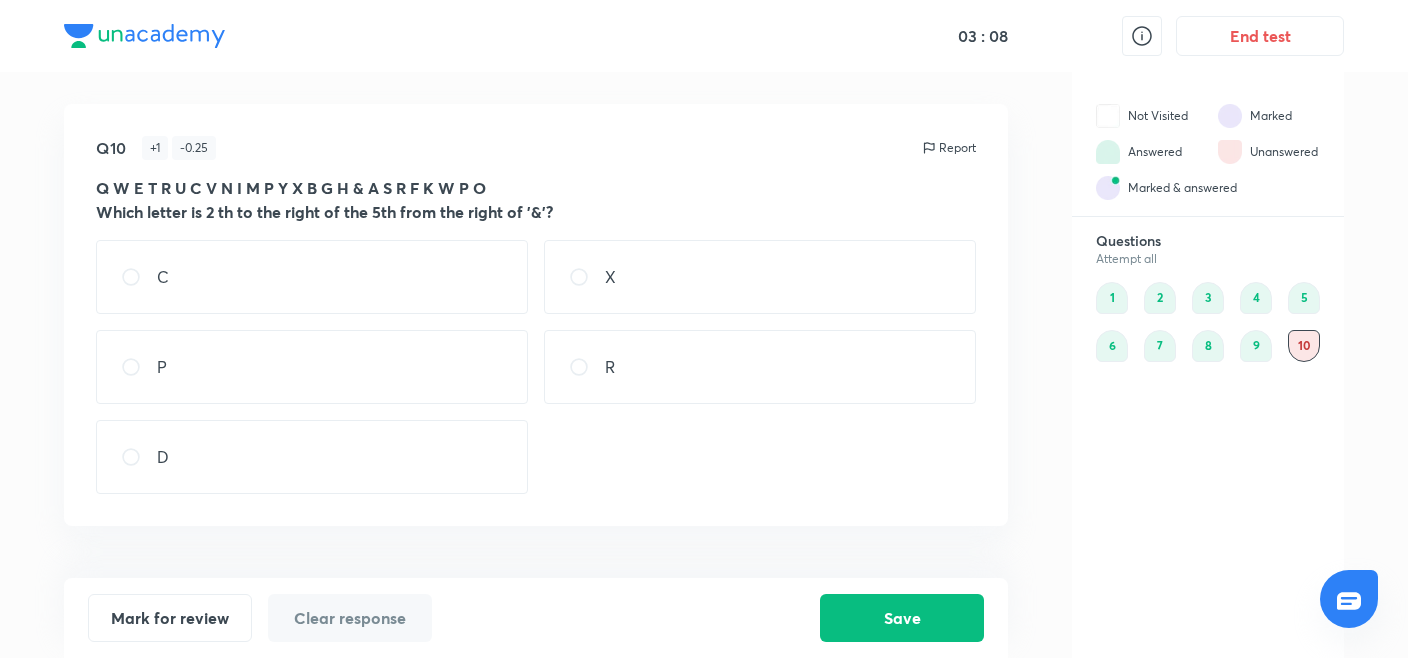 click on "Q W E T R U C V N I M P Y X B G H & A S R F K W P O" at bounding box center (291, 187) 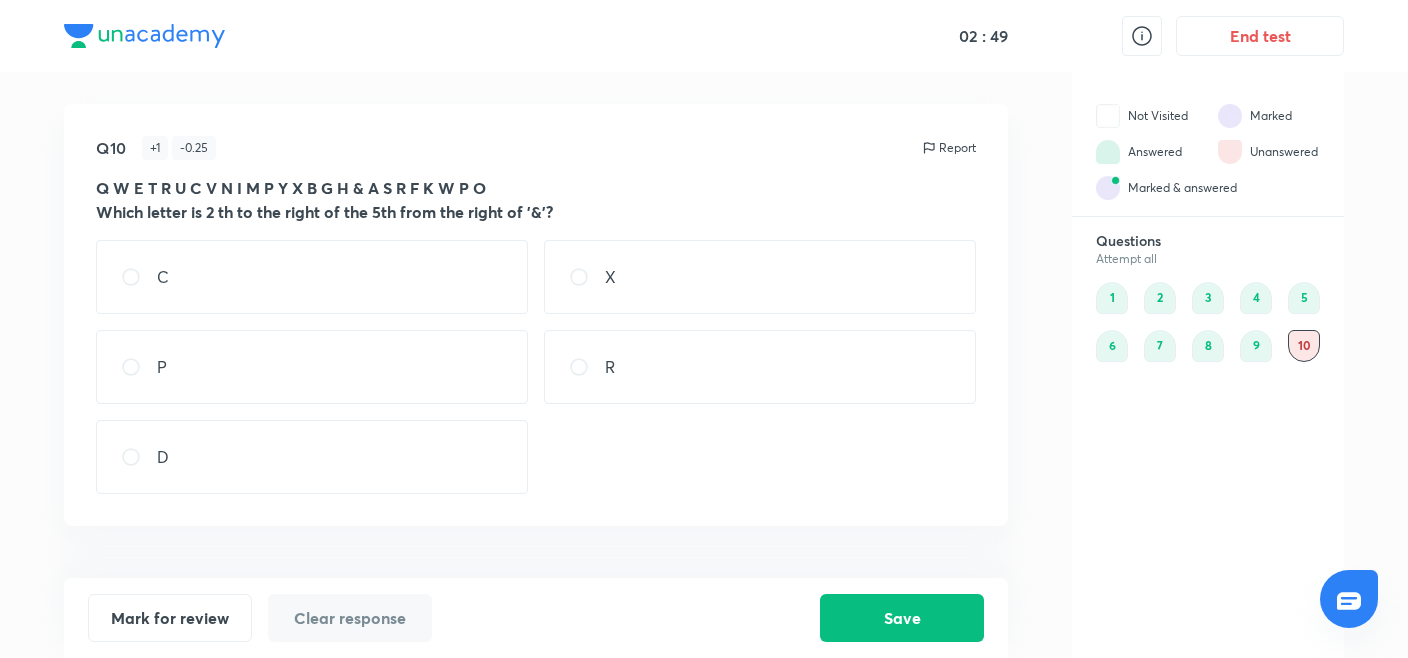 click on "P" at bounding box center [312, 367] 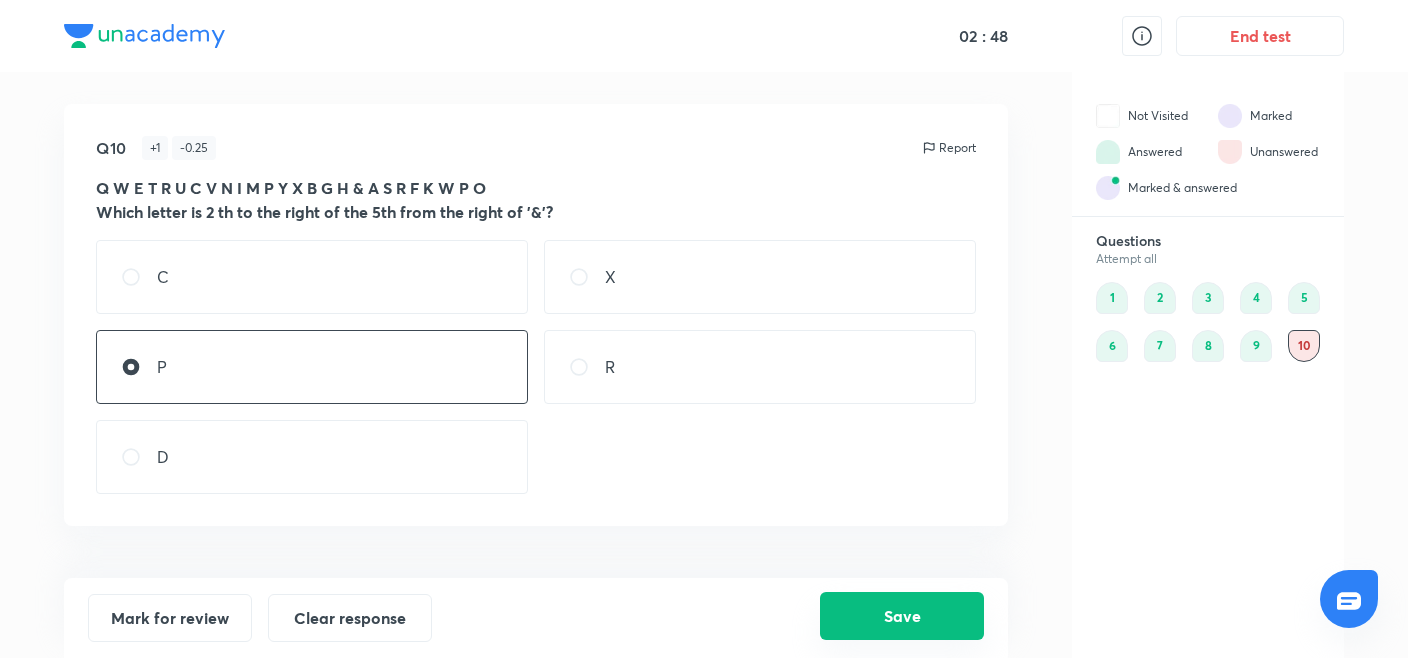 click on "Save" at bounding box center [902, 616] 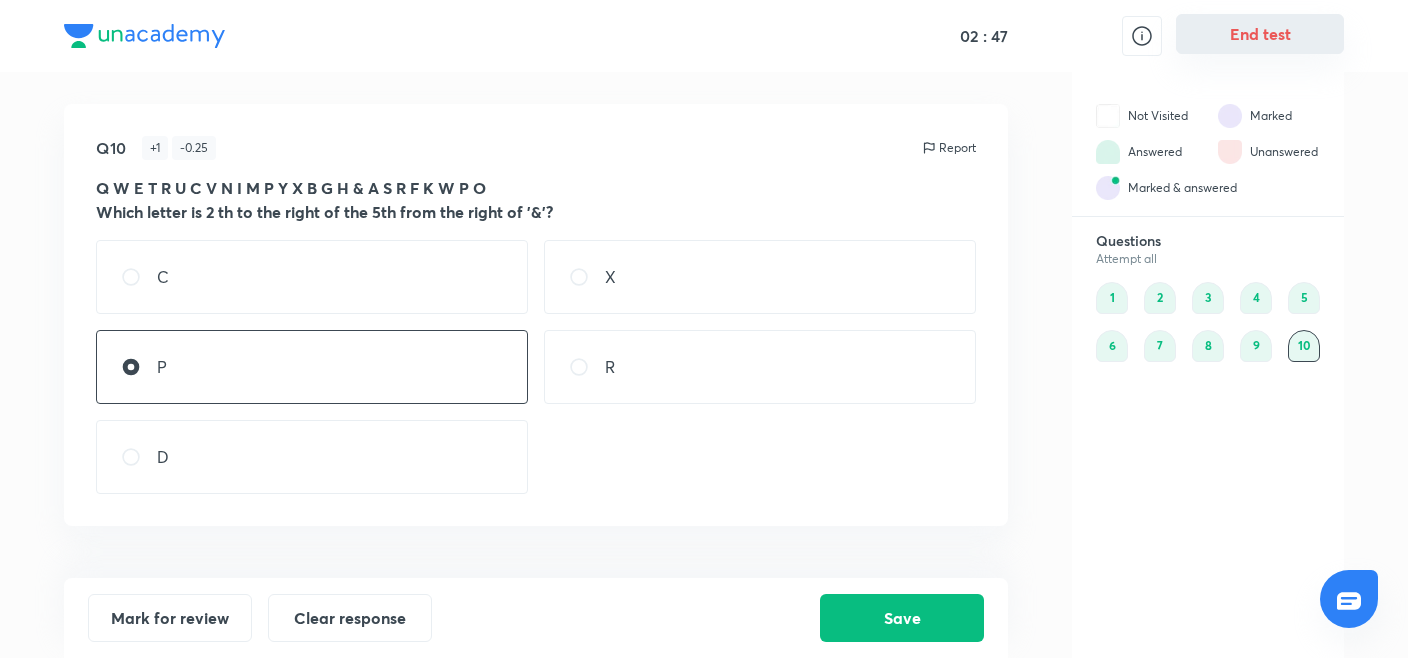 click on "End test" at bounding box center [1260, 34] 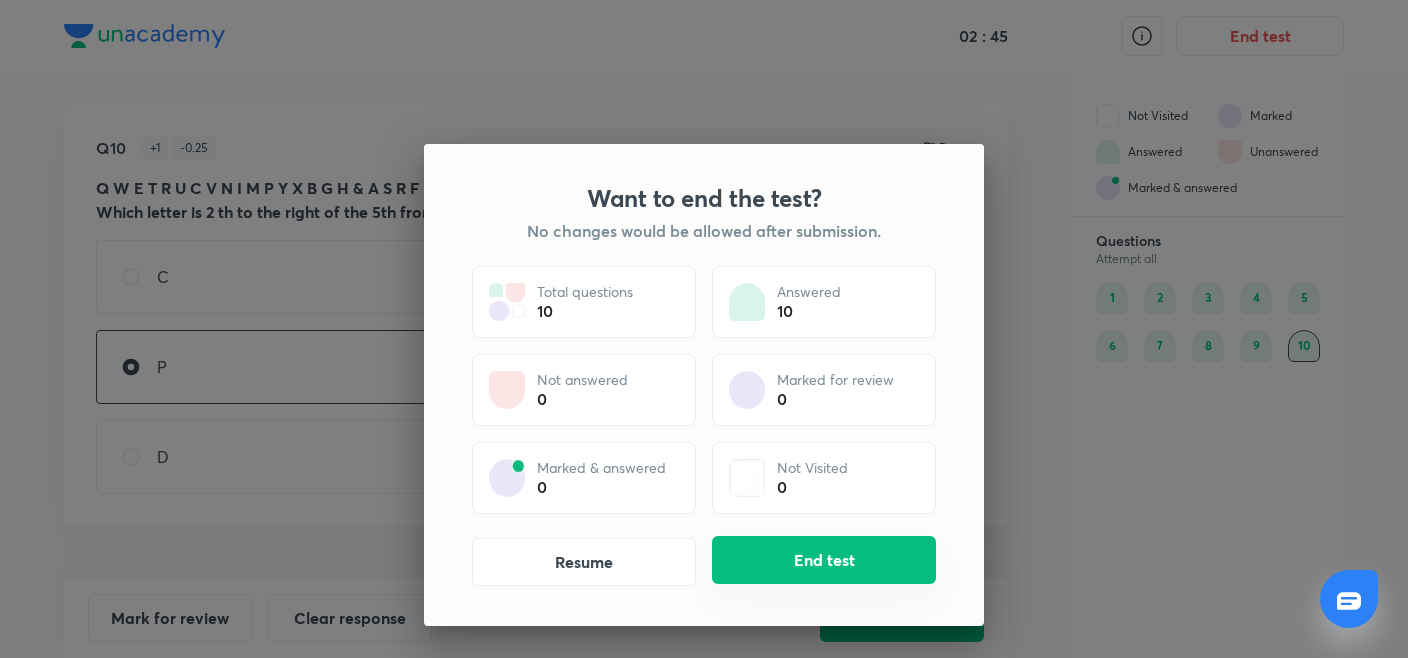 click on "End test" at bounding box center (824, 560) 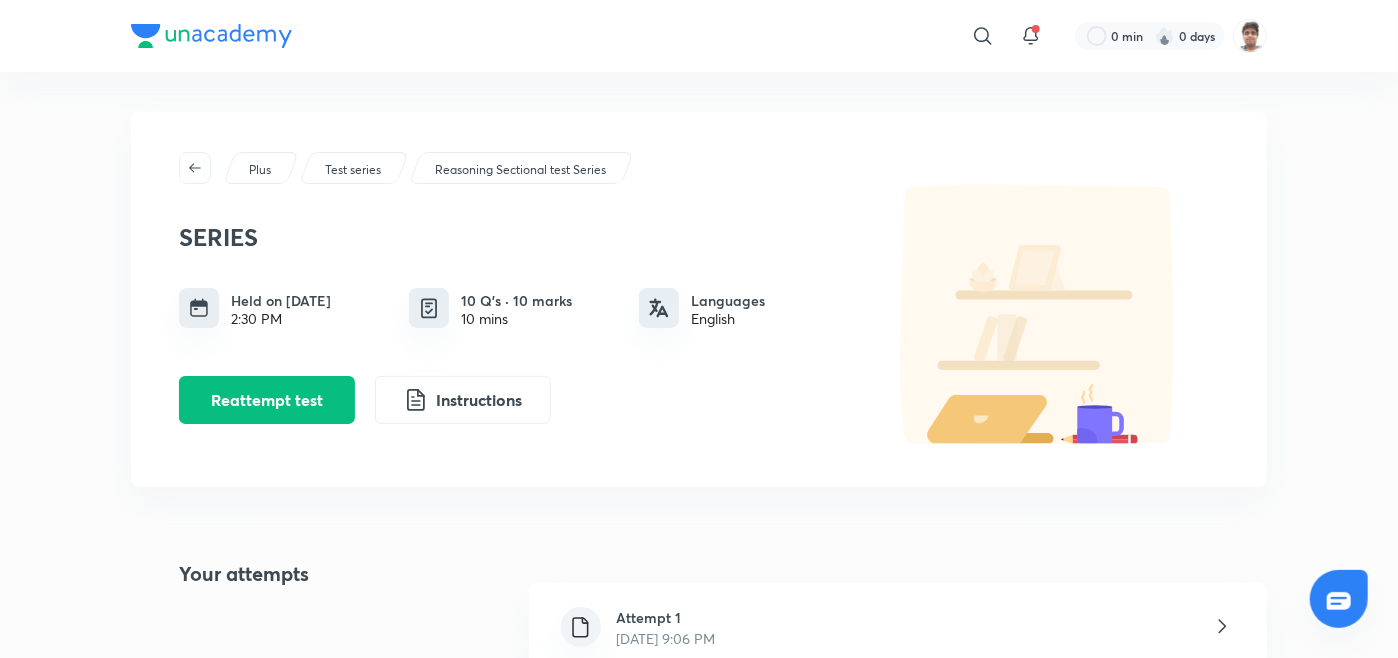 click on "Plus Test series Reasoning Sectional test Series SERIES Held on Jul 10, 2025 2:30 PM 10 Q’s · 10 marks 10 mins Languages English Reattempt test Instructions Your attempts Attempt 1 Jul 10, 2025, 9:06 PM Syllabus Reasoning Series" at bounding box center (699, 526) 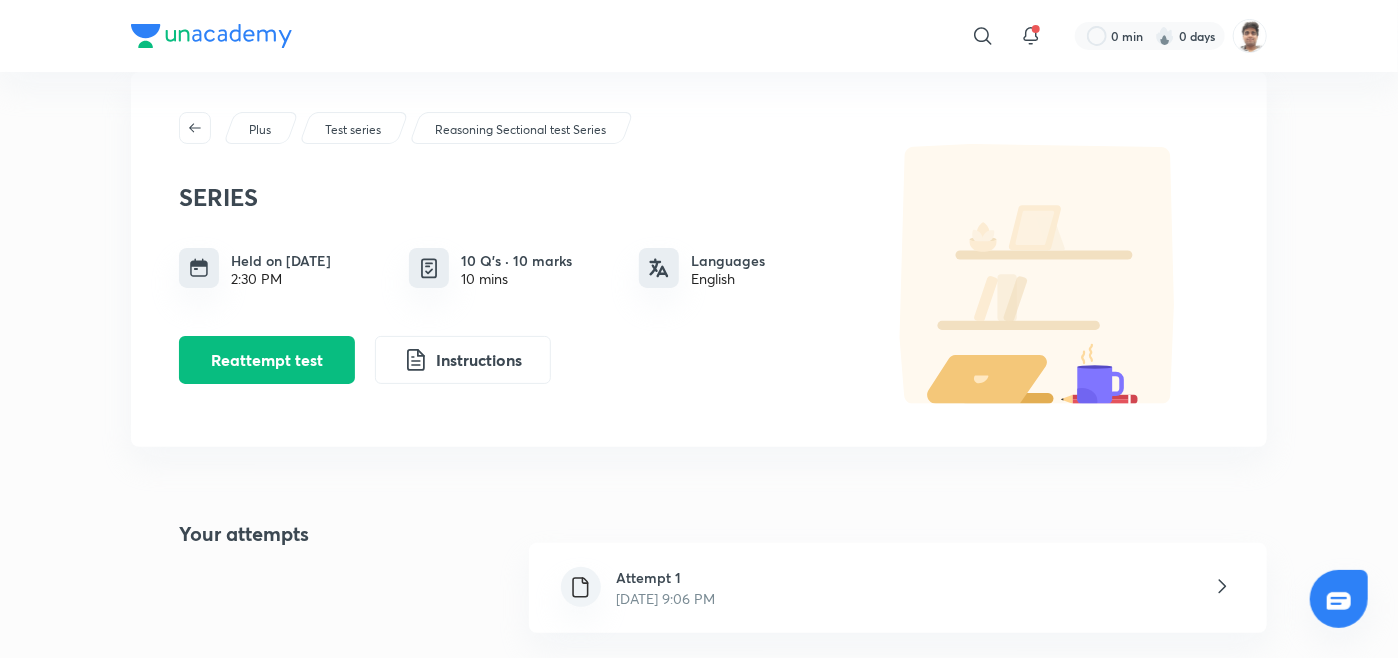 click on "Attempt 1 Jul 10, 2025, 9:06 PM" at bounding box center [898, 588] 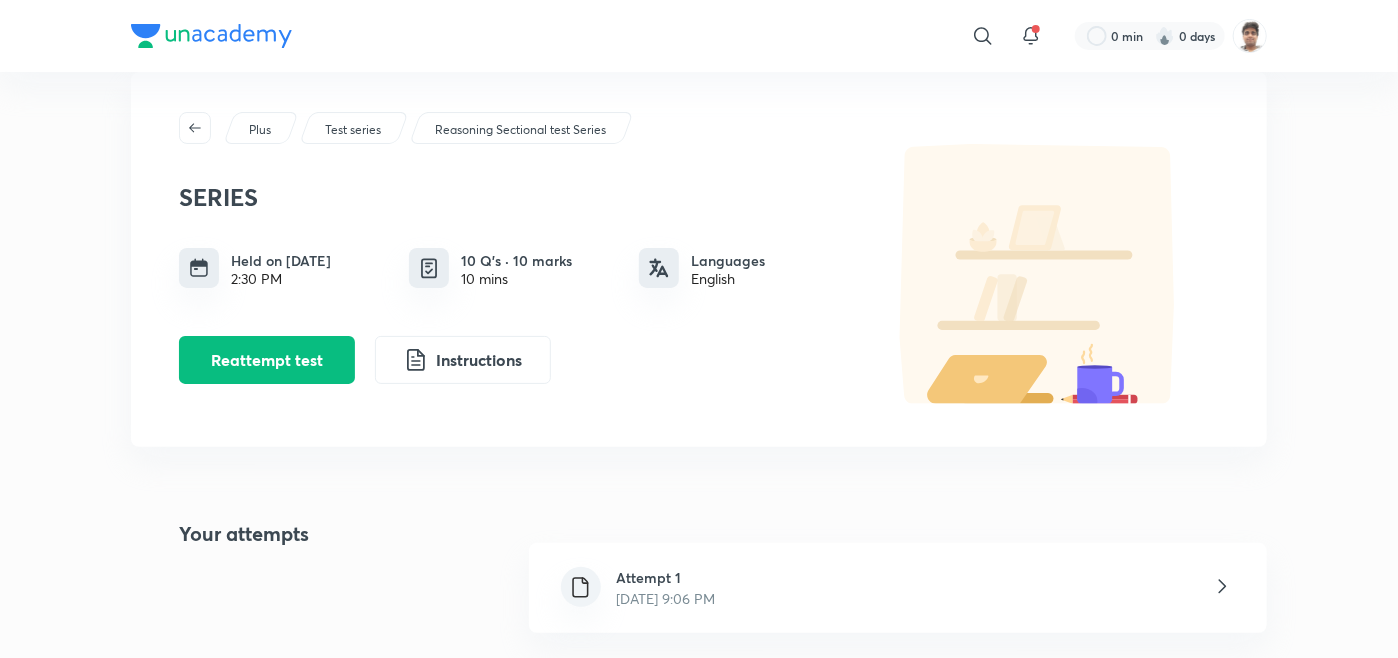 scroll, scrollTop: 0, scrollLeft: 0, axis: both 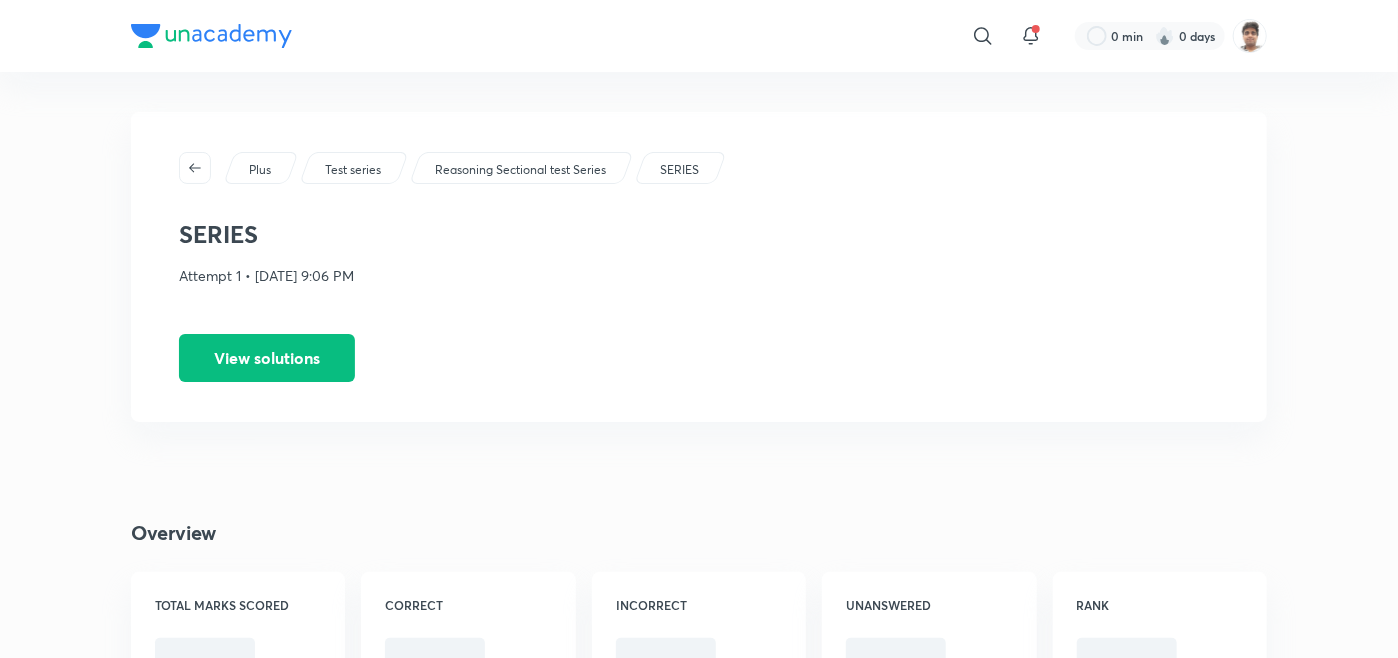 click on "Plus Test series Reasoning Sectional test Series SERIES SERIES Attempt 1 • Jul 10, 2025, 9:06 PM View solutions Overview TOTAL MARKS SCORED CORRECT INCORRECT UNANSWERED RANK Stats You Score Percentile Marks Gained Marks Lost Unanswered Marks Accuracy Others Score Percentile Marks Gained Marks Lost Unanswered Marks Accuracy Topper Score Percentile Marks Gained Marks Lost Unanswered Marks Accuracy Maximum Marks Gained Marks Lost Unanswered Marks Time taken Sectional comparison" at bounding box center [699, 1204] 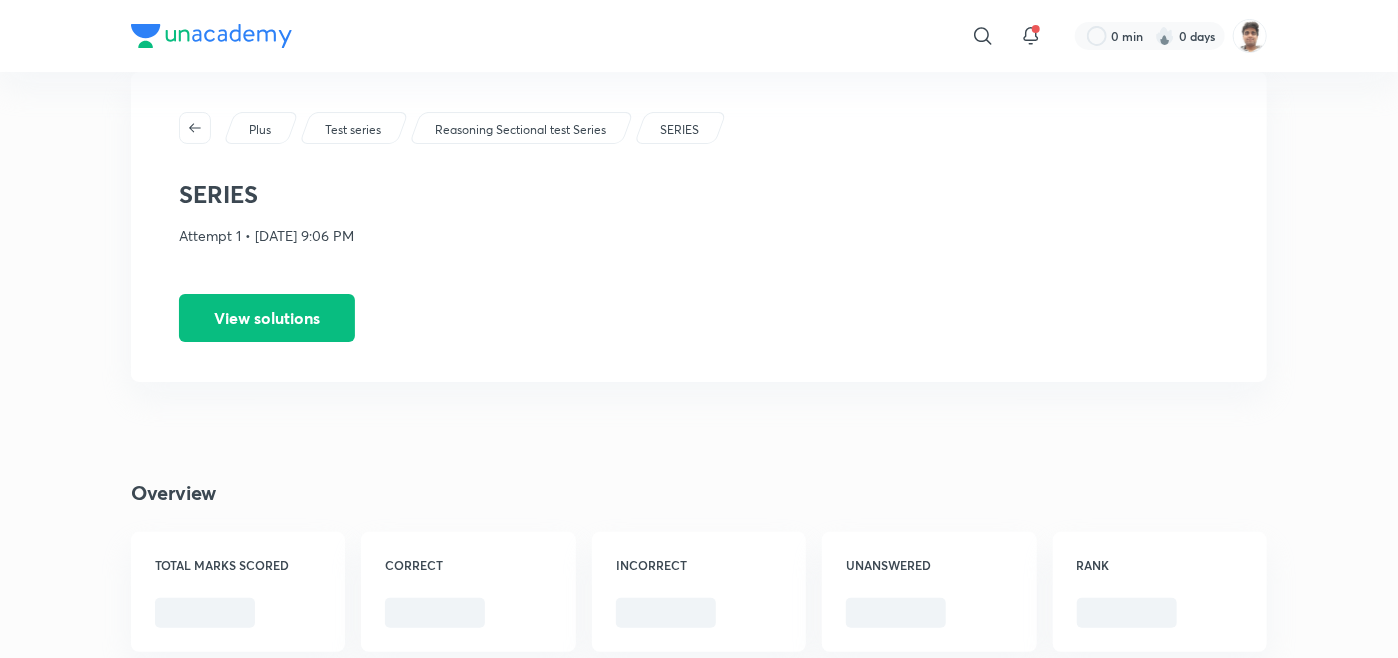 scroll, scrollTop: 80, scrollLeft: 0, axis: vertical 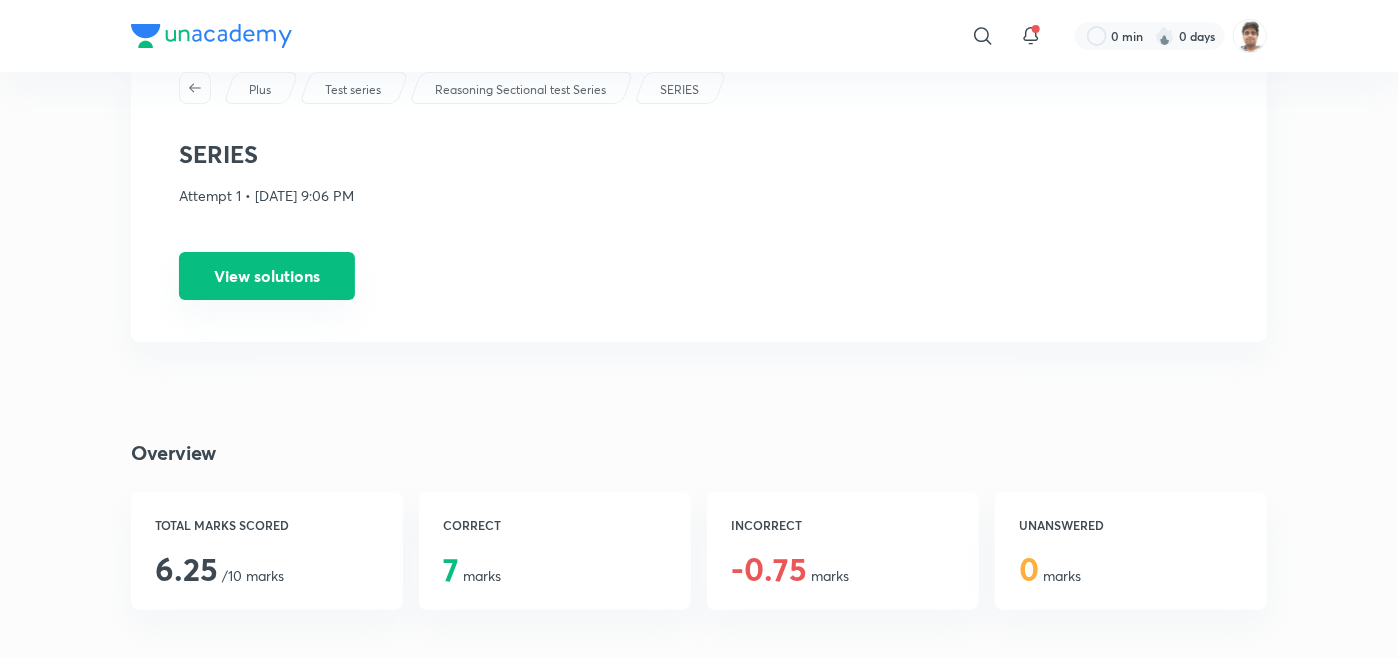 click on "View solutions" at bounding box center [267, 276] 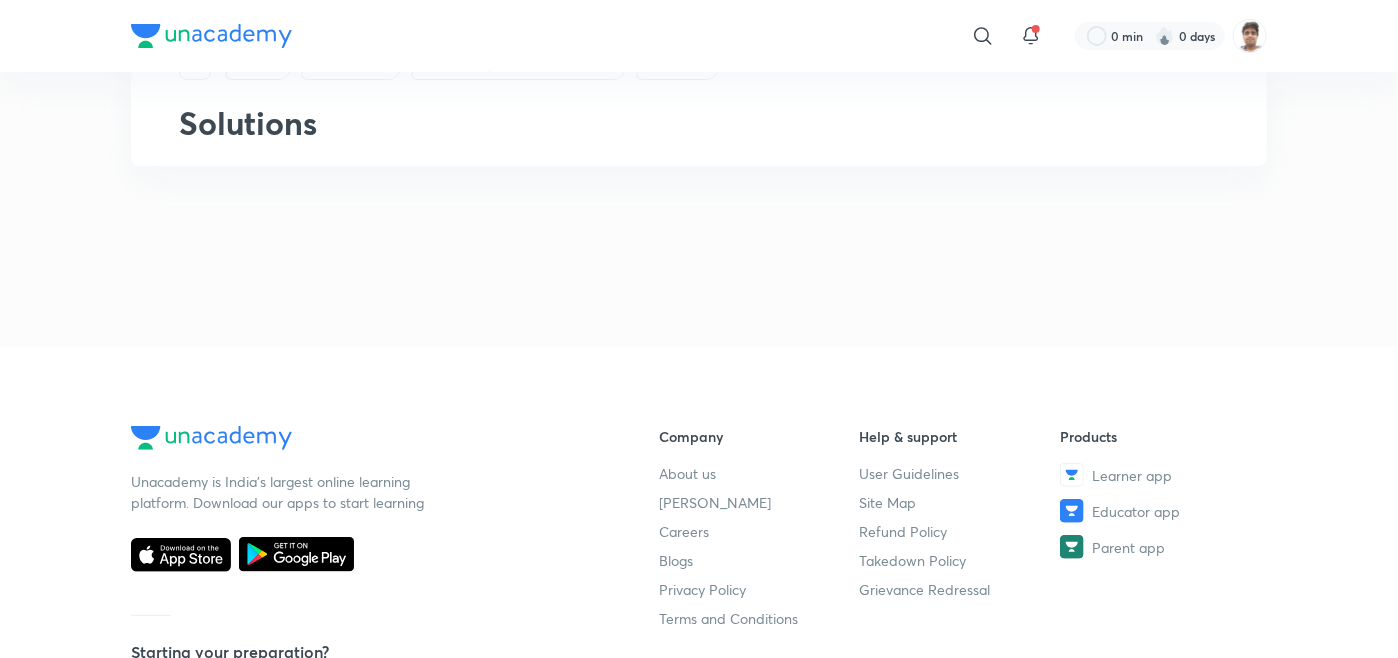 scroll, scrollTop: 0, scrollLeft: 0, axis: both 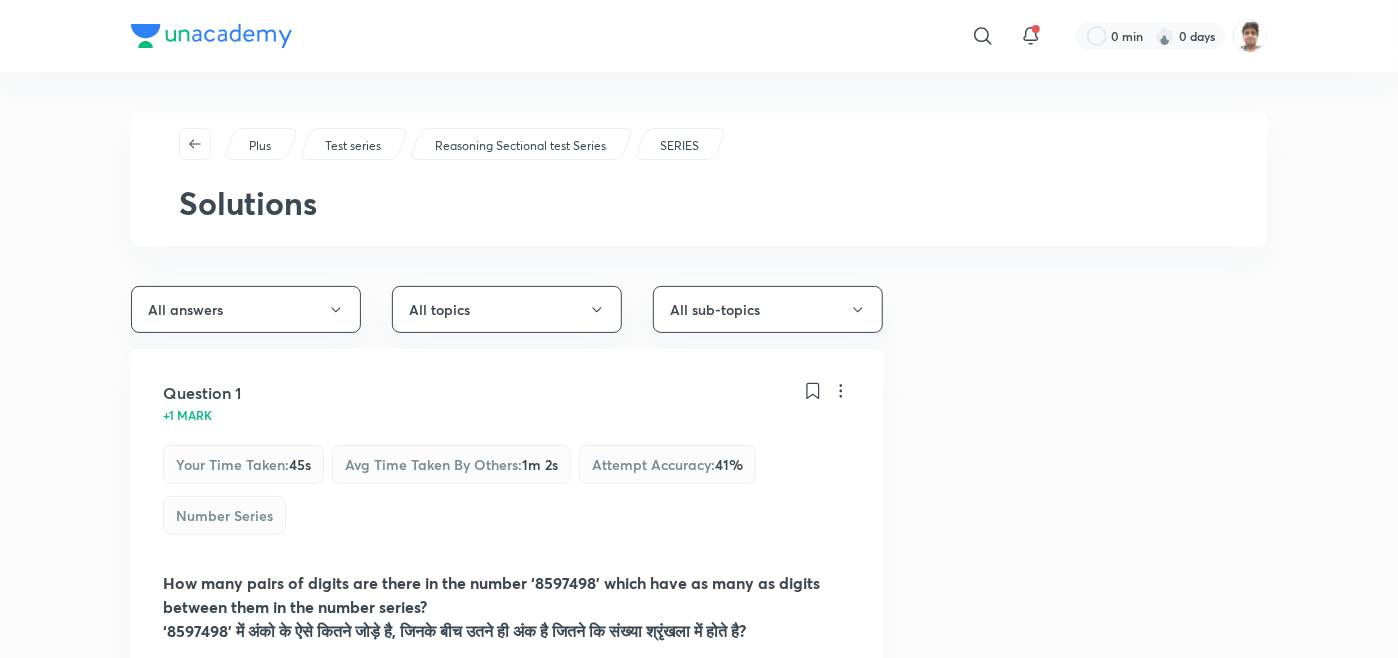click on "​ 0 min 0 days Plus Test series Reasoning Sectional test Series SERIES Solutions All answers All topics All sub-topics Question 1 +1 mark Your time taken :  45s Avg time taken by others :  1m 2s Attempt accuracy :  41 % Number Series How many pairs of digits are there in the number ‘8597498’ which have as many as digits between them in the number series?  ‘8597498’ में अंको के ऐसे कितने जोड़े है, जिनके बीच उतने ही अंक है जितने कि संख्या श्रृंखला में होते है?  1 2 3 4 5 Your answer Solution View Question 2 +1 mark Your time taken :  42s Avg time taken by others :  50s Attempt accuracy :  48 % Number Series How many pairs of digits are there in the number ‘4738597’ which have as many as digits between them in the number series?  2 3 4 Your answer 5 6 Solution View Question 3 +1 mark Your time taken :  1m 4s Avg time taken by others :  1m 11s :  52 %   2" at bounding box center [699, 3949] 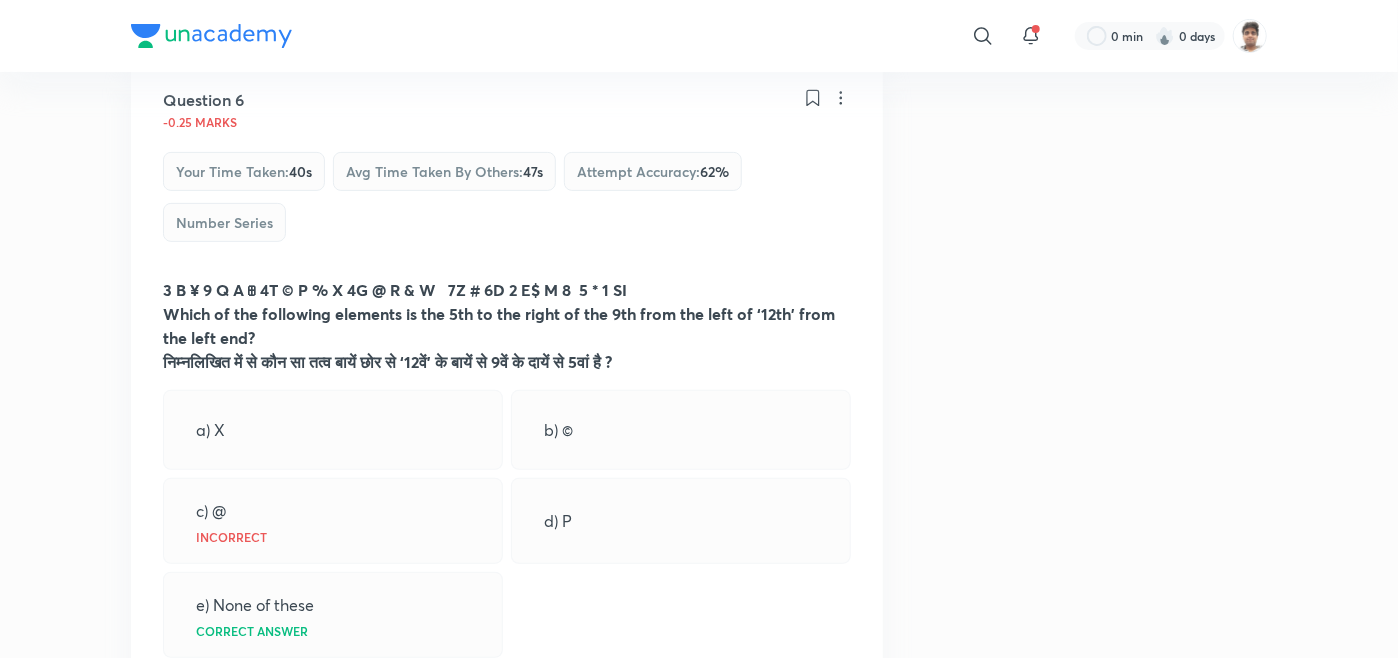 scroll, scrollTop: 3760, scrollLeft: 0, axis: vertical 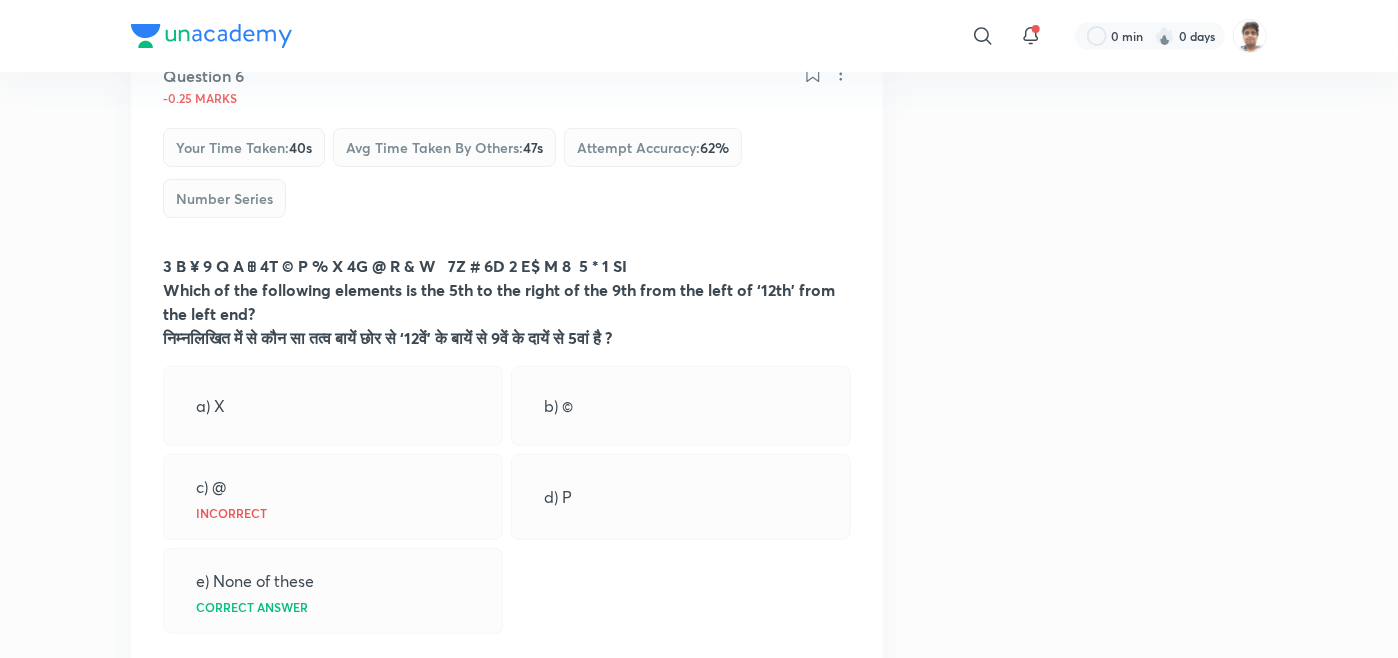 click on "​ 0 min 0 days Plus Test series Reasoning Sectional test Series SERIES Solutions All answers All topics All sub-topics Question 1 +1 mark Your time taken :  45s Avg time taken by others :  1m 2s Attempt accuracy :  41 % Number Series How many pairs of digits are there in the number ‘8597498’ which have as many as digits between them in the number series?  ‘8597498’ में अंको के ऐसे कितने जोड़े है, जिनके बीच उतने ही अंक है जितने कि संख्या श्रृंखला में होते है?  1 2 3 4 5 Your answer Solution View Question 2 +1 mark Your time taken :  42s Avg time taken by others :  50s Attempt accuracy :  48 % Number Series How many pairs of digits are there in the number ‘4738597’ which have as many as digits between them in the number series?  2 3 4 Your answer 5 6 Solution View Question 3 +1 mark Your time taken :  1m 4s Avg time taken by others :  1m 11s :  52 %   2" at bounding box center [699, 189] 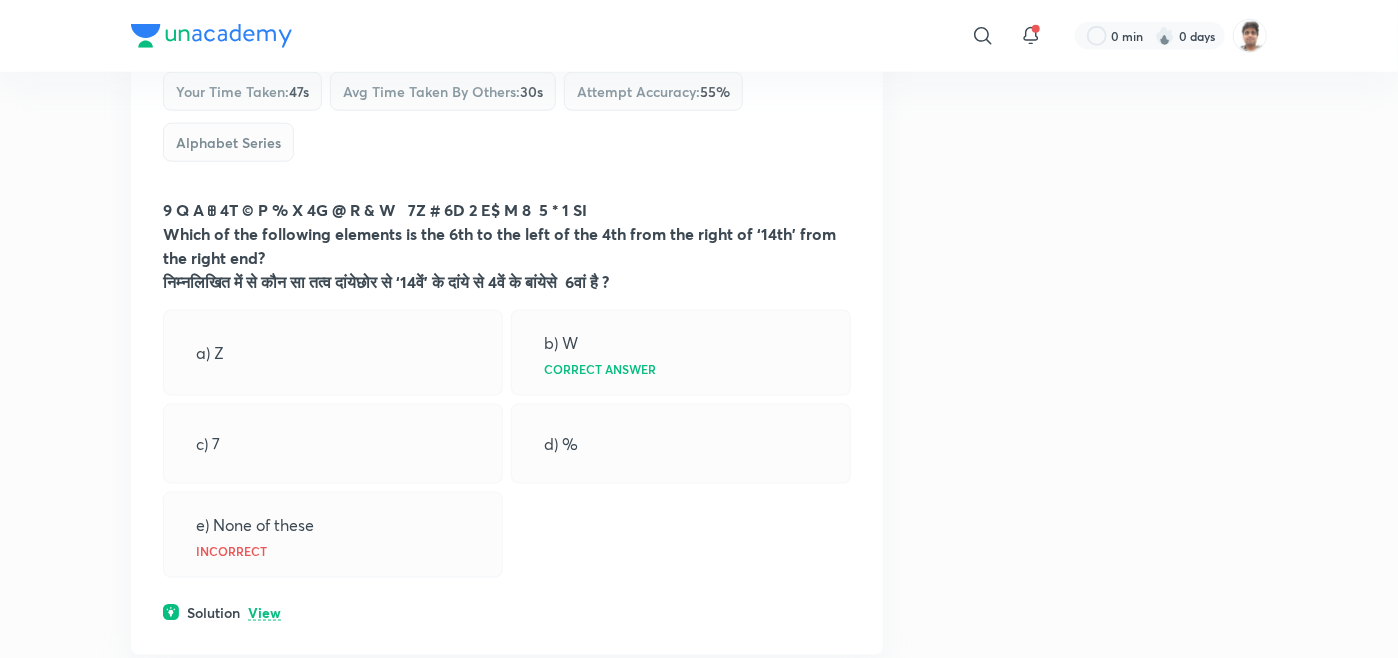 scroll, scrollTop: 4520, scrollLeft: 0, axis: vertical 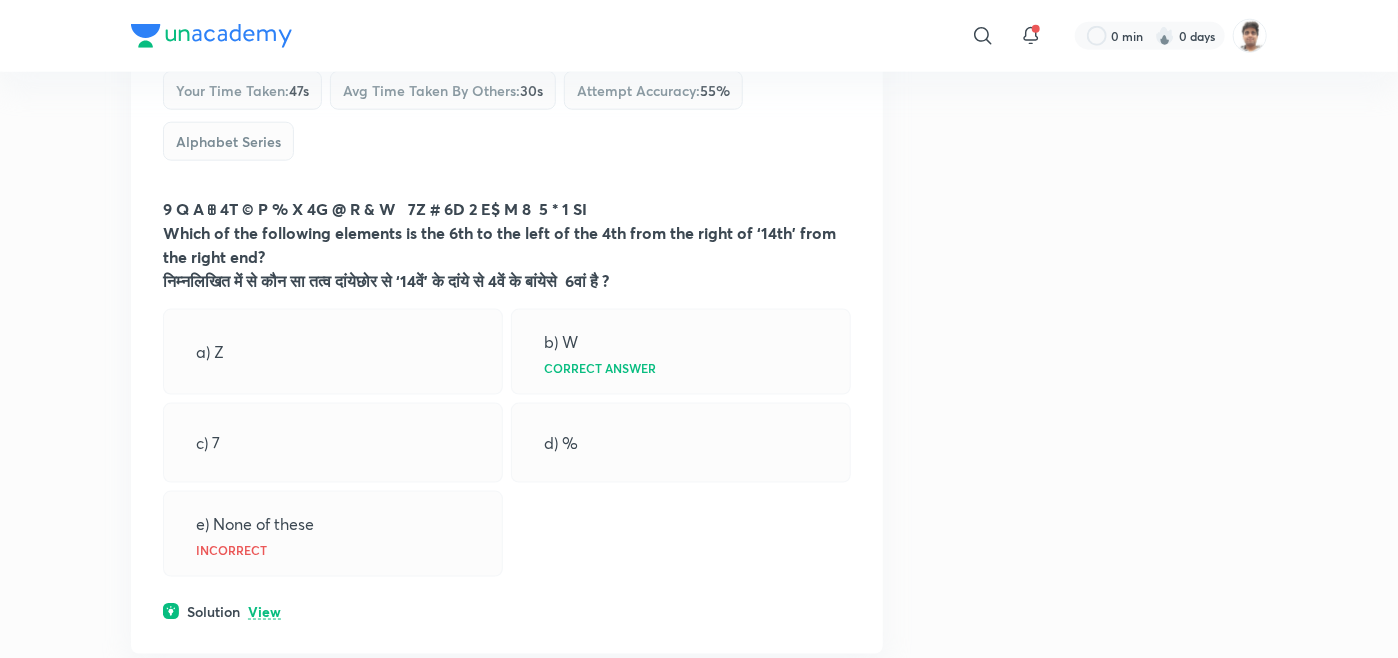 click on "9 Q A Ꚛ 4T © P % X 4G @ R & W   7Z # 6D 2 E$ M 8  5 * 1 SI" at bounding box center [375, 208] 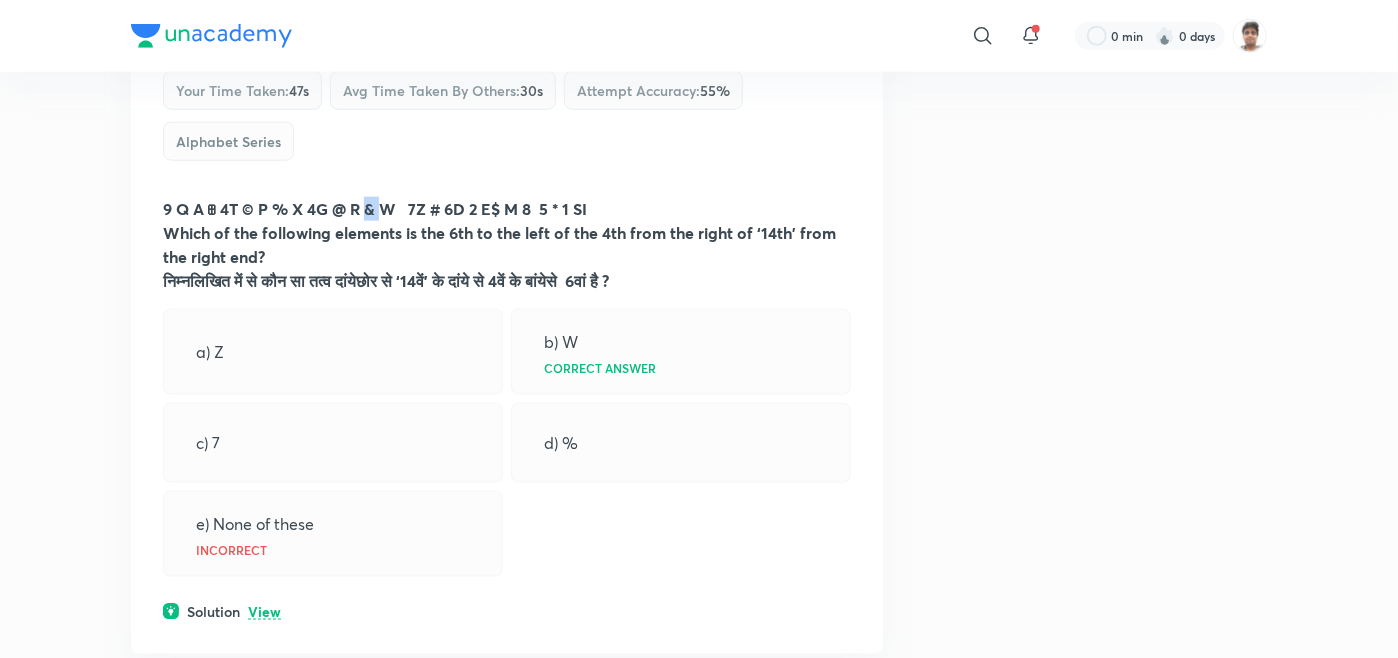 click on "9 Q A Ꚛ 4T © P % X 4G @ R & W   7Z # 6D 2 E$ M 8  5 * 1 SI" at bounding box center (375, 208) 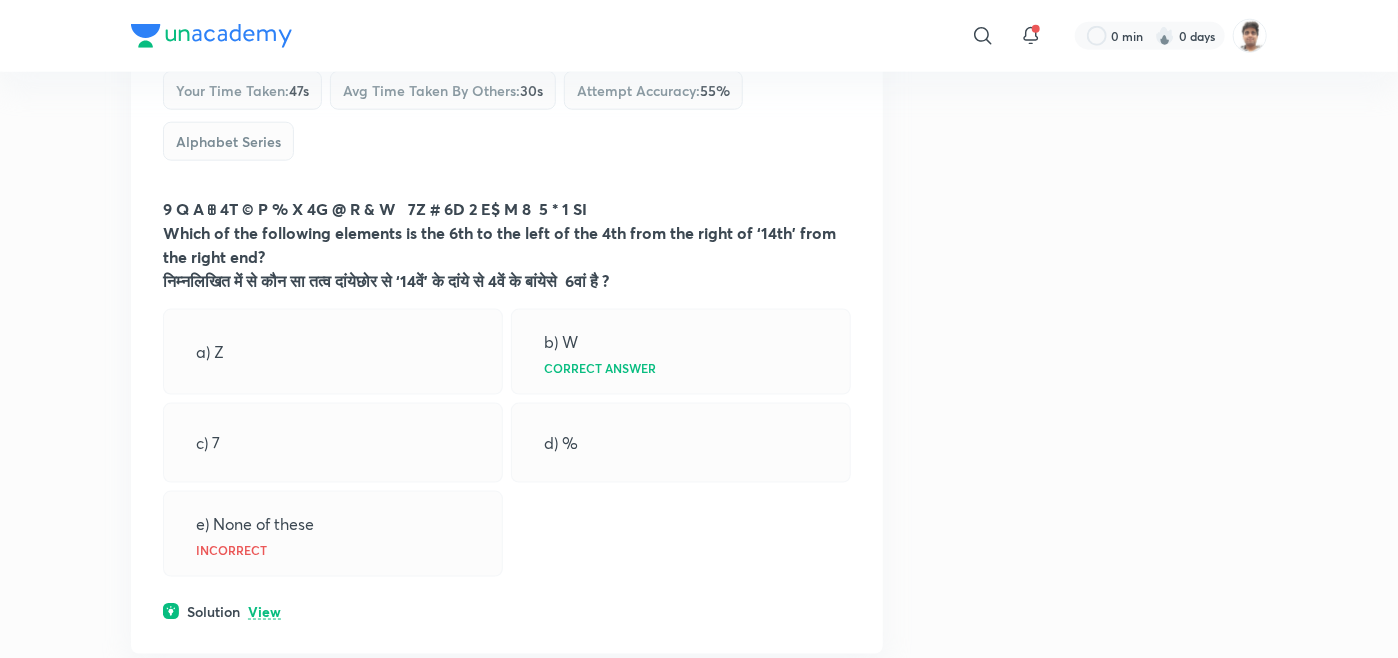 click on "​ 0 min 0 days Plus Test series Reasoning Sectional test Series SERIES Solutions All answers All topics All sub-topics Question 1 +1 mark Your time taken :  45s Avg time taken by others :  1m 2s Attempt accuracy :  41 % Number Series How many pairs of digits are there in the number ‘8597498’ which have as many as digits between them in the number series?  ‘8597498’ में अंको के ऐसे कितने जोड़े है, जिनके बीच उतने ही अंक है जितने कि संख्या श्रृंखला में होते है?  1 2 3 4 5 Your answer Solution View Question 2 +1 mark Your time taken :  42s Avg time taken by others :  50s Attempt accuracy :  48 % Number Series How many pairs of digits are there in the number ‘4738597’ which have as many as digits between them in the number series?  2 3 4 Your answer 5 6 Solution View Question 3 +1 mark Your time taken :  1m 4s Avg time taken by others :  1m 11s :  52 %   2" at bounding box center (699, -571) 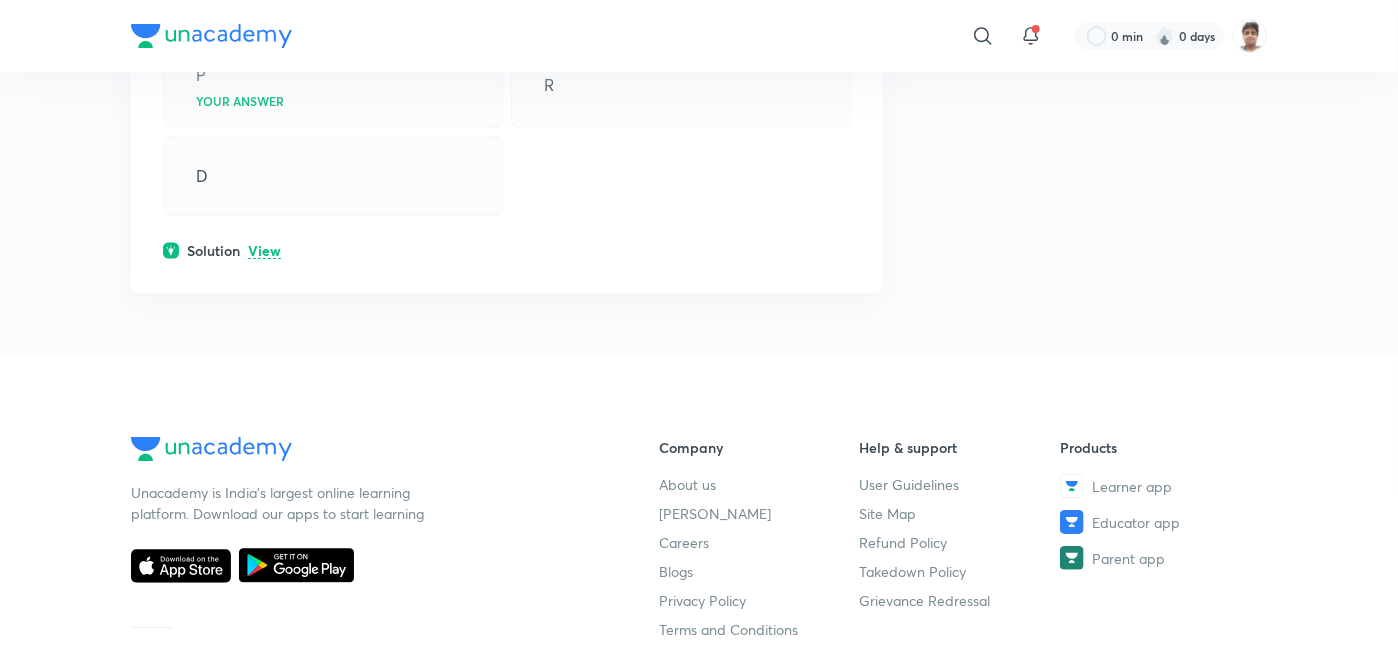 scroll, scrollTop: 6852, scrollLeft: 0, axis: vertical 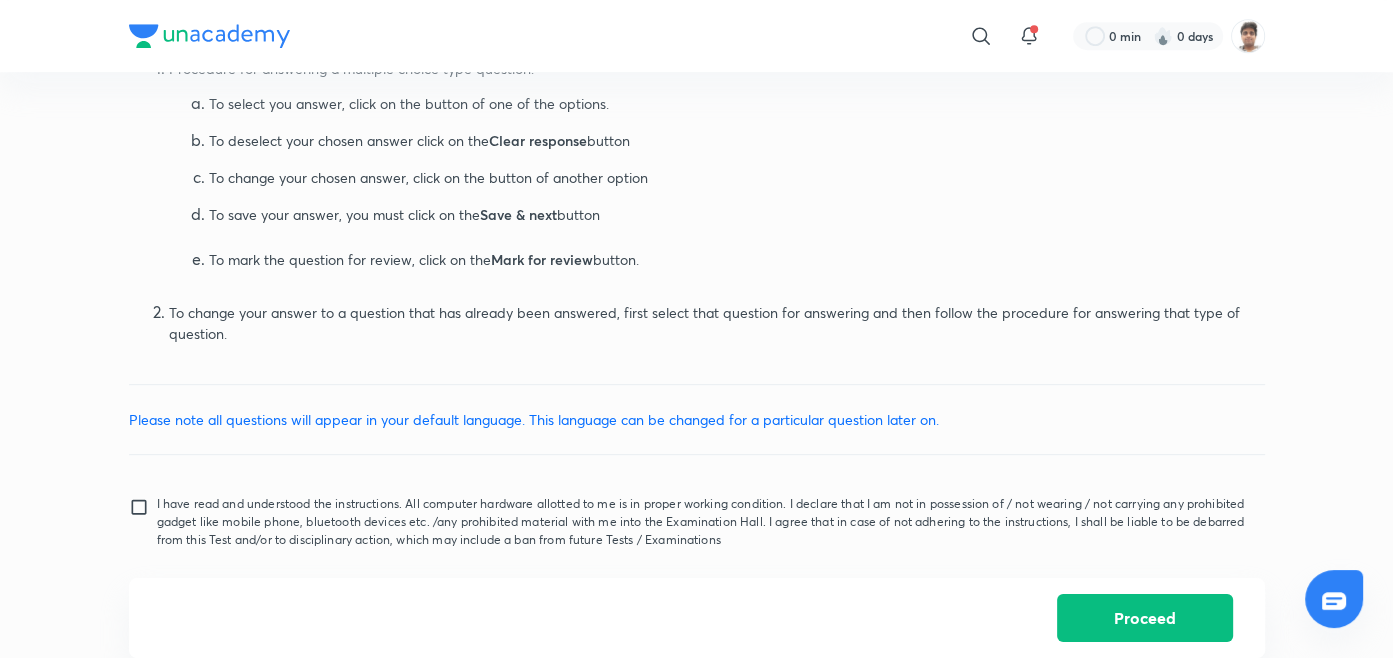 click on "I have read and understood the instructions. All computer hardware allotted to me is in proper working condition. I declare that I am not in possession of / not wearing / not carrying any prohibited gadget like mobile phone, bluetooth devices etc. /any prohibited material with me into the Examination Hall. I agree that in case of not adhering to the instructions, I shall be liable to be debarred from this Test and/or to disciplinary action, which may include a ban from future Tests / Examinations" at bounding box center [703, 522] 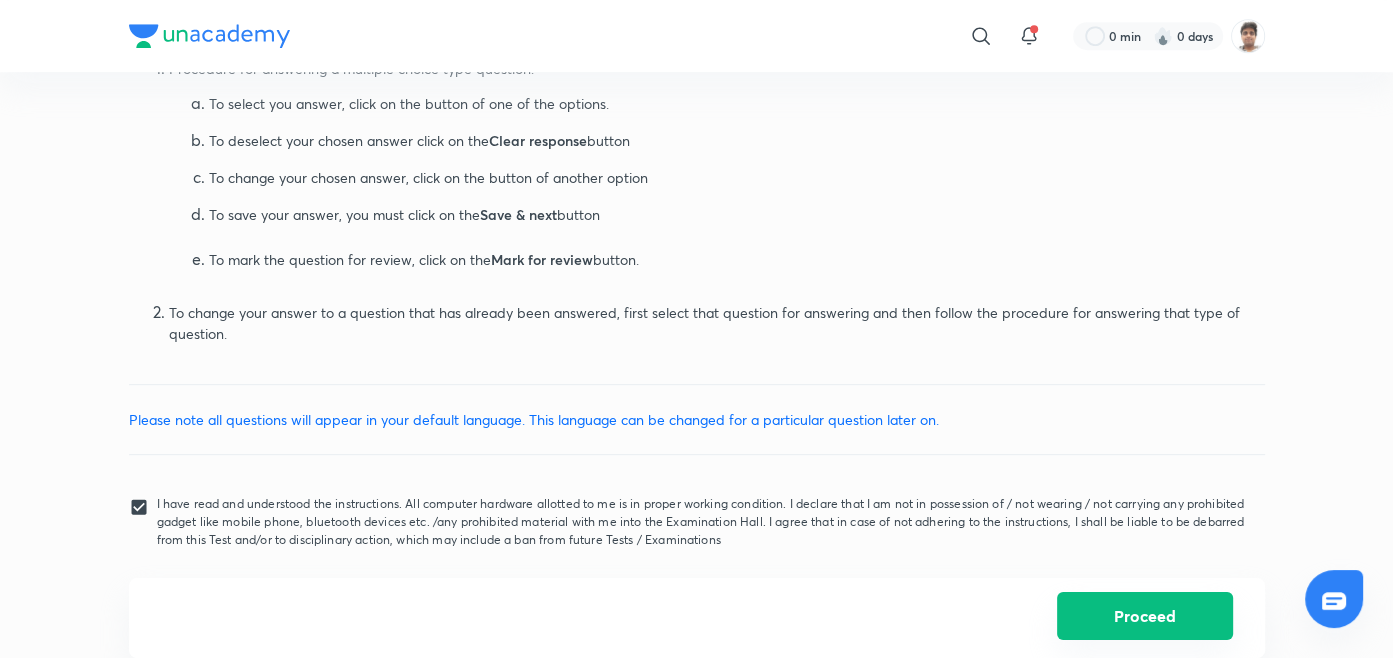 click on "Proceed" at bounding box center (1145, 616) 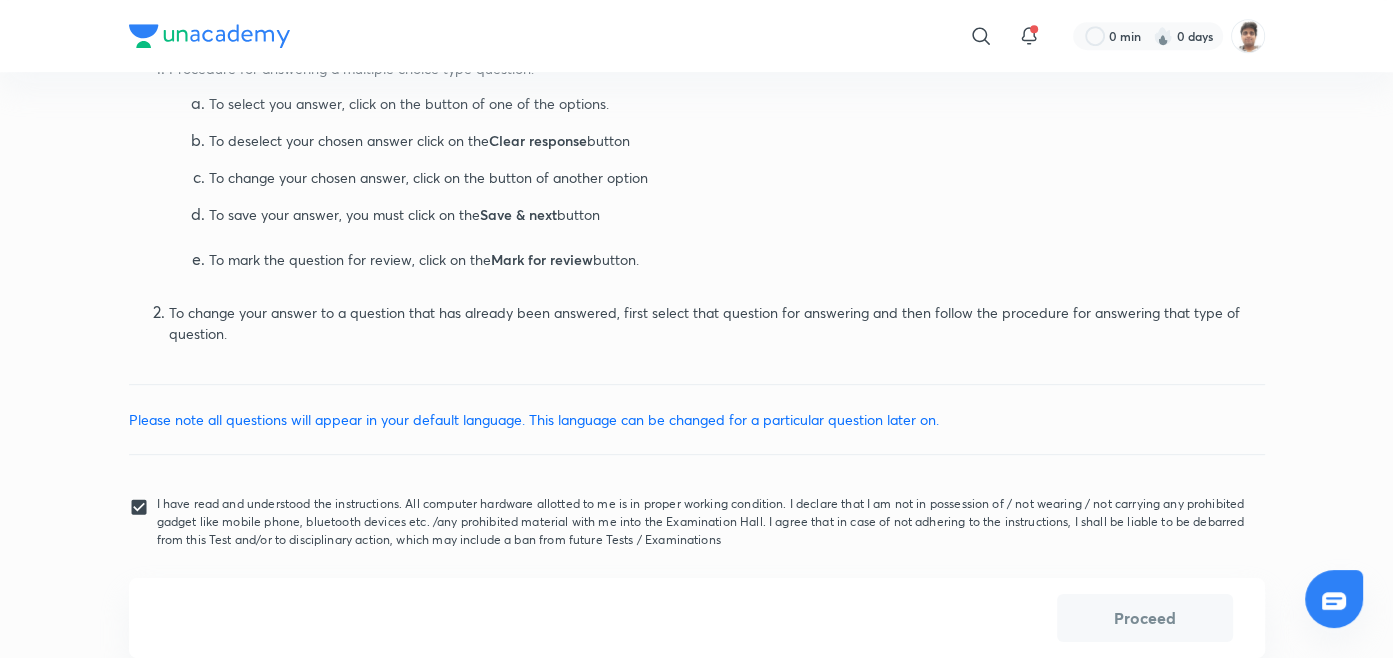 scroll, scrollTop: 1024, scrollLeft: 0, axis: vertical 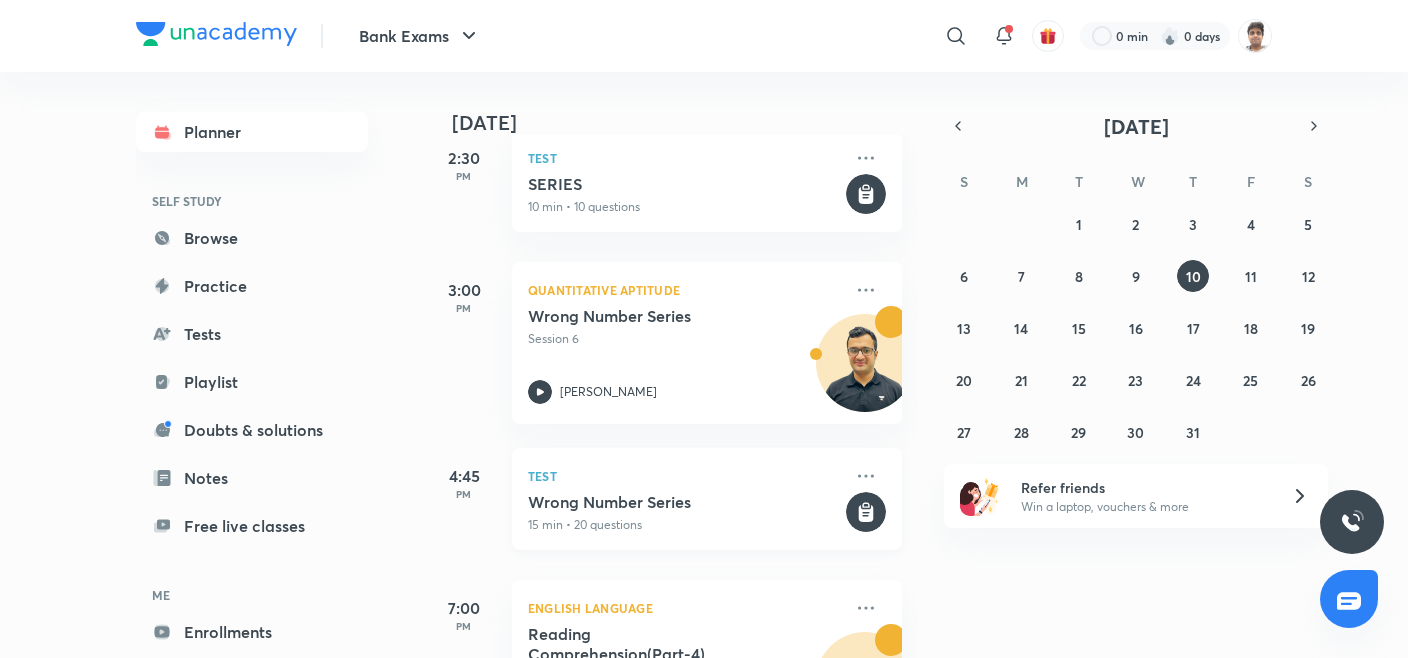 click on "Wrong Number Series 15 min • 20 questions" at bounding box center [685, 513] 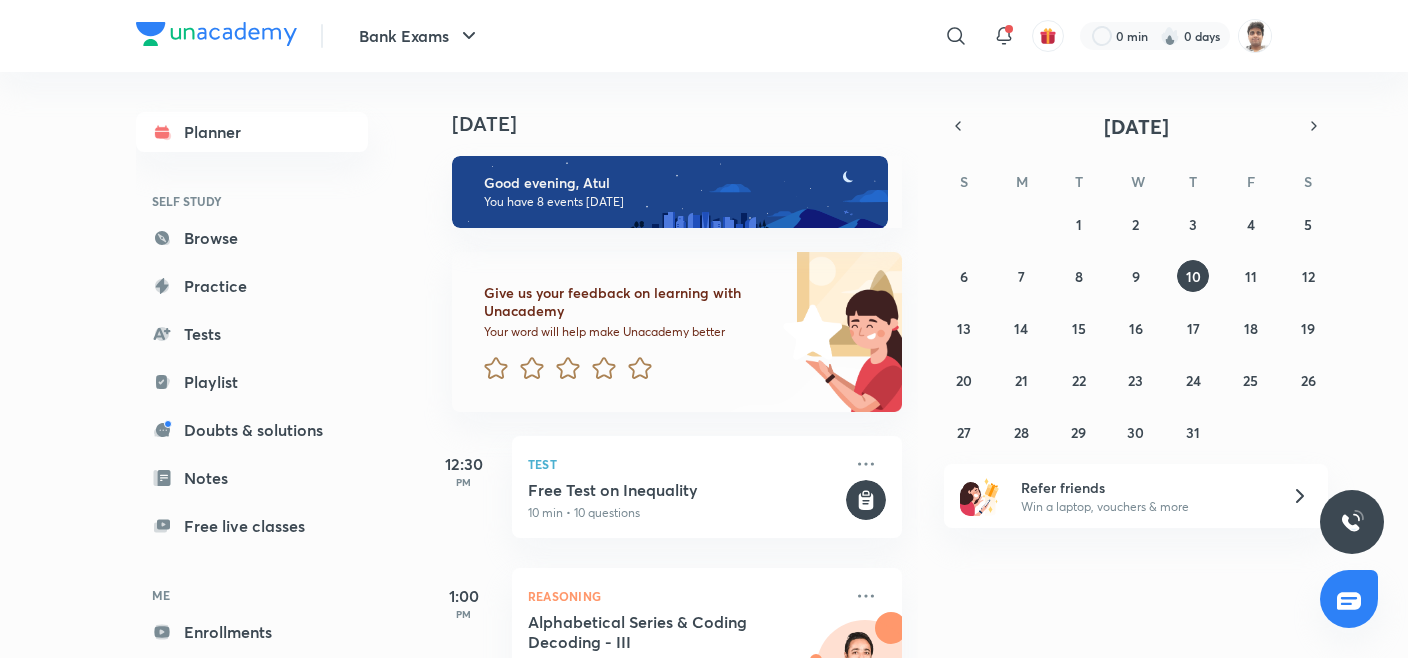 scroll, scrollTop: 0, scrollLeft: 0, axis: both 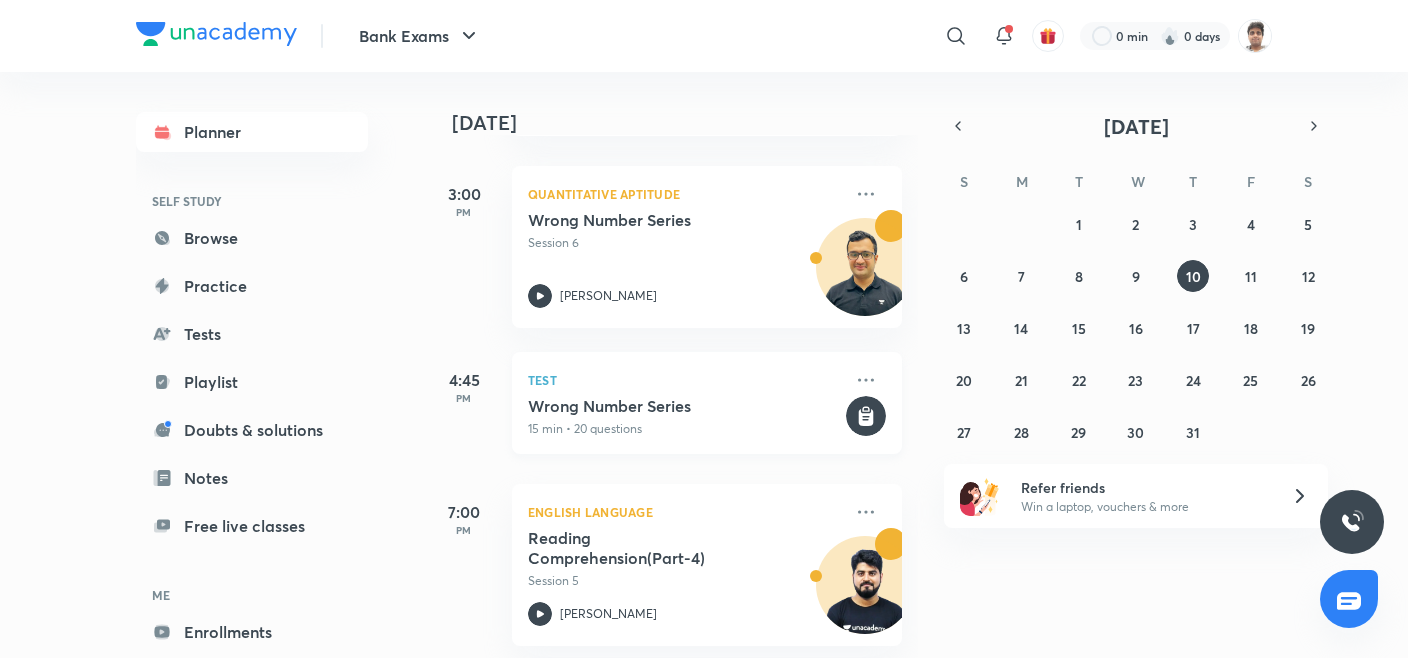 click on "15 min • 20 questions" at bounding box center (685, 429) 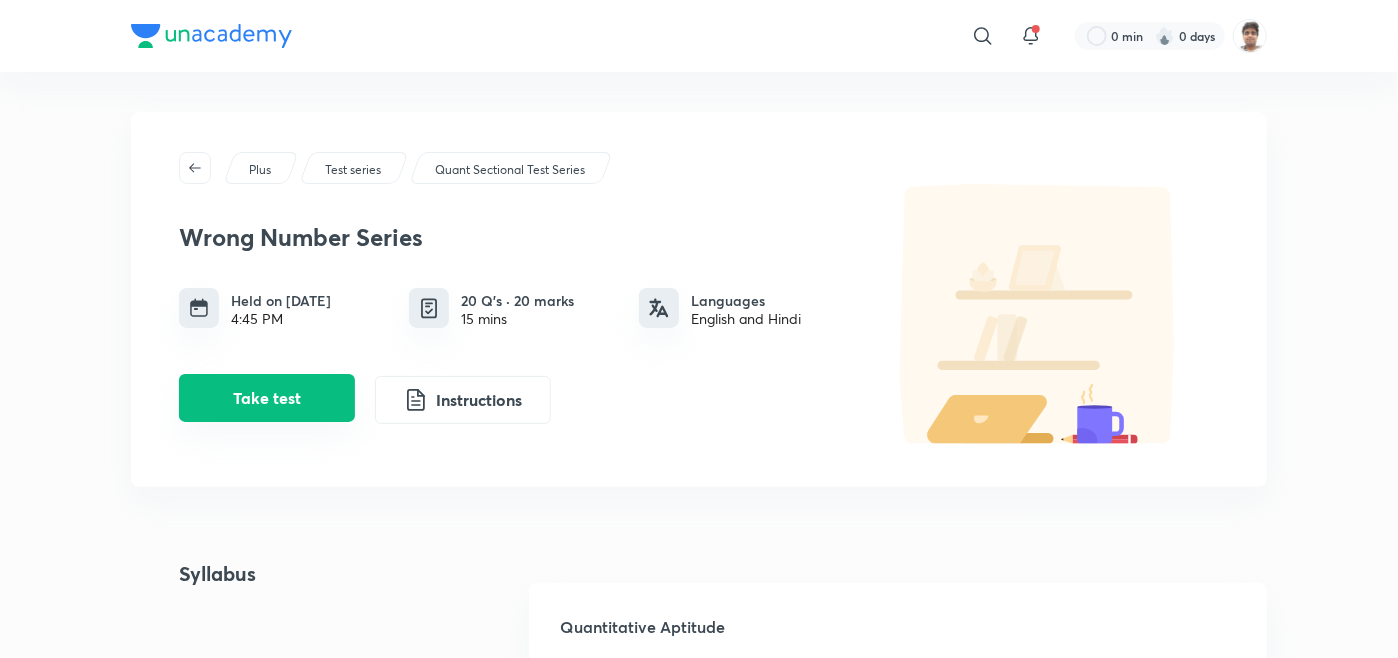 click on "Take test" at bounding box center [267, 398] 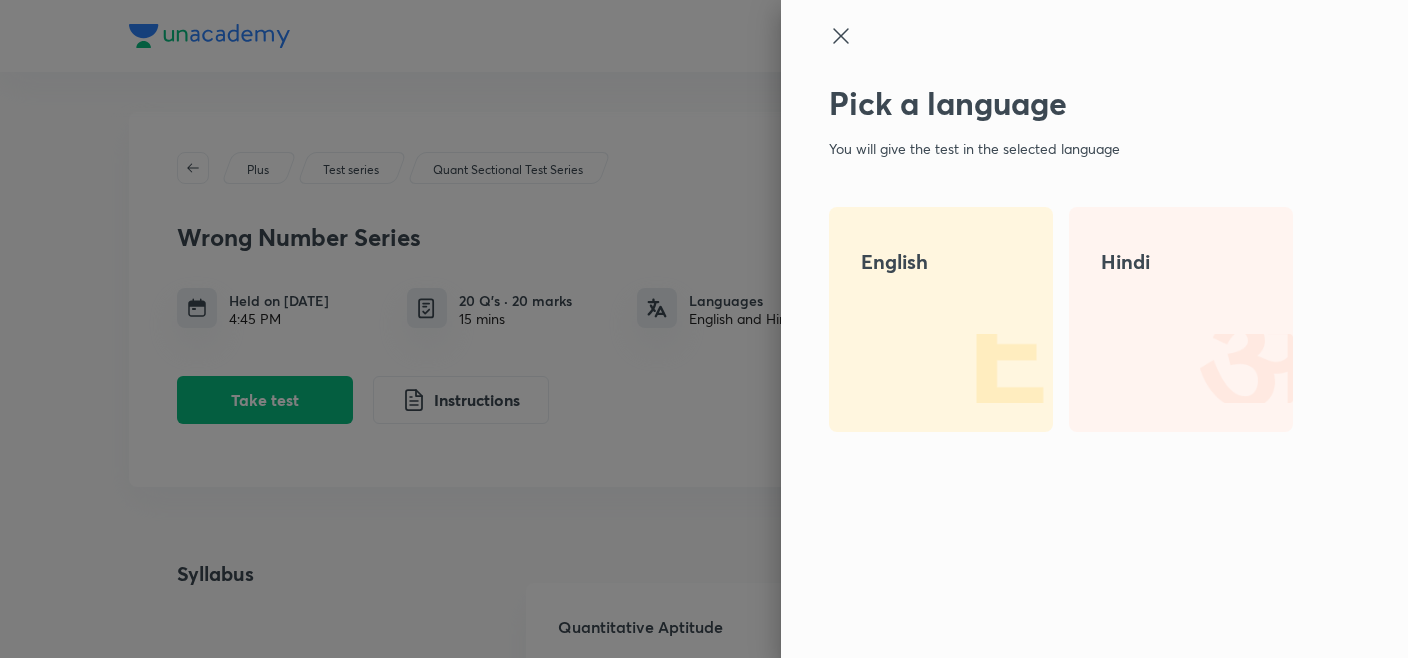 click on "Hindi" at bounding box center (1181, 319) 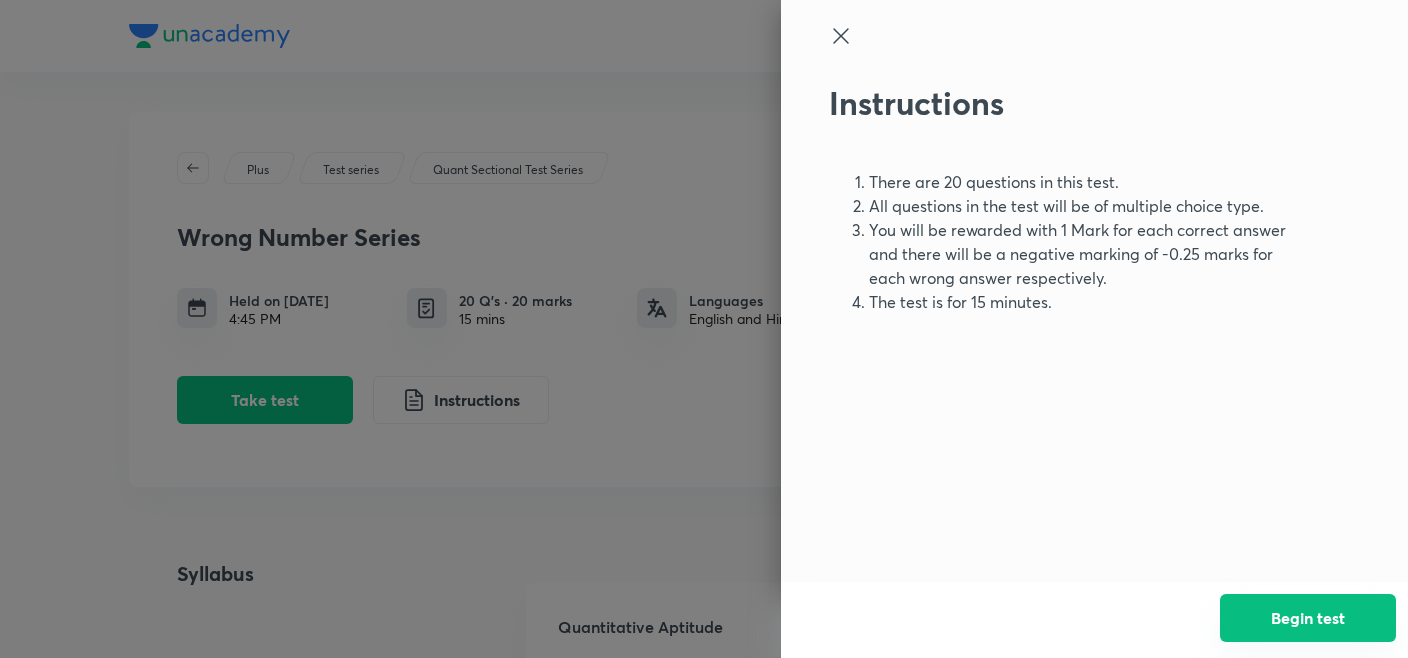 click on "Begin test" at bounding box center [1308, 618] 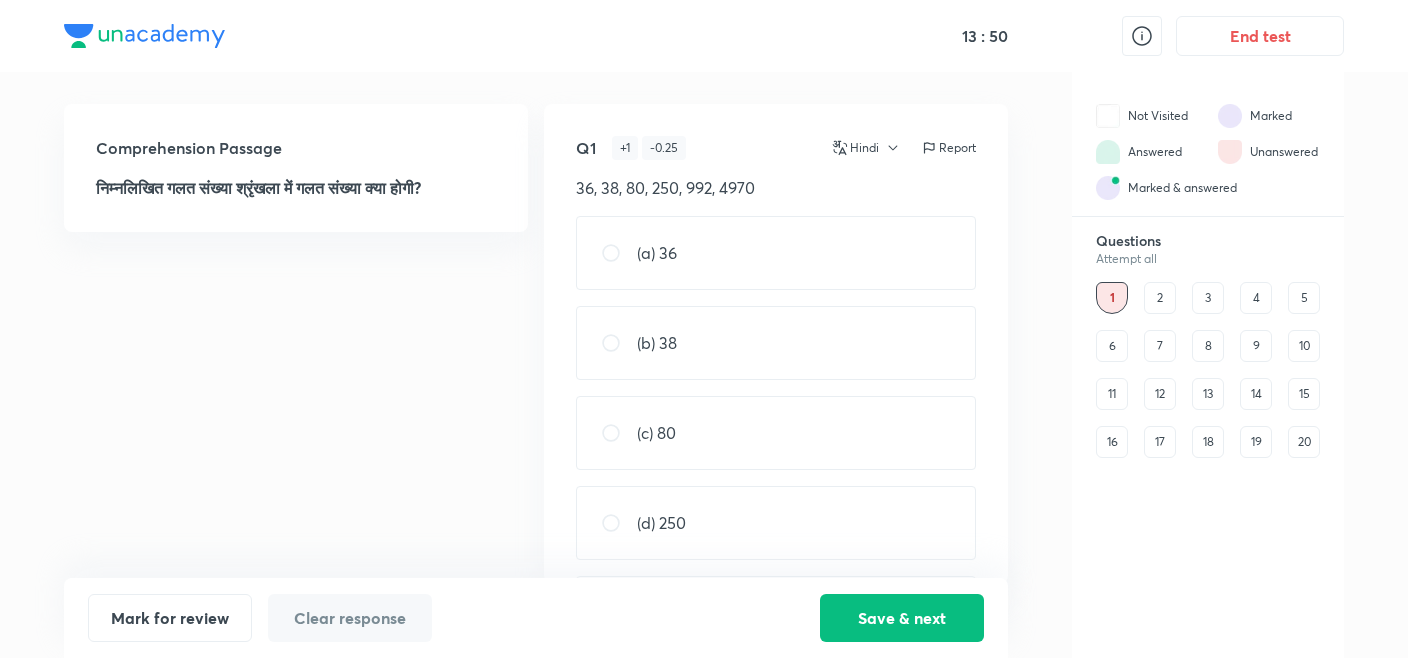 click on "(d) 250" at bounding box center [661, 523] 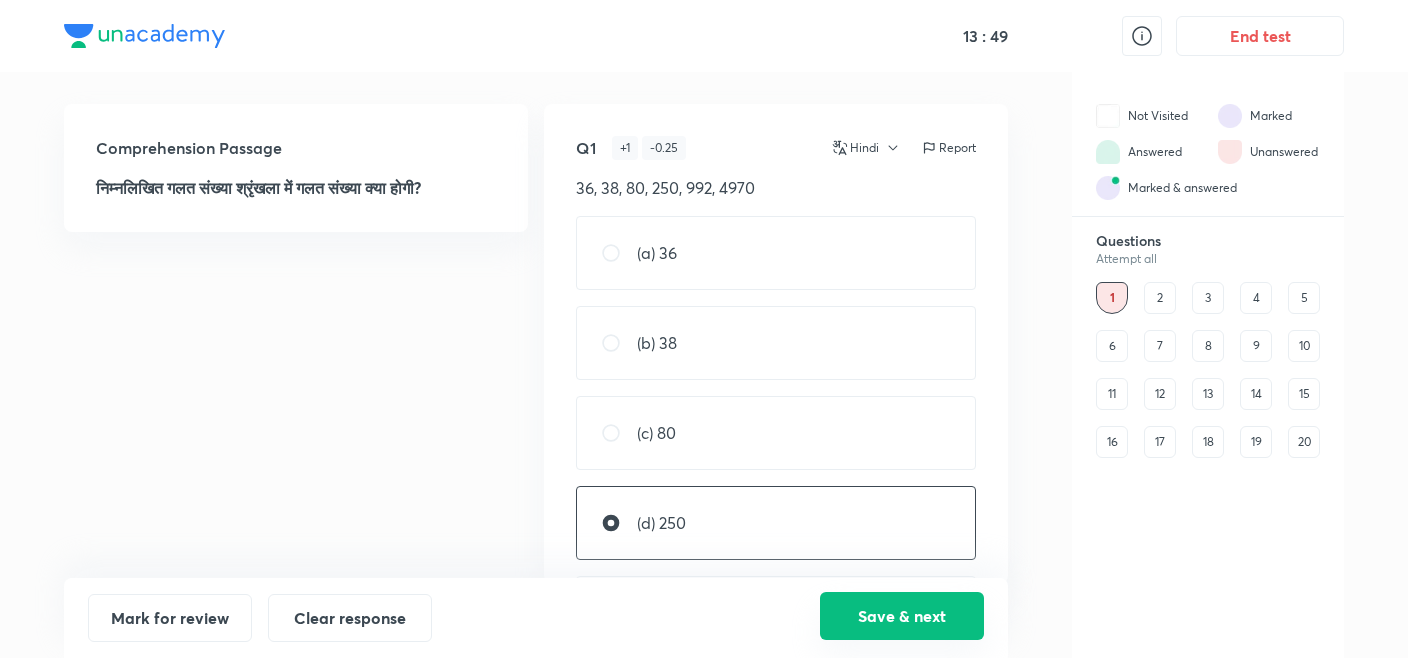 click on "Save & next" at bounding box center [902, 616] 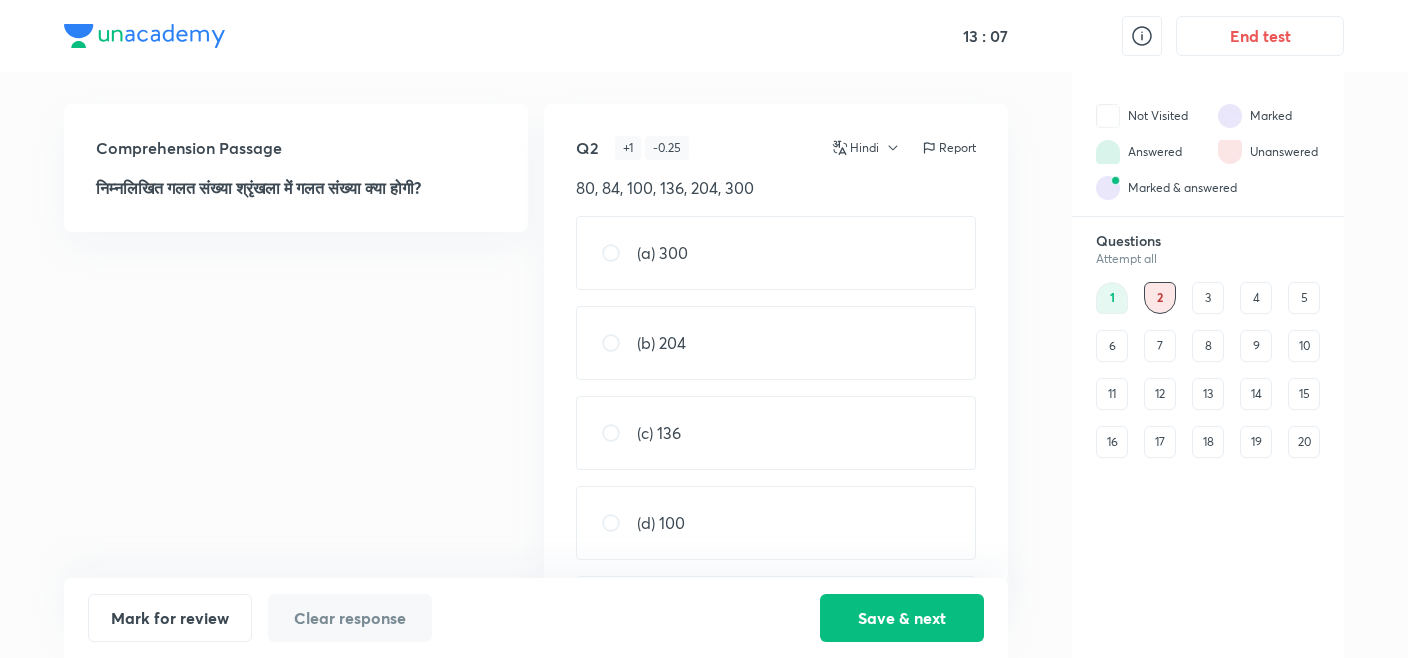 click on "(b) 204" at bounding box center [776, 343] 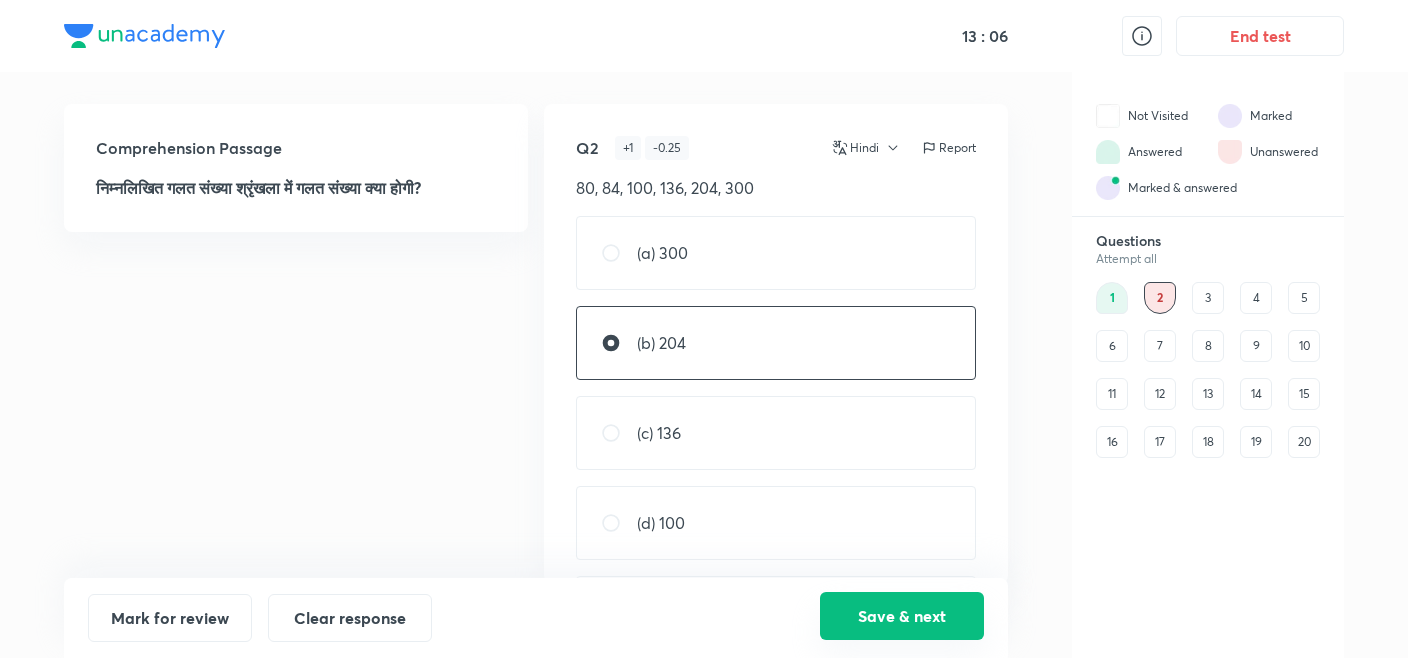 click on "Save & next" at bounding box center [902, 616] 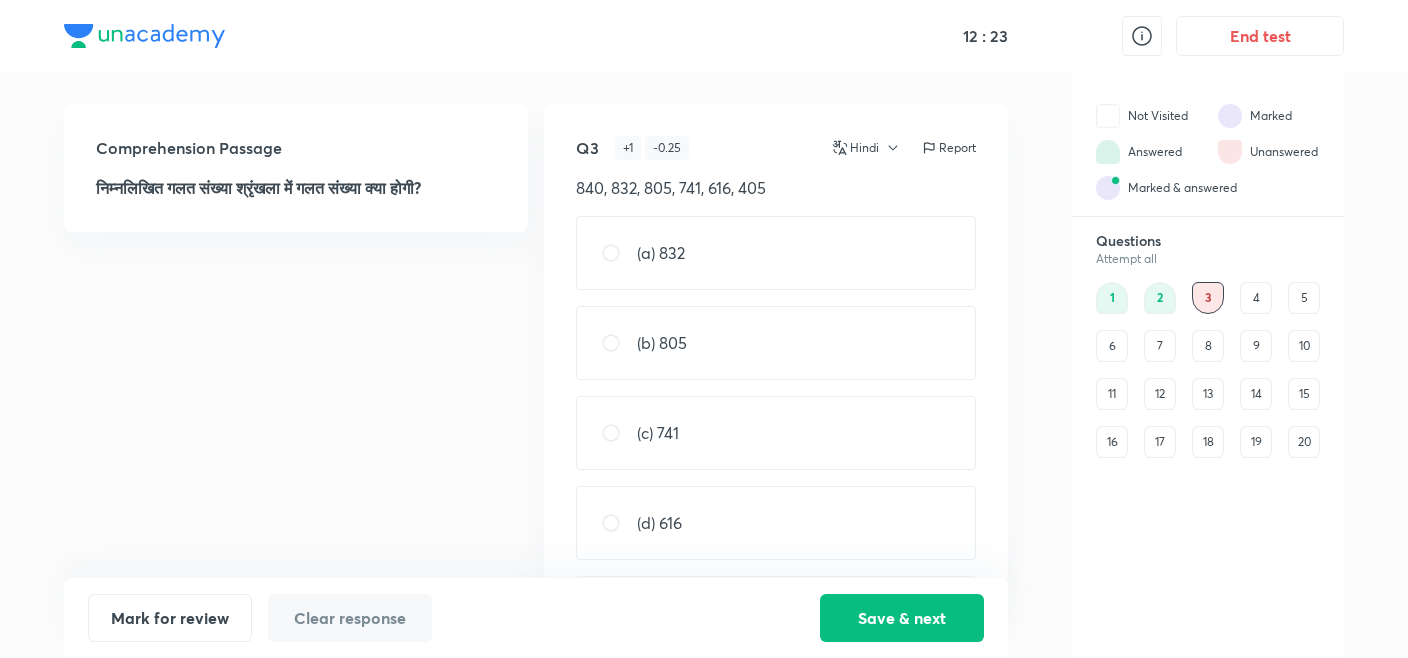 click on "(c) 741" at bounding box center [776, 433] 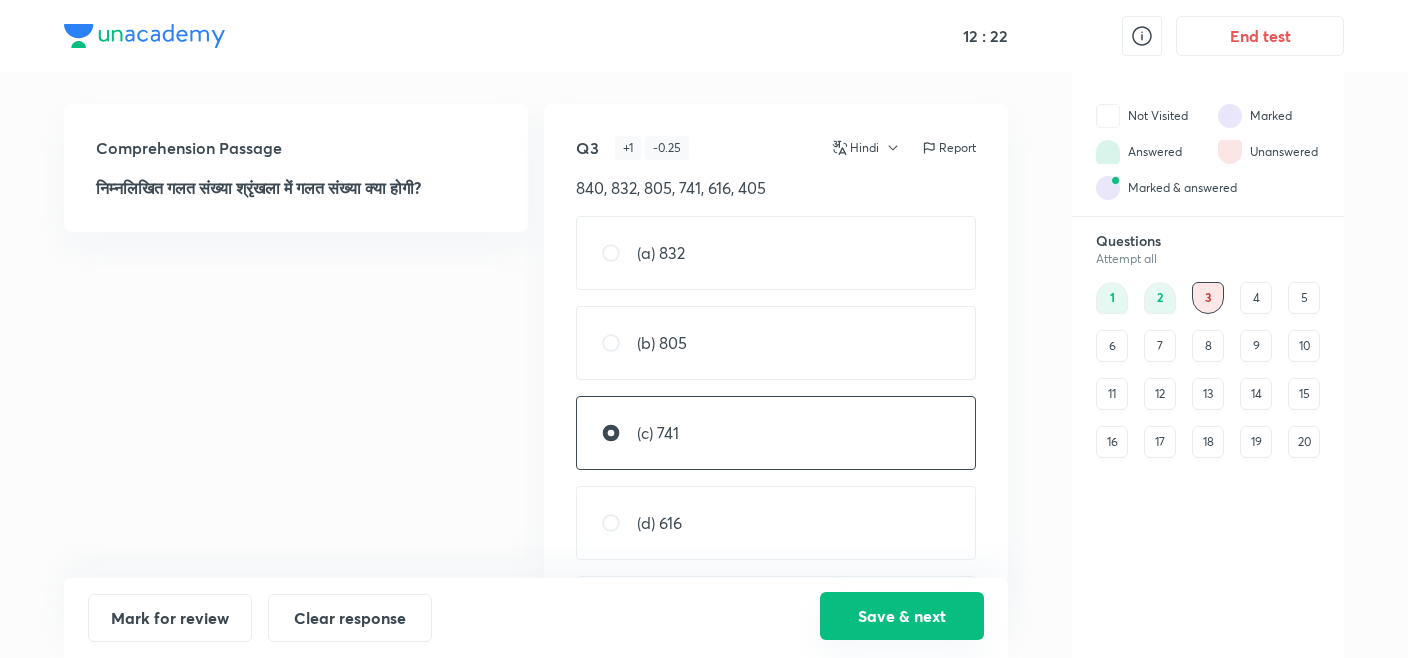 click on "Save & next" at bounding box center [902, 616] 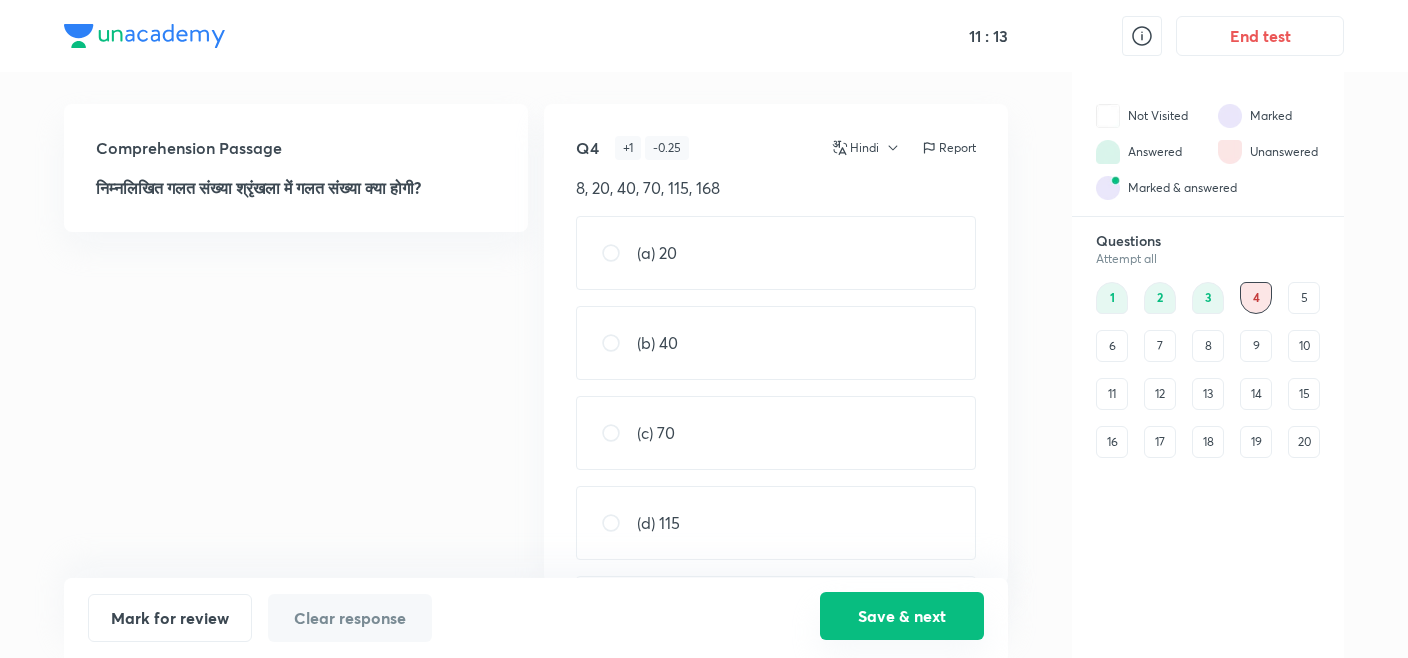 click on "Save & next" at bounding box center [902, 616] 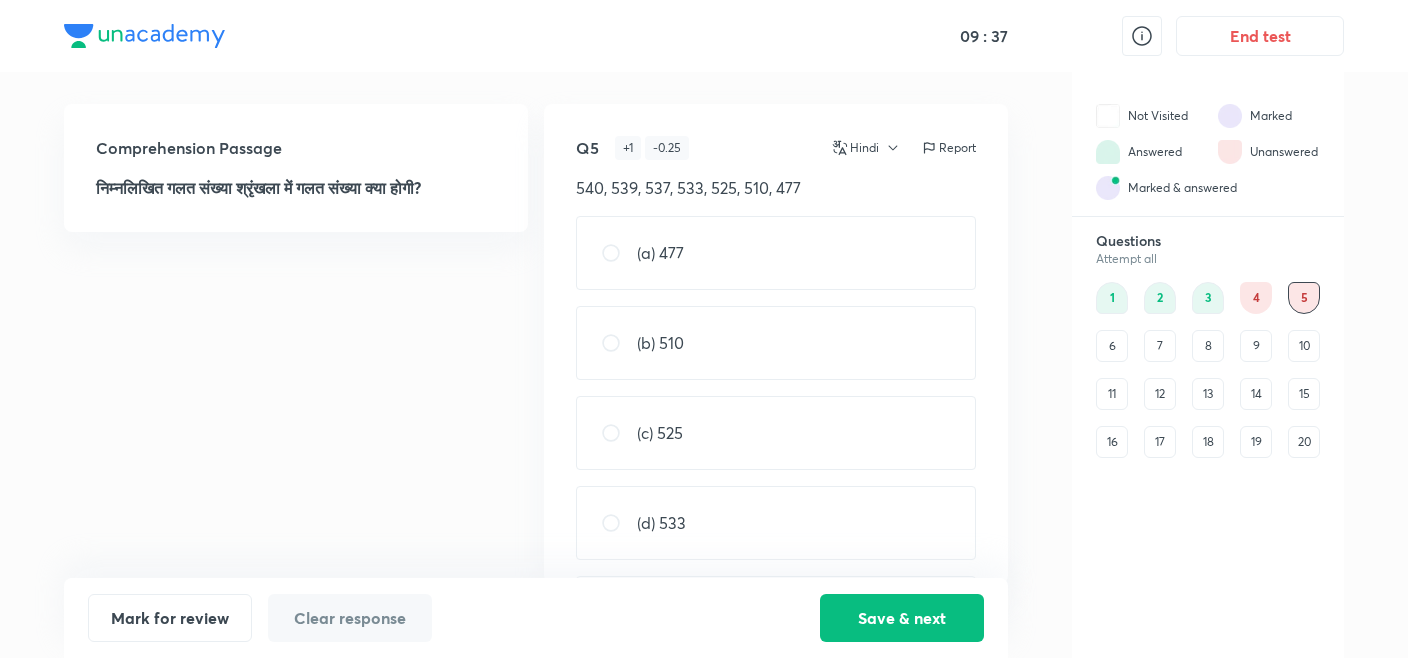 click on "(b) 510" at bounding box center [776, 343] 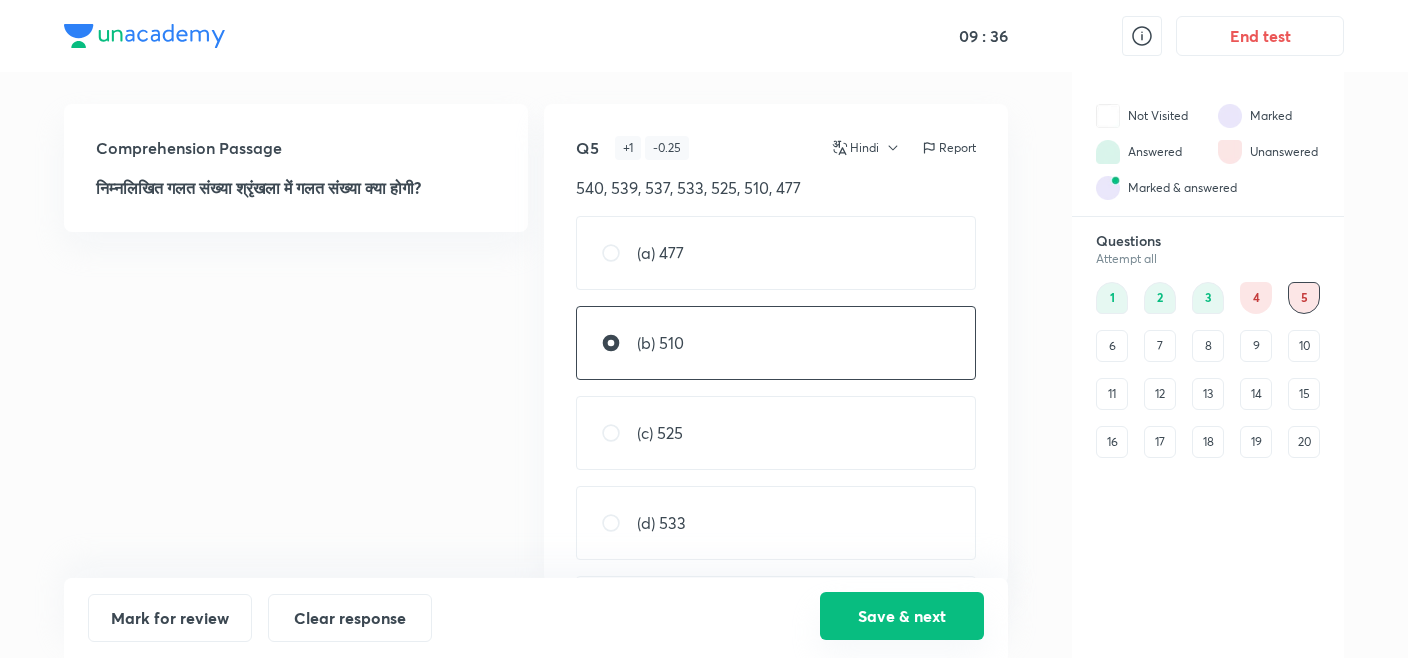 click on "Save & next" at bounding box center (902, 616) 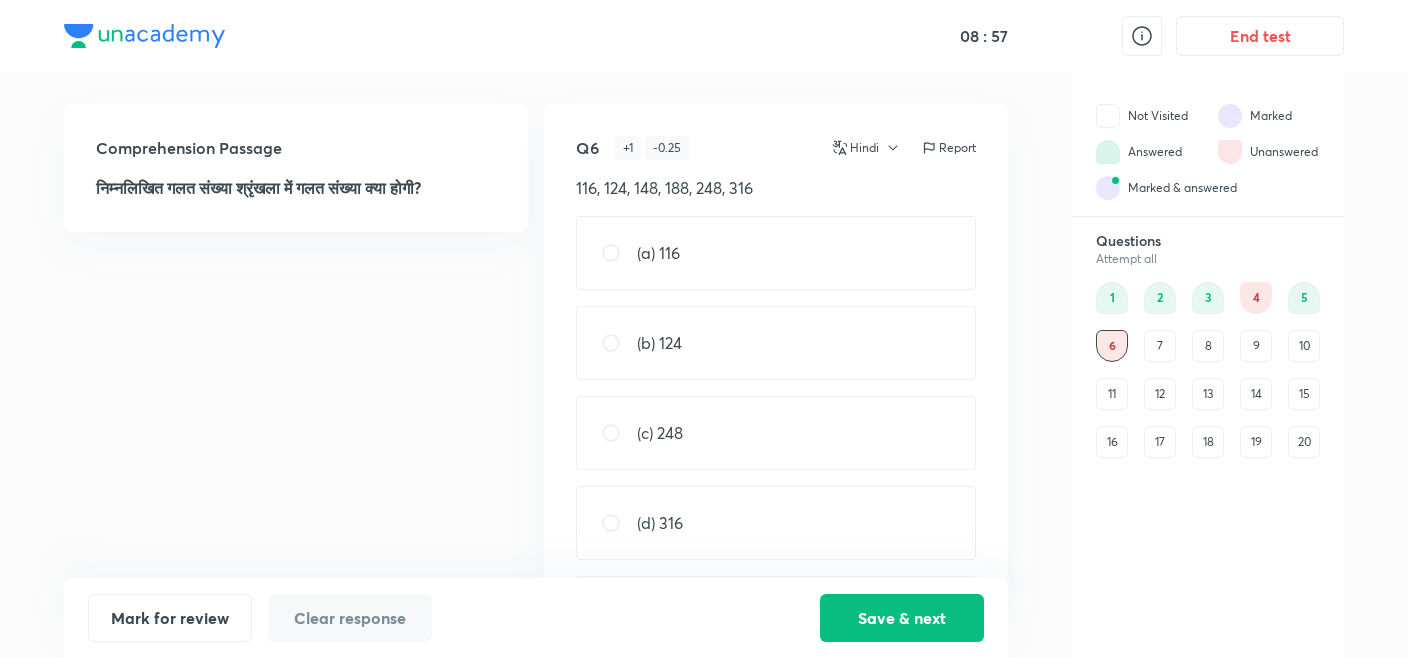 click on "(c) 248" at bounding box center [776, 433] 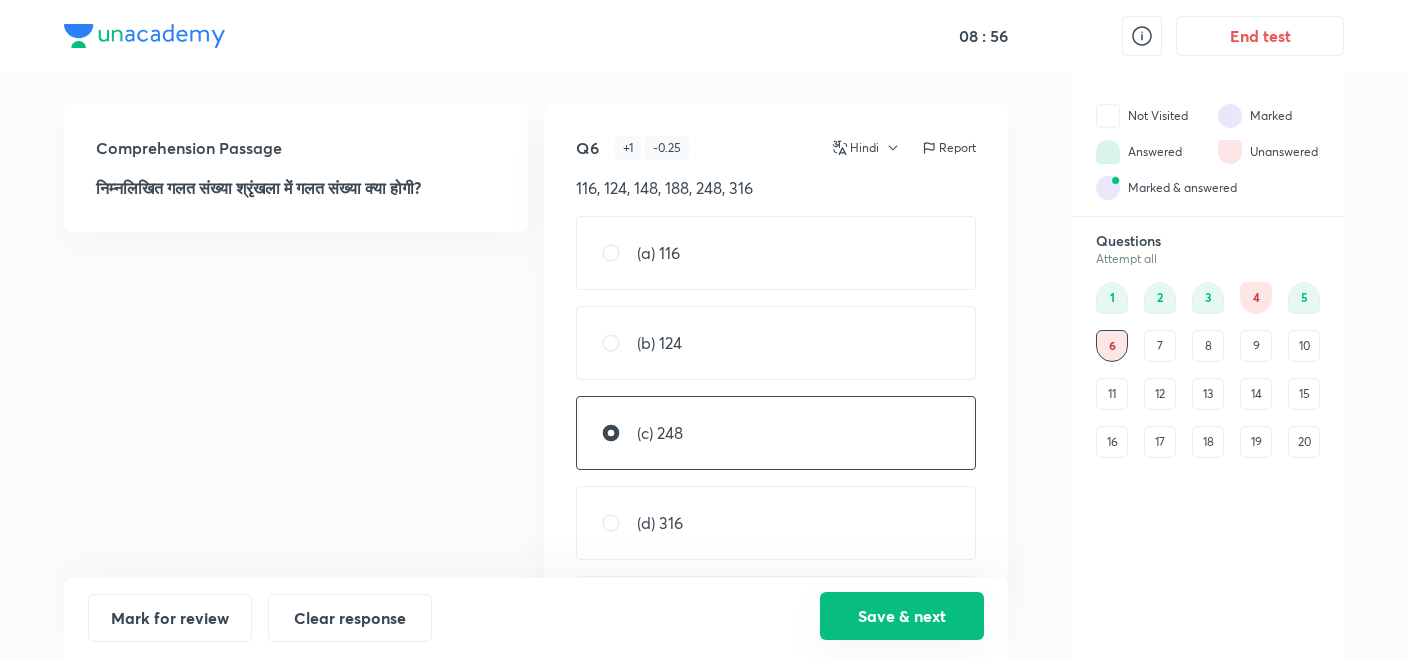 click on "Save & next" at bounding box center [902, 616] 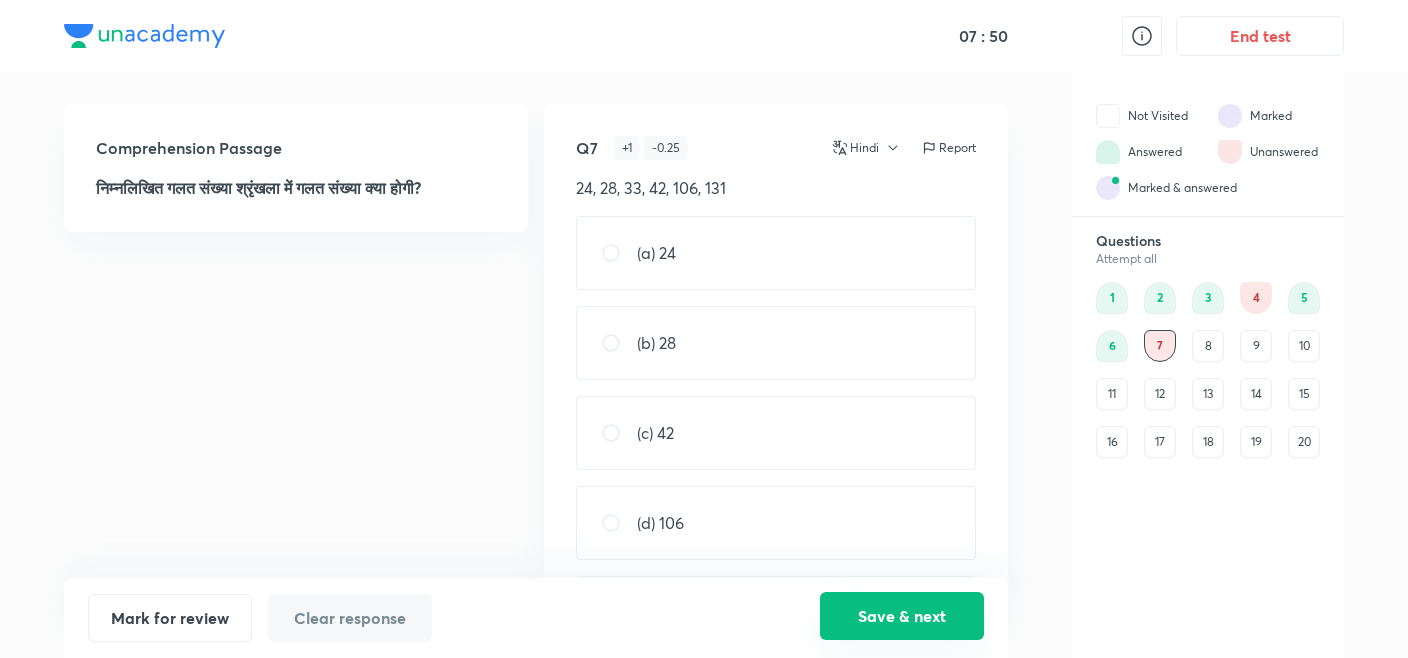 click on "Save & next" at bounding box center [902, 616] 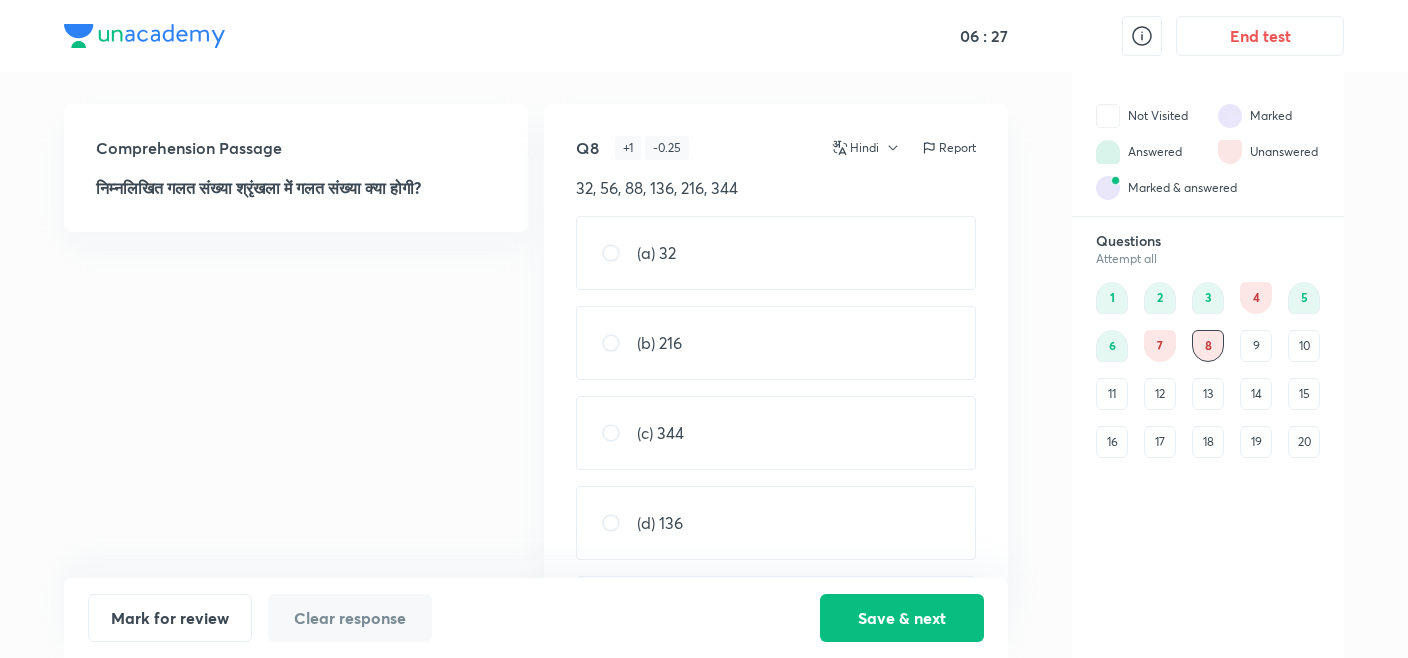 click on "(a) 32" at bounding box center [776, 253] 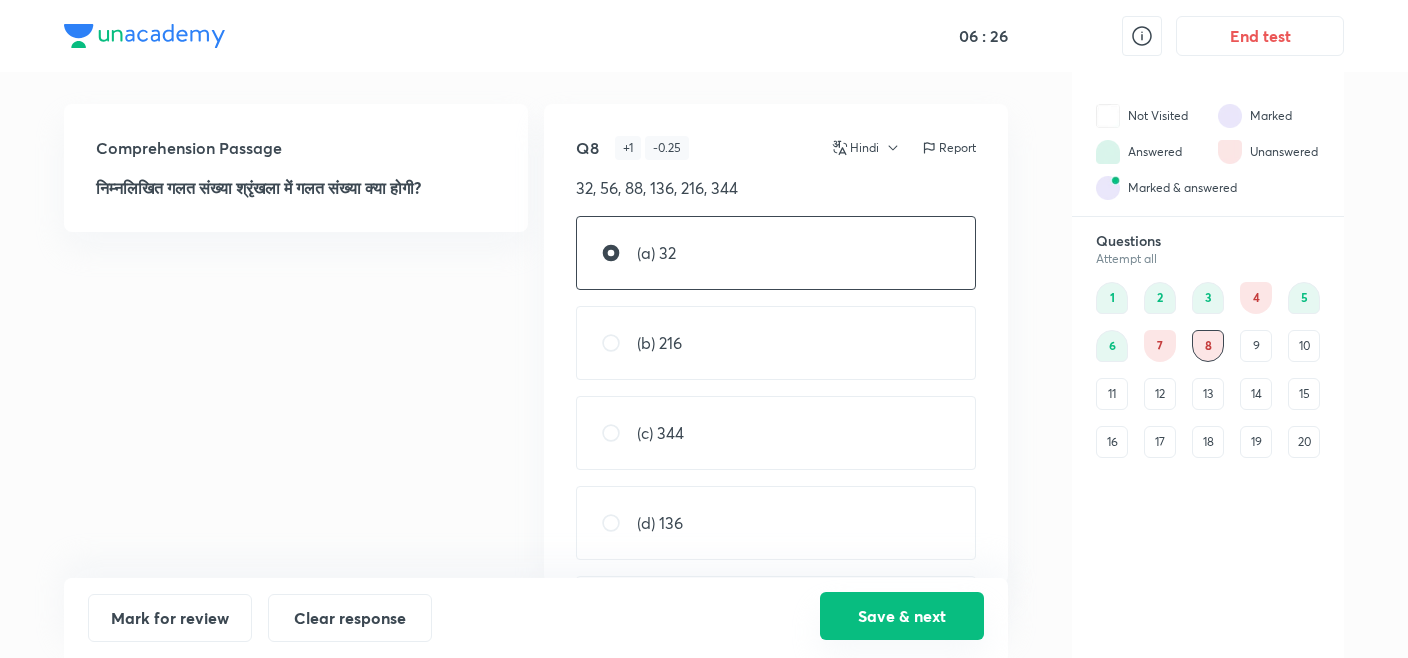 click on "Save & next" at bounding box center (902, 616) 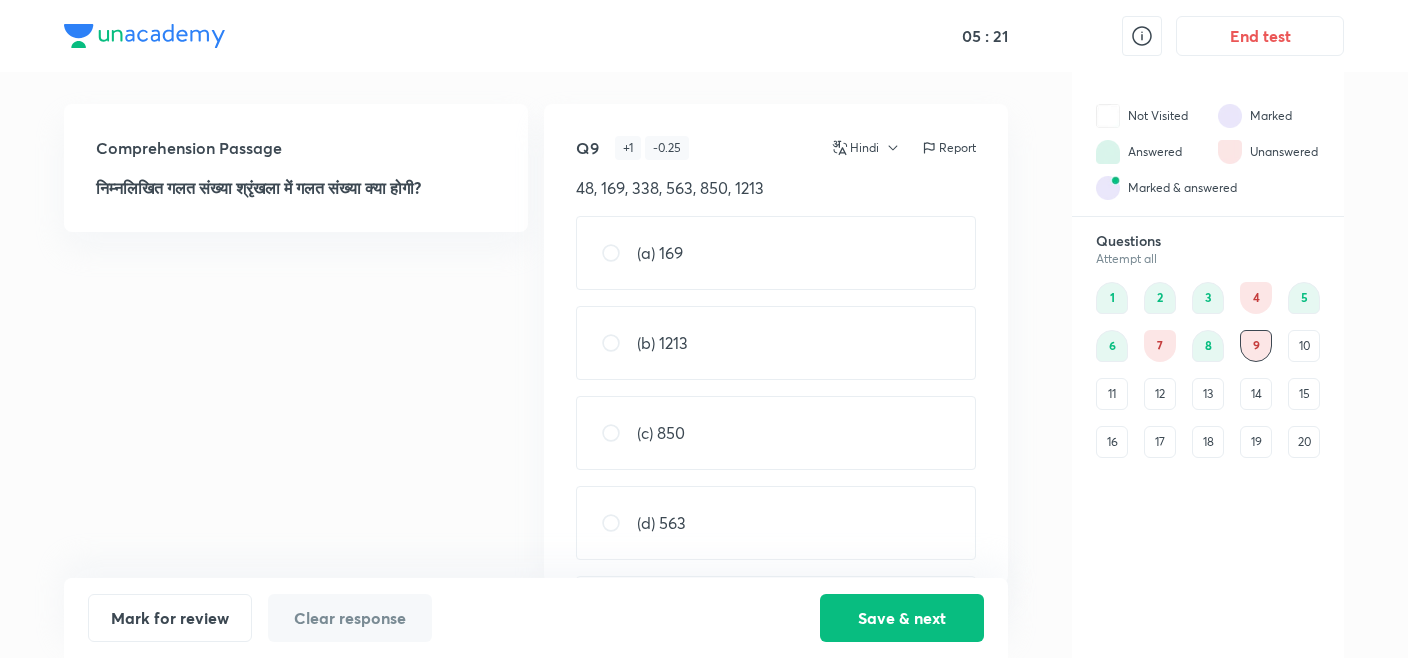 click on "(c) 850" at bounding box center (776, 433) 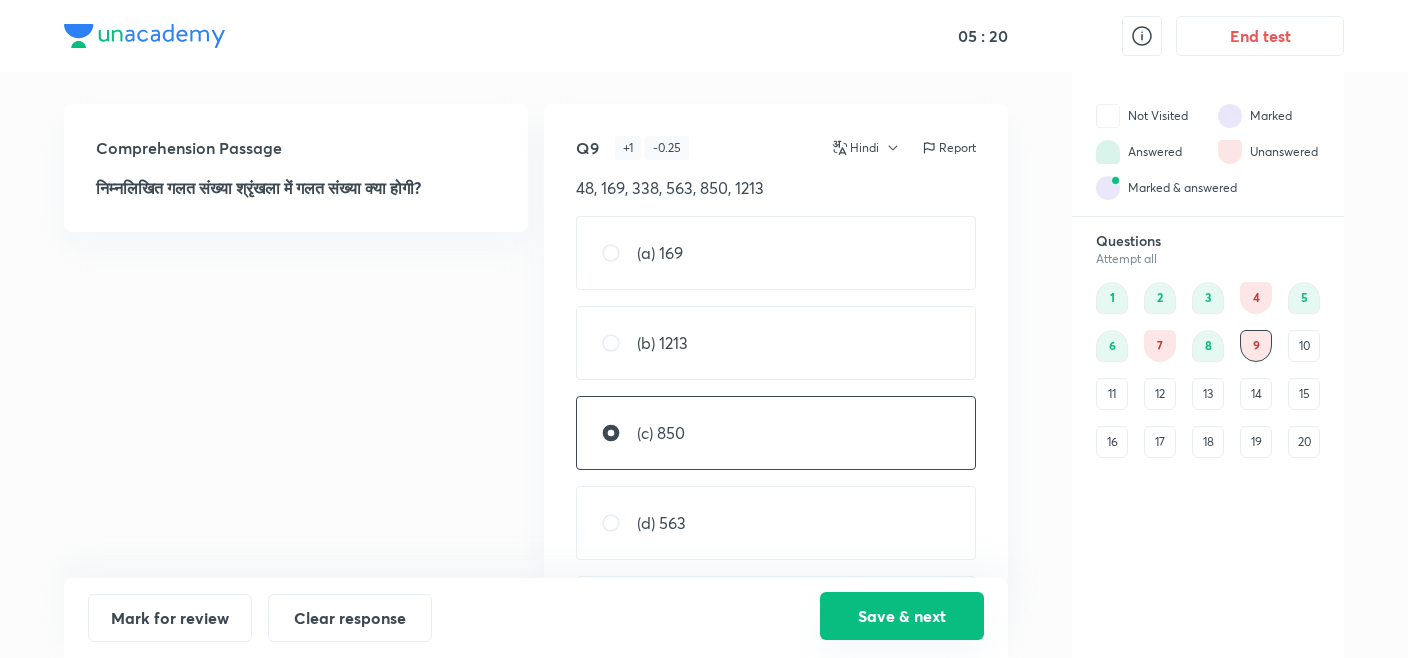 click on "Save & next" at bounding box center [902, 616] 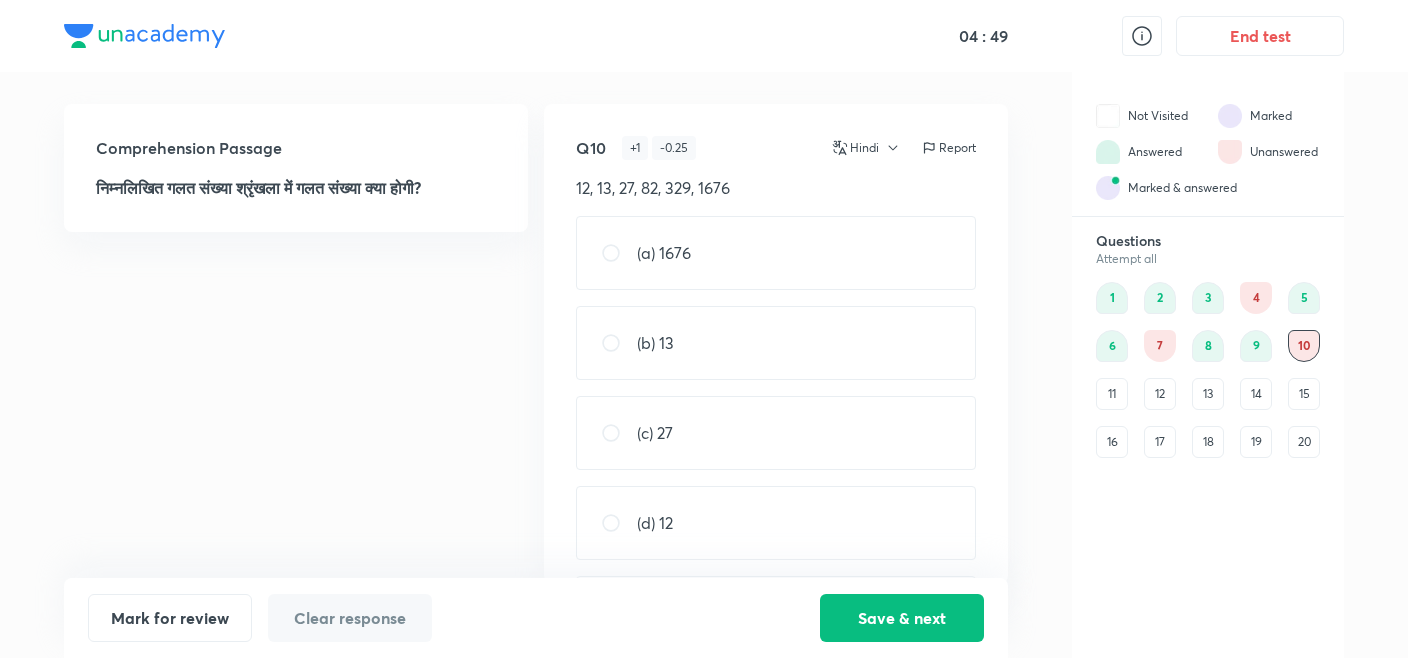 click on "(a) 1676" at bounding box center (776, 253) 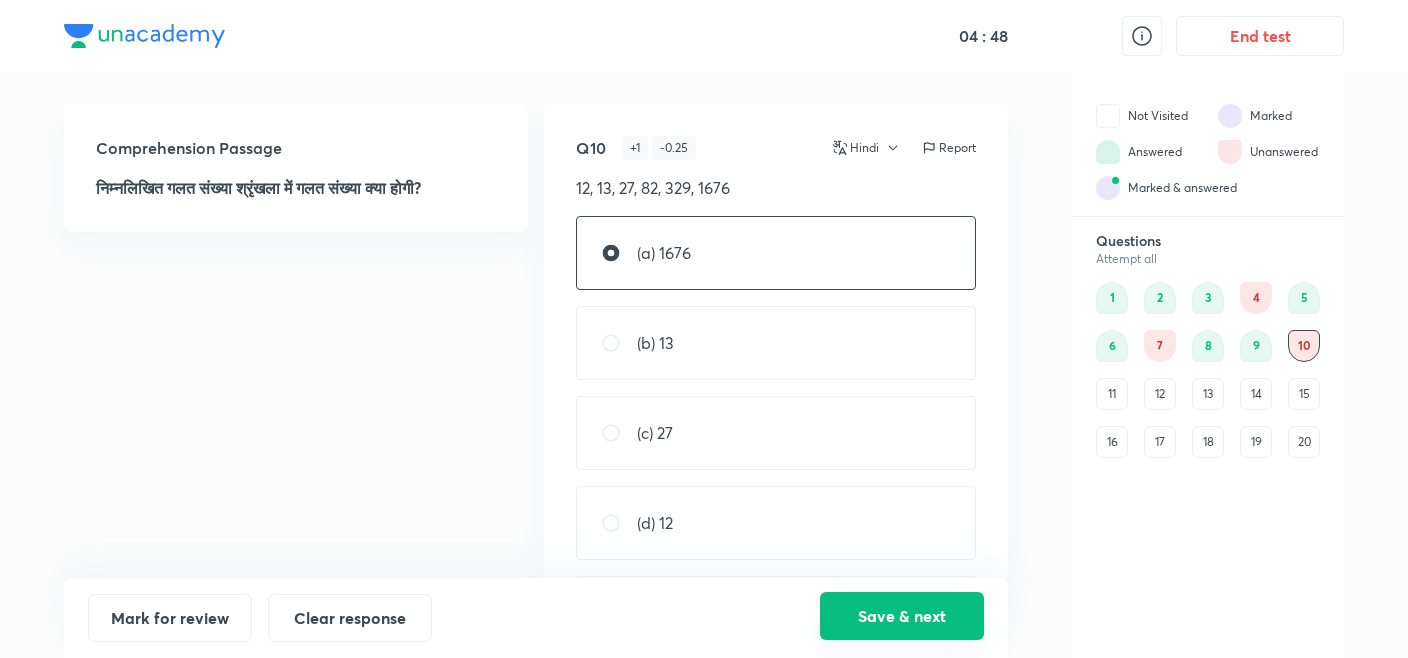 click on "Save & next" at bounding box center [902, 616] 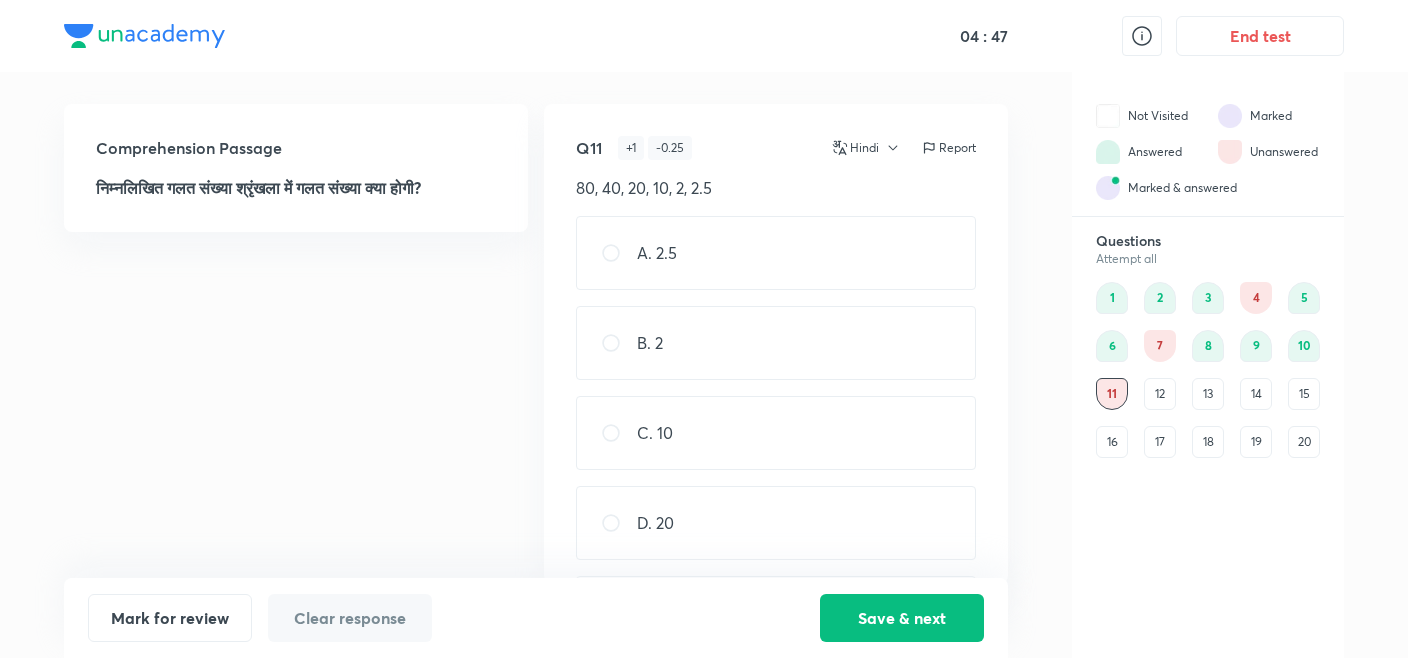click on "Questions Attempt all 1 2 3 4 5 6 7 8 9 10 11 12 13 14 15 16 17 18 19 20" at bounding box center [1208, 444] 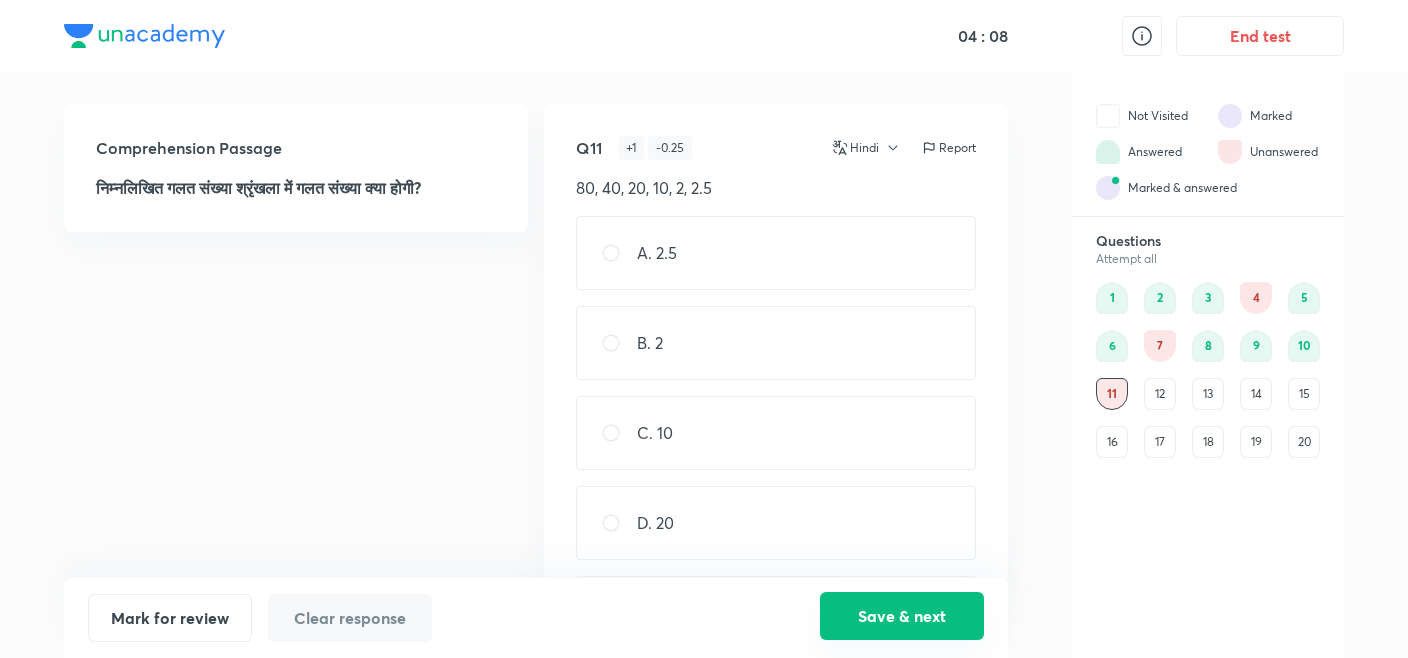 click on "Save & next" at bounding box center (902, 616) 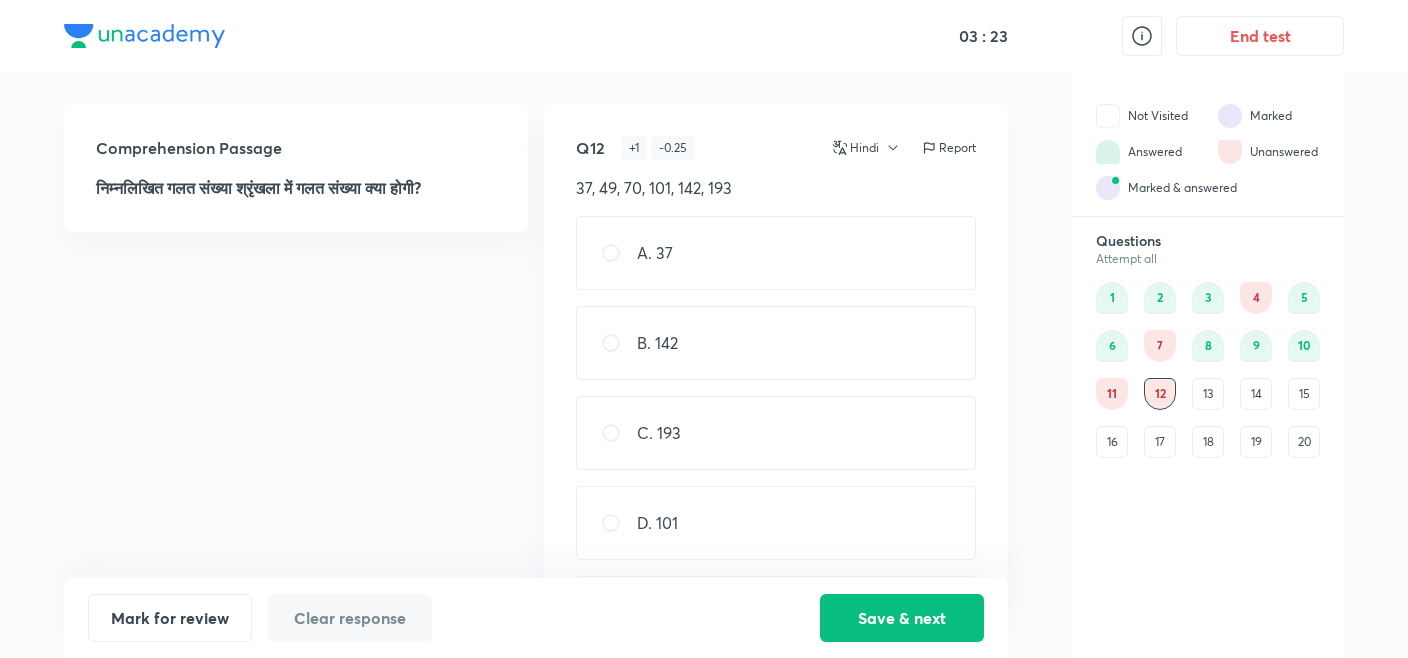 click on "A. 37" at bounding box center [776, 253] 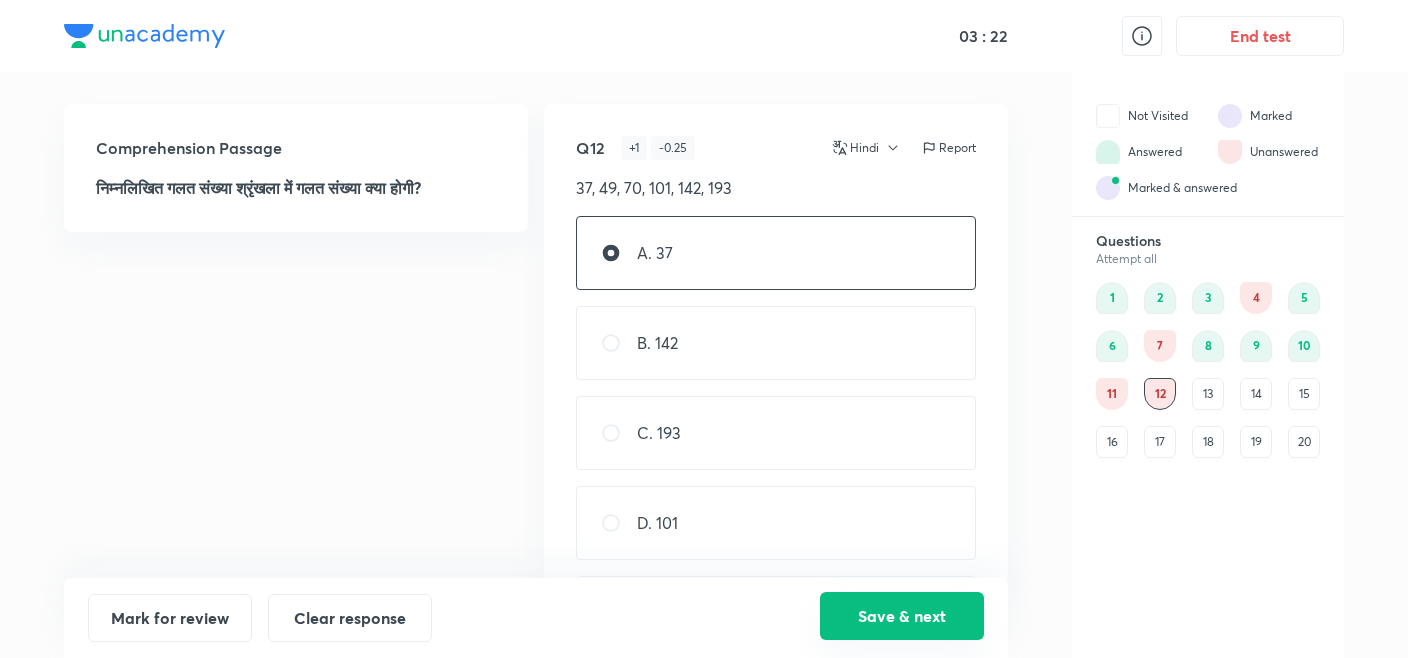 click on "Save & next" at bounding box center [902, 616] 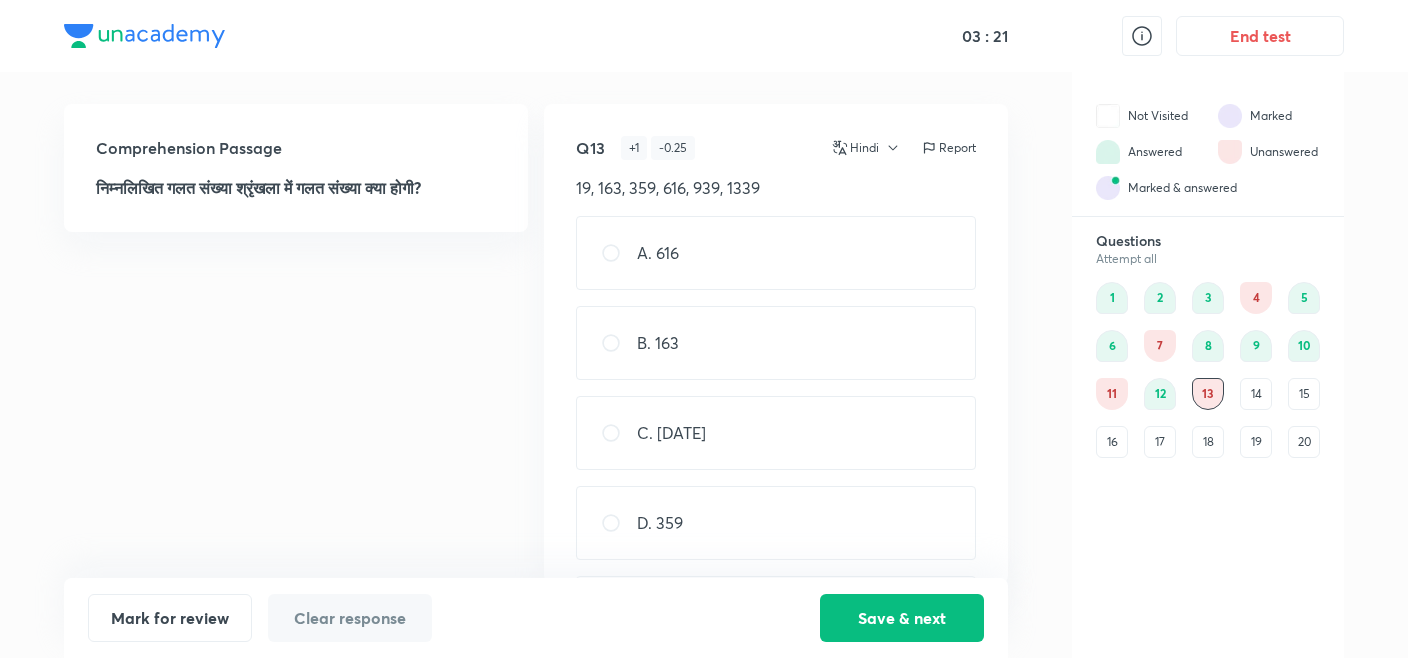 click on "Questions Attempt all 1 2 3 4 5 6 7 8 9 10 11 12 13 14 15 16 17 18 19 20" at bounding box center (1208, 444) 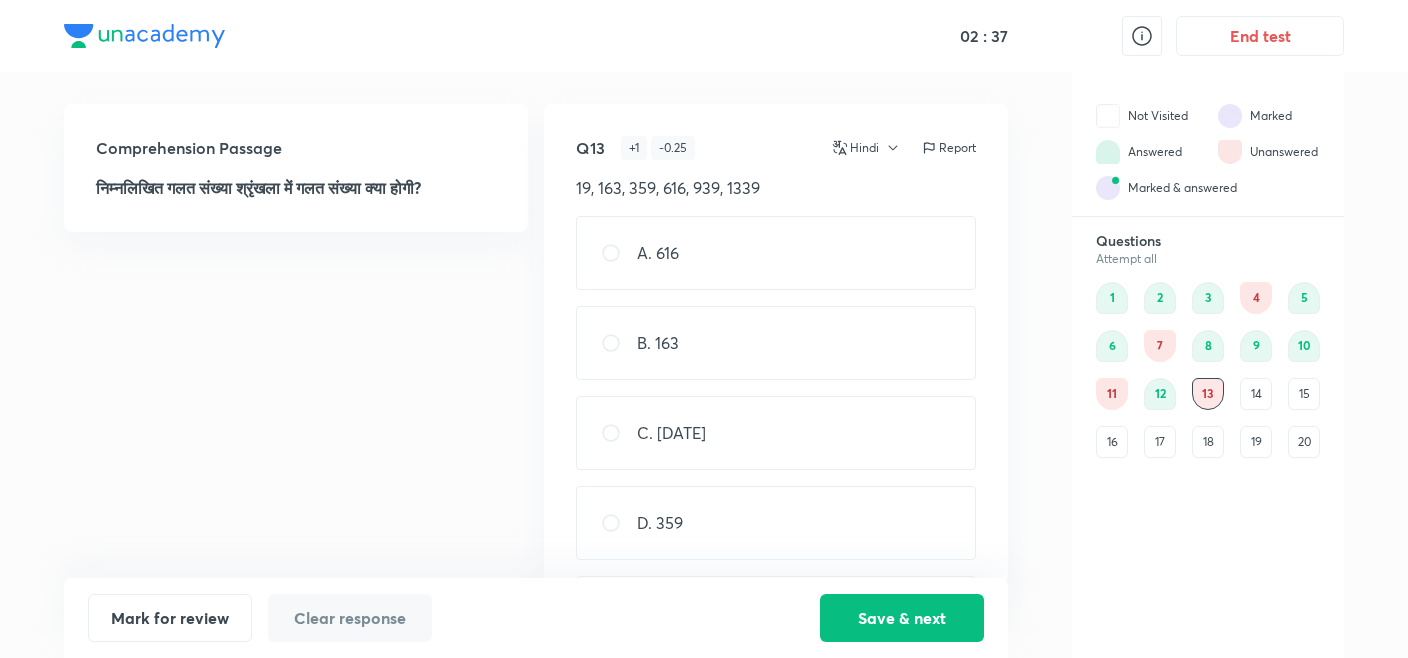click on "A. 616" at bounding box center (776, 253) 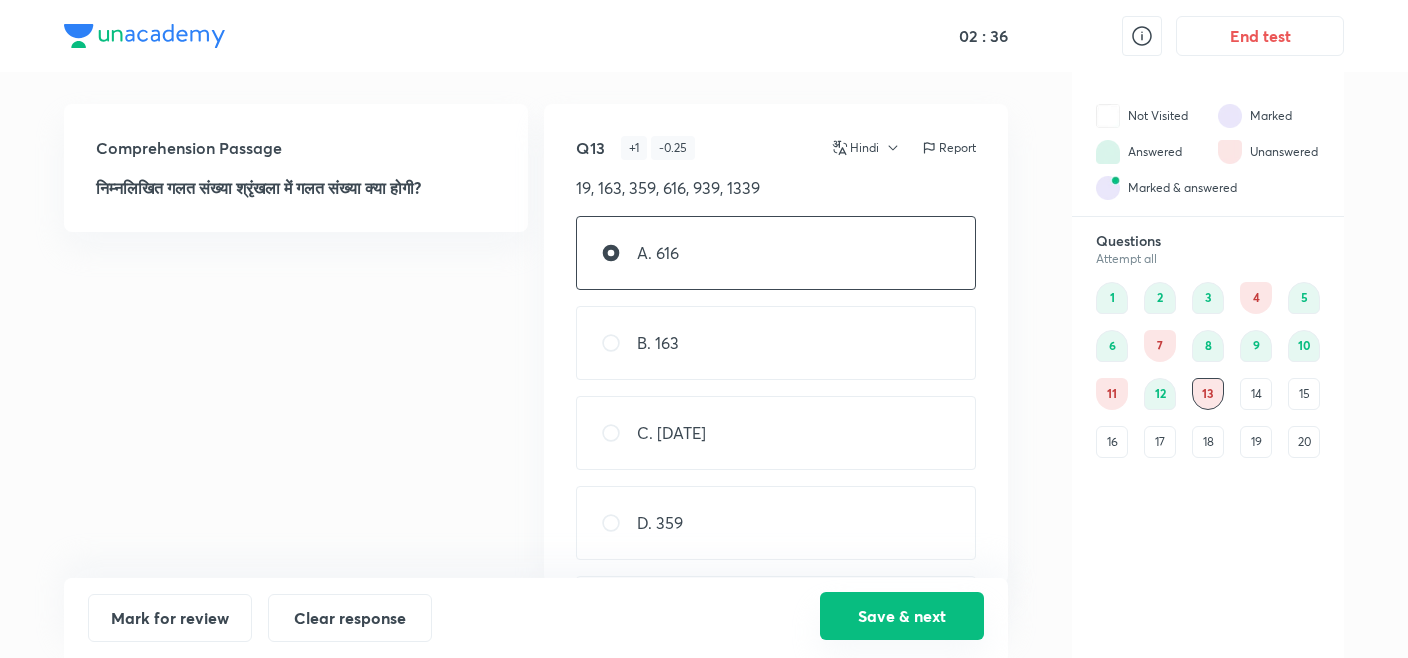 click on "Save & next" at bounding box center (902, 616) 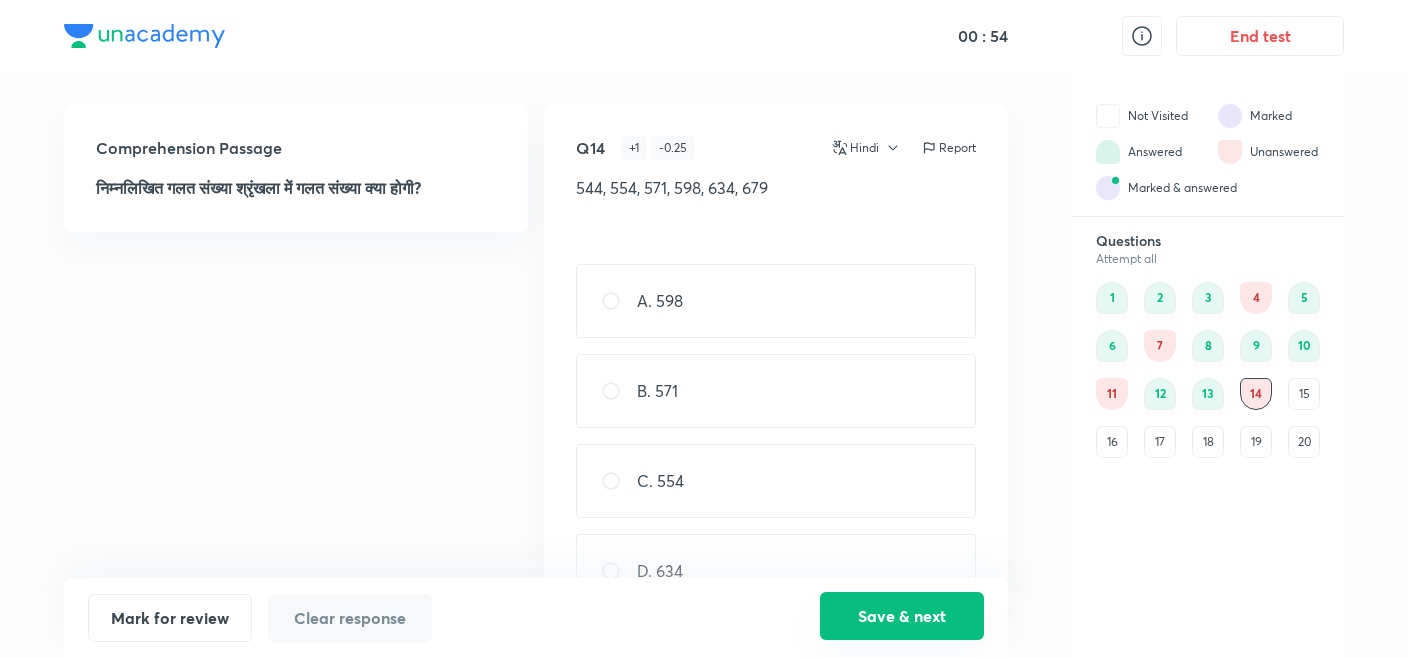 click on "Save & next" at bounding box center (902, 616) 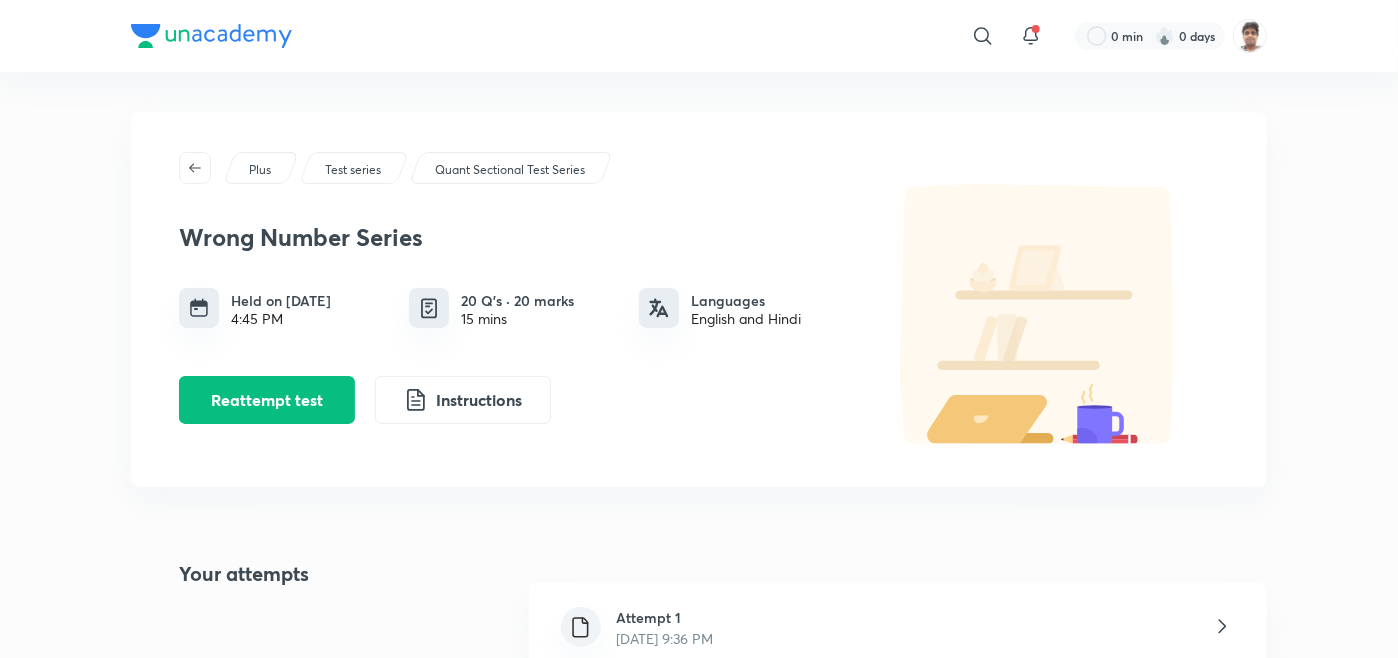 click on "Attempt 1 [DATE] 9:36 PM" at bounding box center [898, 628] 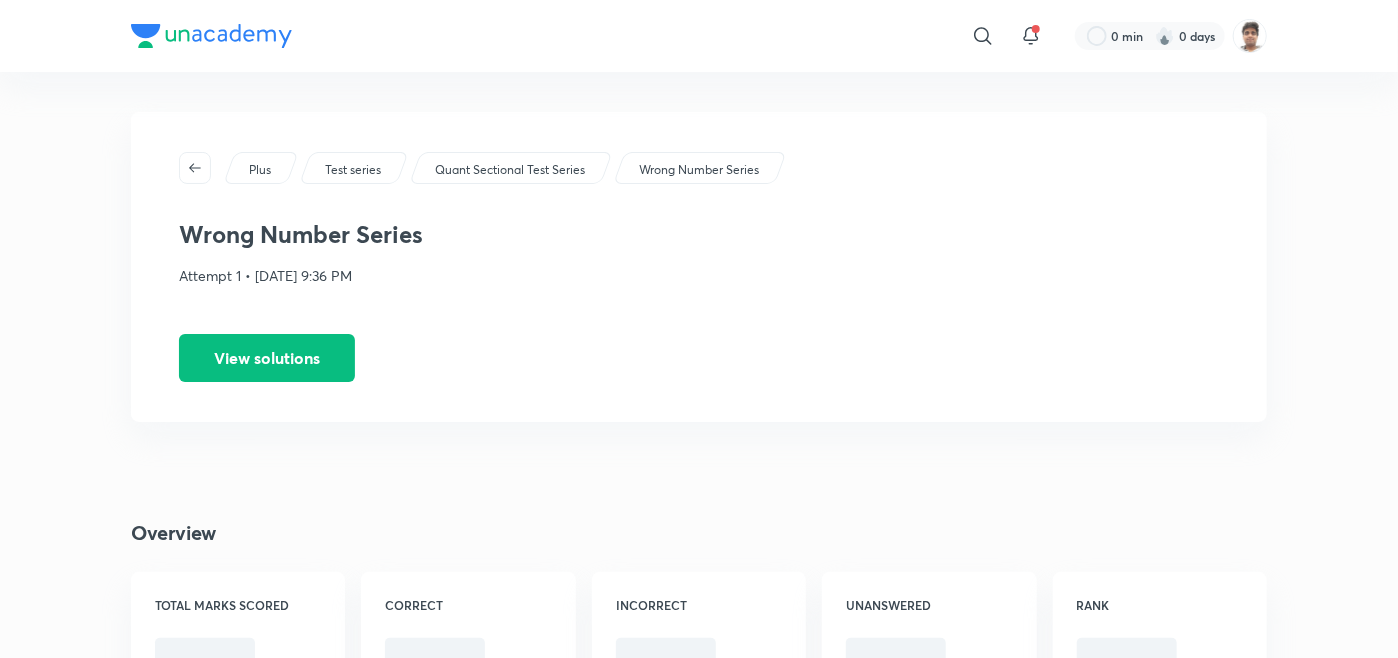 click on "Plus Test series Quant Sectional Test Series Wrong Number Series Wrong Number Series Attempt 1 • [DATE] 9:36 PM View solutions Overview TOTAL MARKS SCORED CORRECT INCORRECT UNANSWERED RANK Stats You Score Percentile Marks Gained Marks Lost Unanswered Marks Accuracy Others Score Percentile Marks Gained Marks Lost Unanswered Marks Accuracy Topper Score Percentile Marks Gained Marks Lost Unanswered Marks Accuracy Maximum Marks Gained Marks Lost Unanswered Marks Time taken Sectional comparison" at bounding box center (699, 1204) 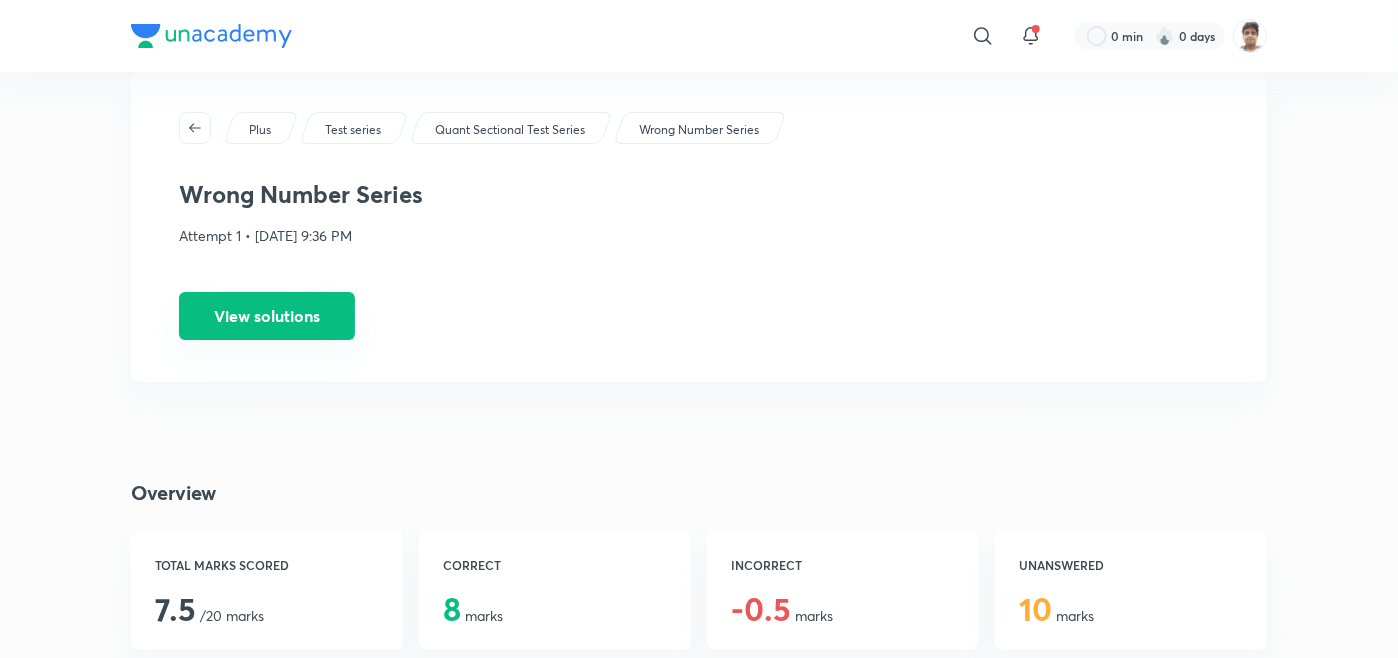 click on "View solutions" at bounding box center [267, 316] 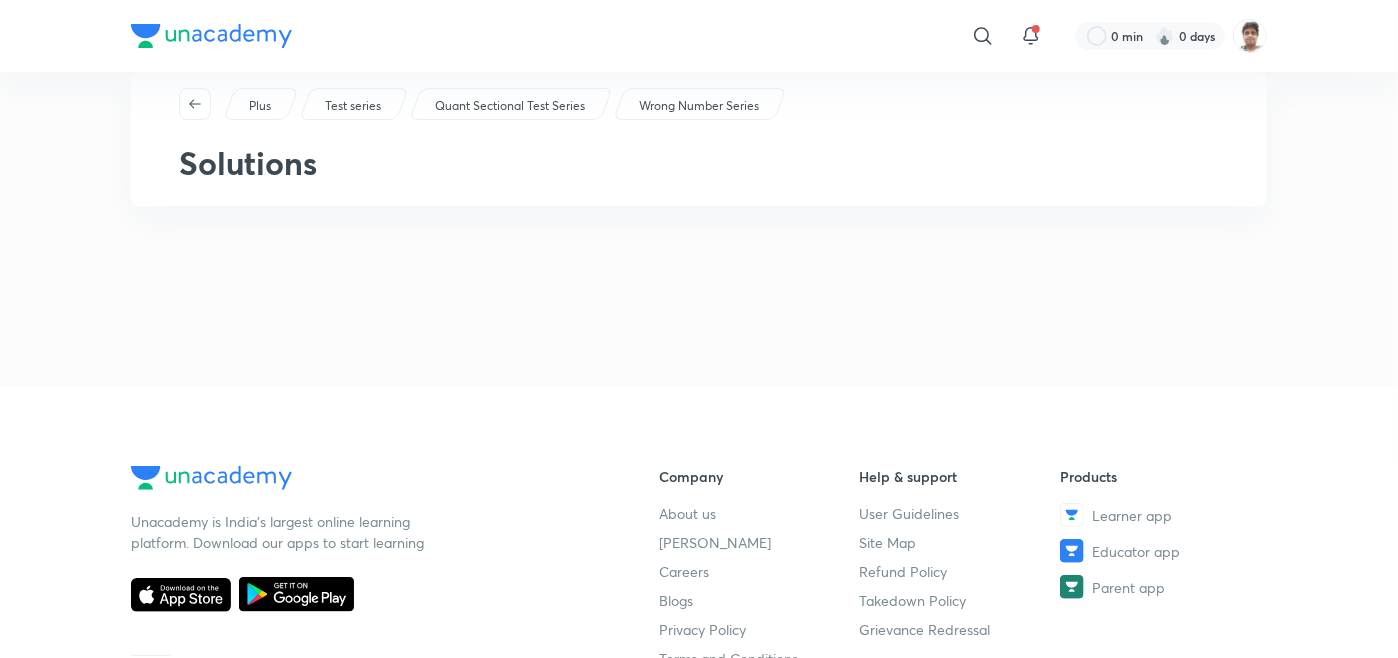 scroll, scrollTop: 0, scrollLeft: 0, axis: both 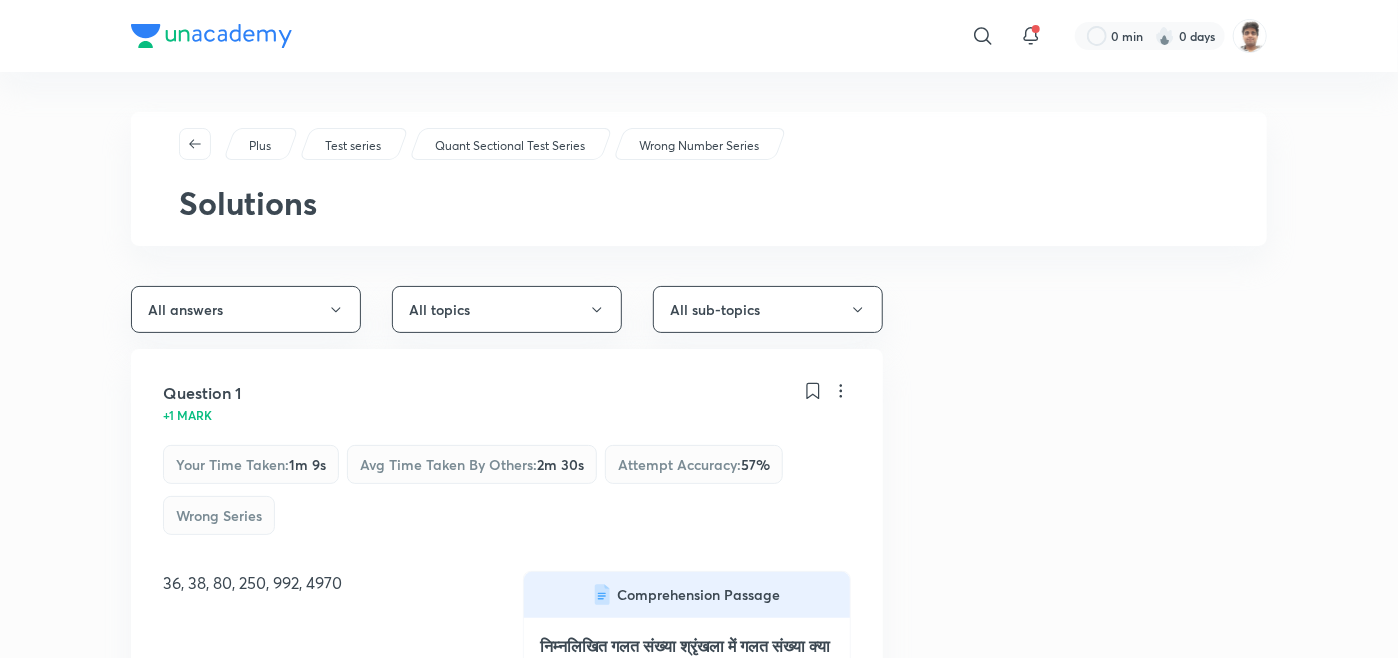 click on "​ 0 min 0 days Plus Test series Quant Sectional Test Series Wrong Number Series Solutions All answers All topics All sub-topics Question 1 +1 mark Your time taken :  1m 9s Avg time taken by others :  2m 30s Attempt accuracy :  57 % Wrong Series 36, 38, 80, 250, 992, 4970 Comprehension Passage निम्नलिखित गलत संख्या श्रृंखला में गलत संख्या क्या होगी? (a) 36               (b) 38               (c) 80                   (d) 250            Your answer  (e) 992   Solution View Question 2 +1 mark Your time taken :  43s Avg time taken by others :  47s Attempt accuracy :  55 % Wrong Series 80, 84, 100, 136, 204, 300 Comprehension Passage निम्नलिखित गलत संख्या श्रृंखला में गलत संख्या क्या होगी? (a) 300              (b) 204             Your answer View :" at bounding box center (699, 8301) 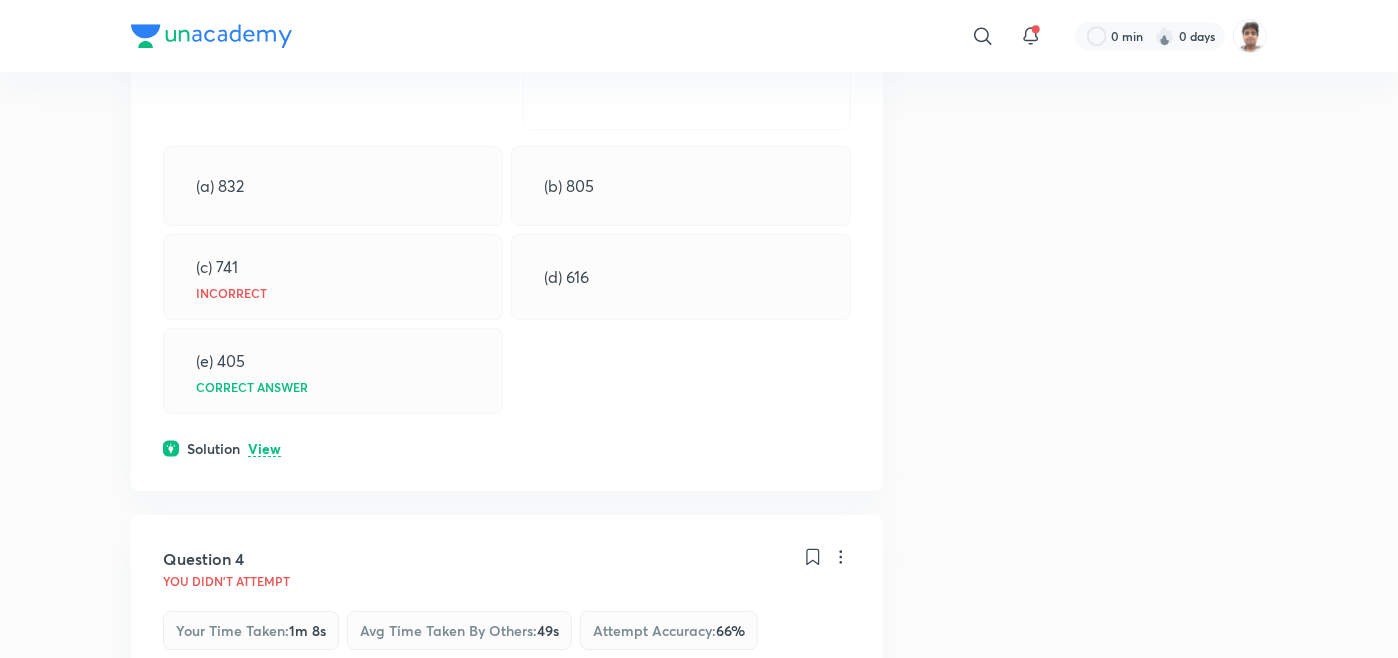 scroll, scrollTop: 2960, scrollLeft: 0, axis: vertical 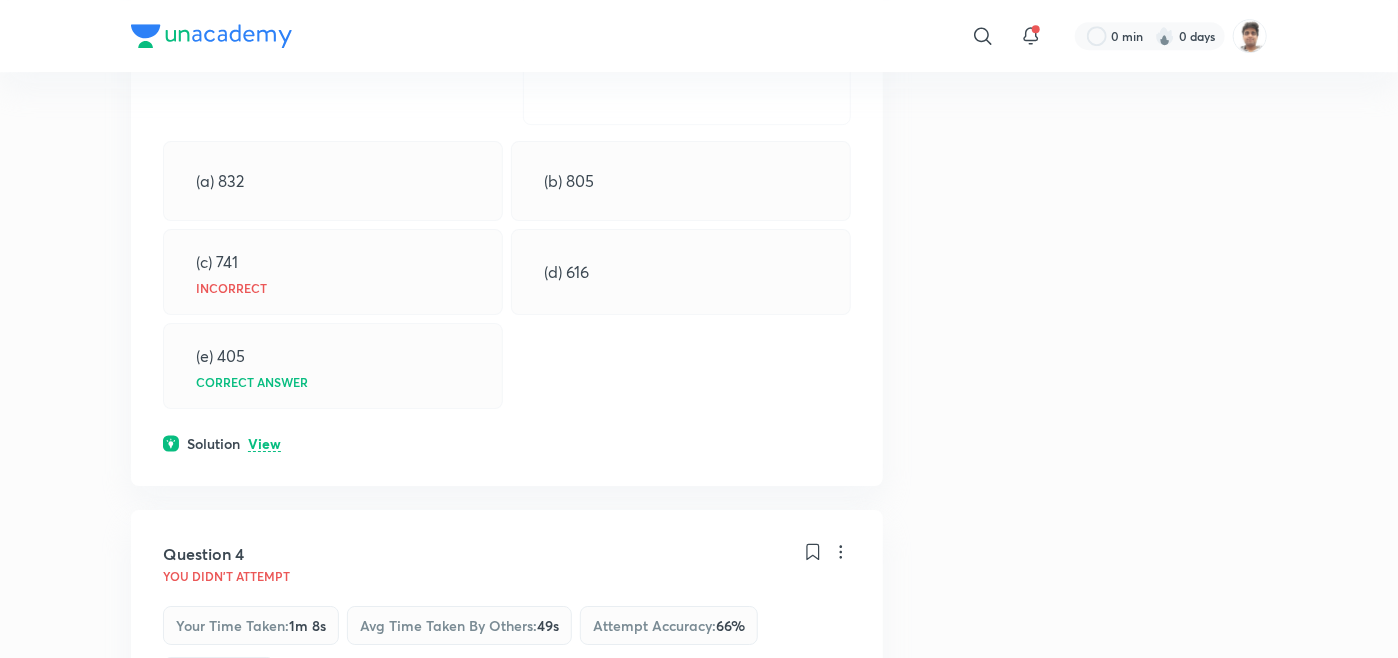 click on "View" at bounding box center [264, 444] 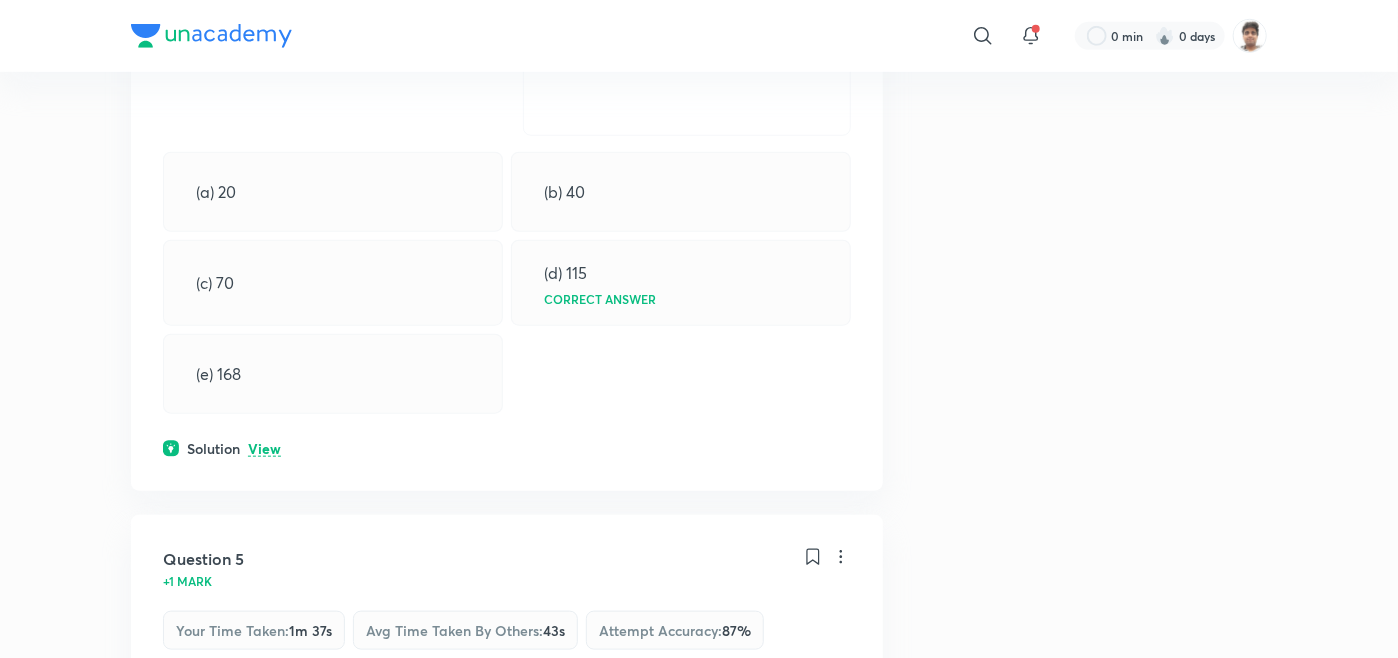 scroll, scrollTop: 4280, scrollLeft: 0, axis: vertical 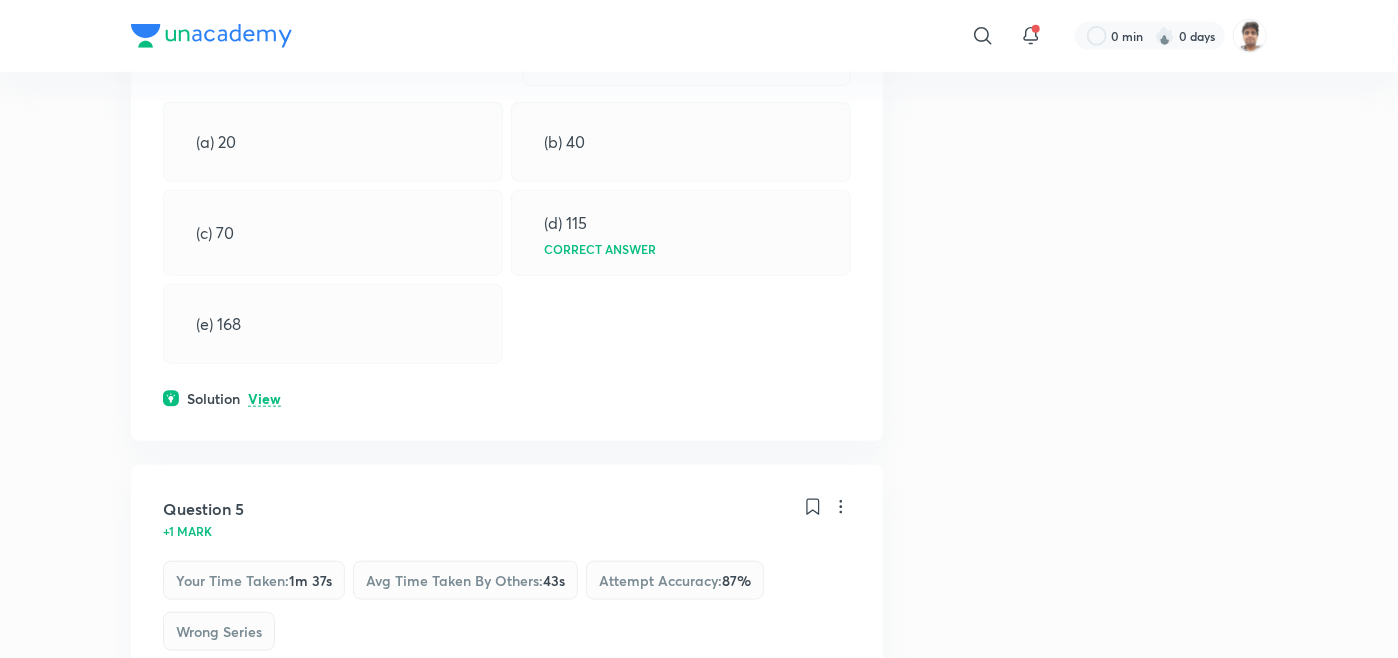click on "View" at bounding box center (264, 399) 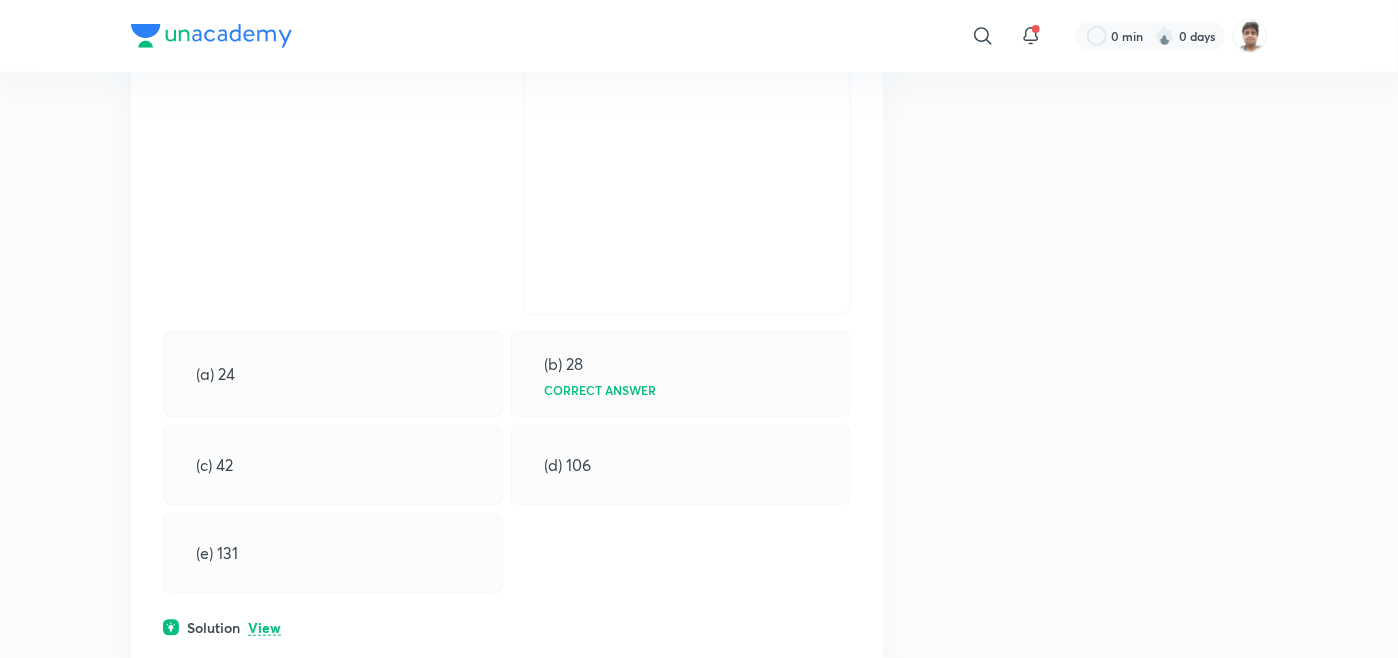 scroll, scrollTop: 7440, scrollLeft: 0, axis: vertical 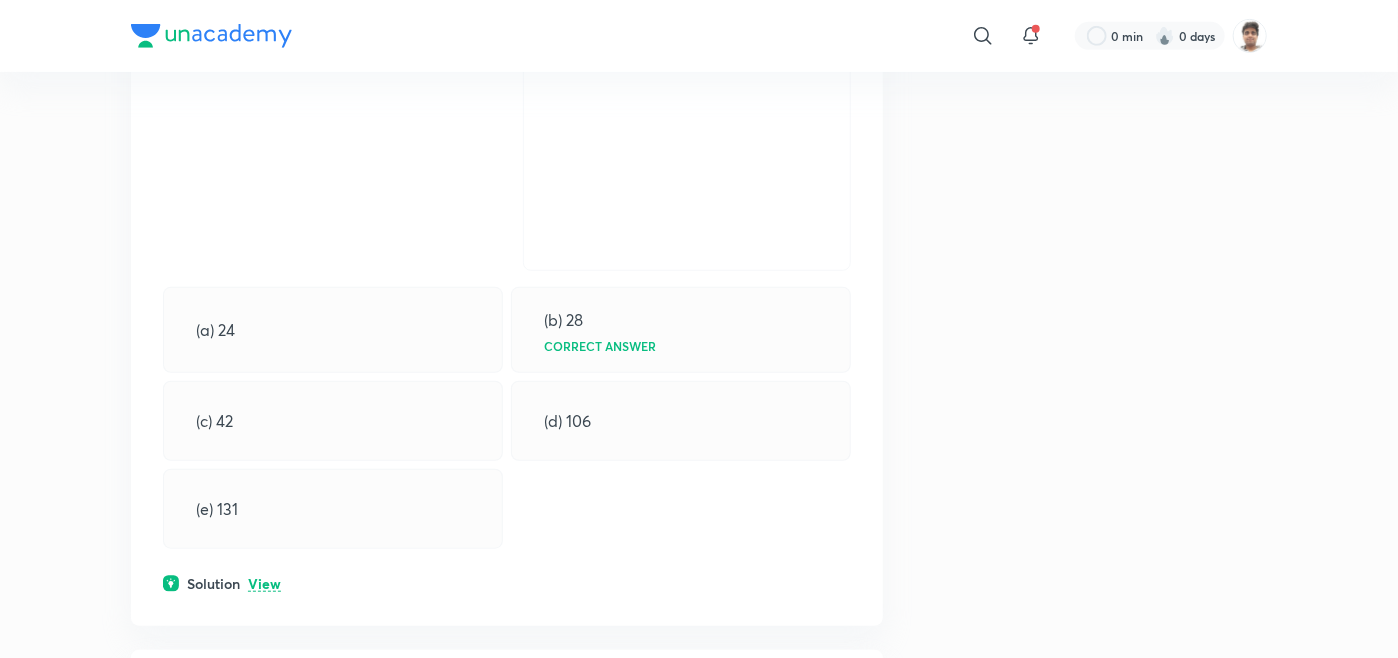 click on "View" at bounding box center [264, 584] 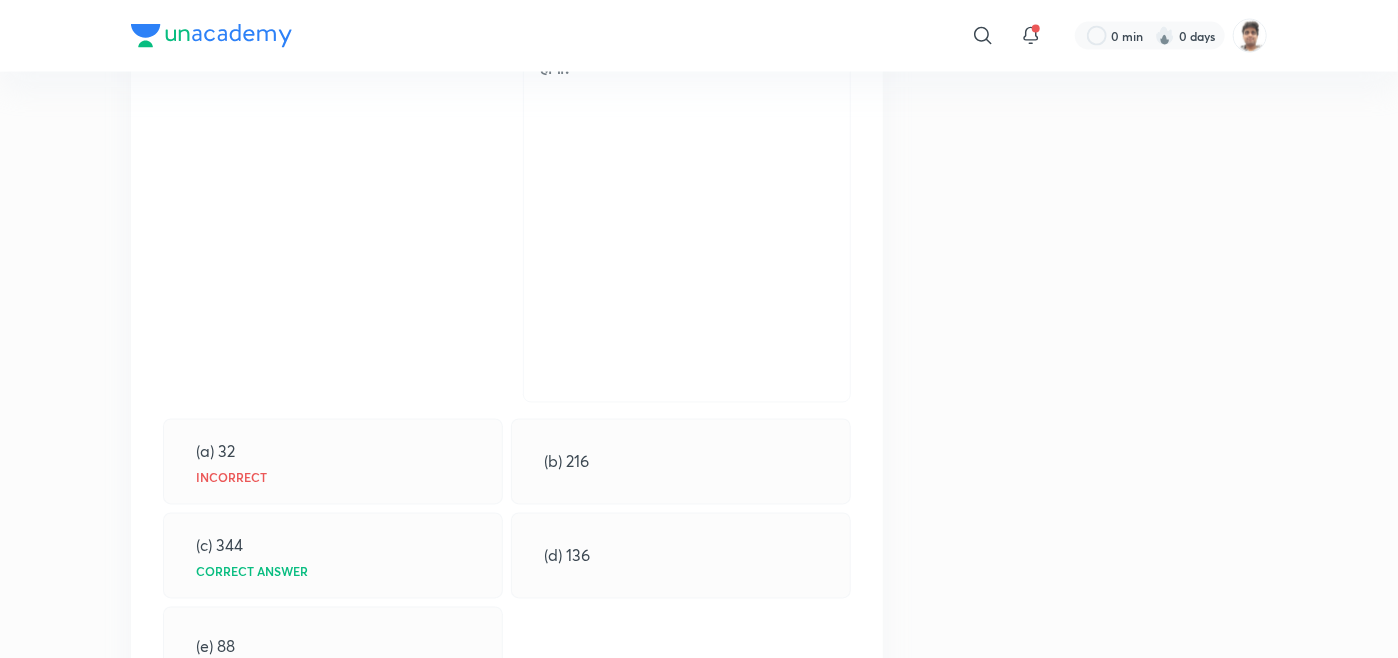 scroll, scrollTop: 8760, scrollLeft: 0, axis: vertical 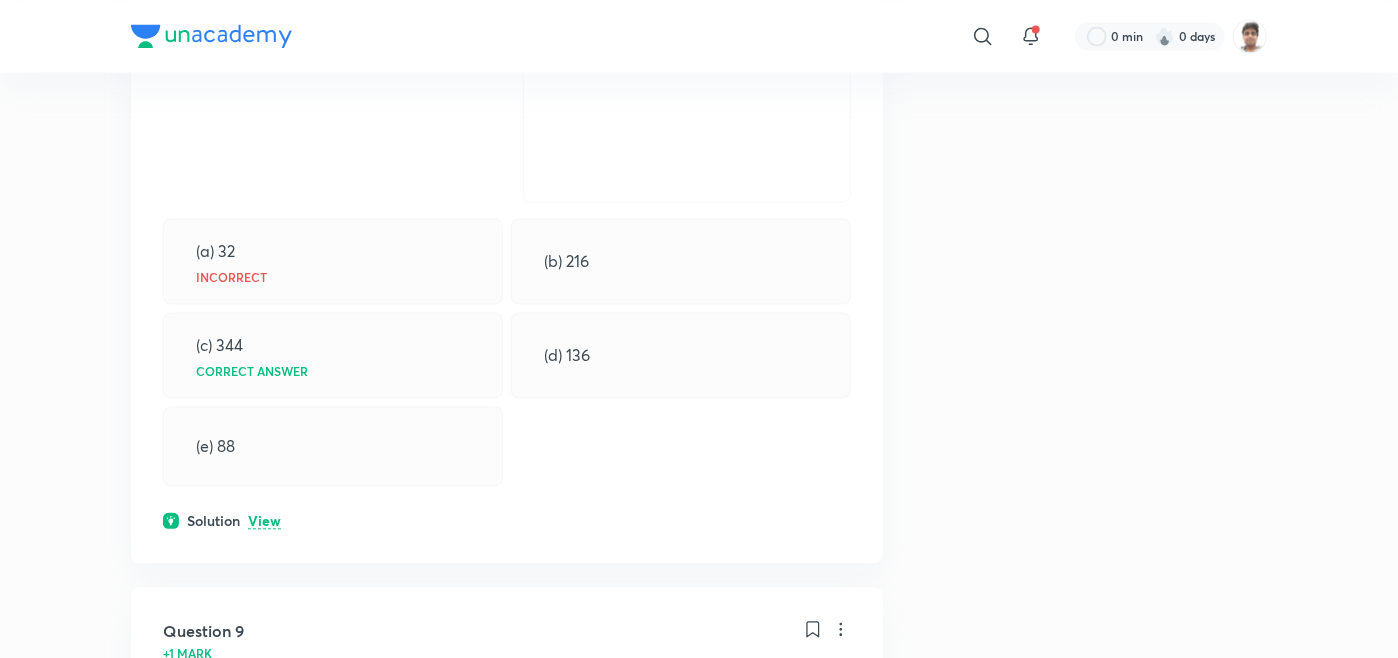 click on "View" at bounding box center [264, 521] 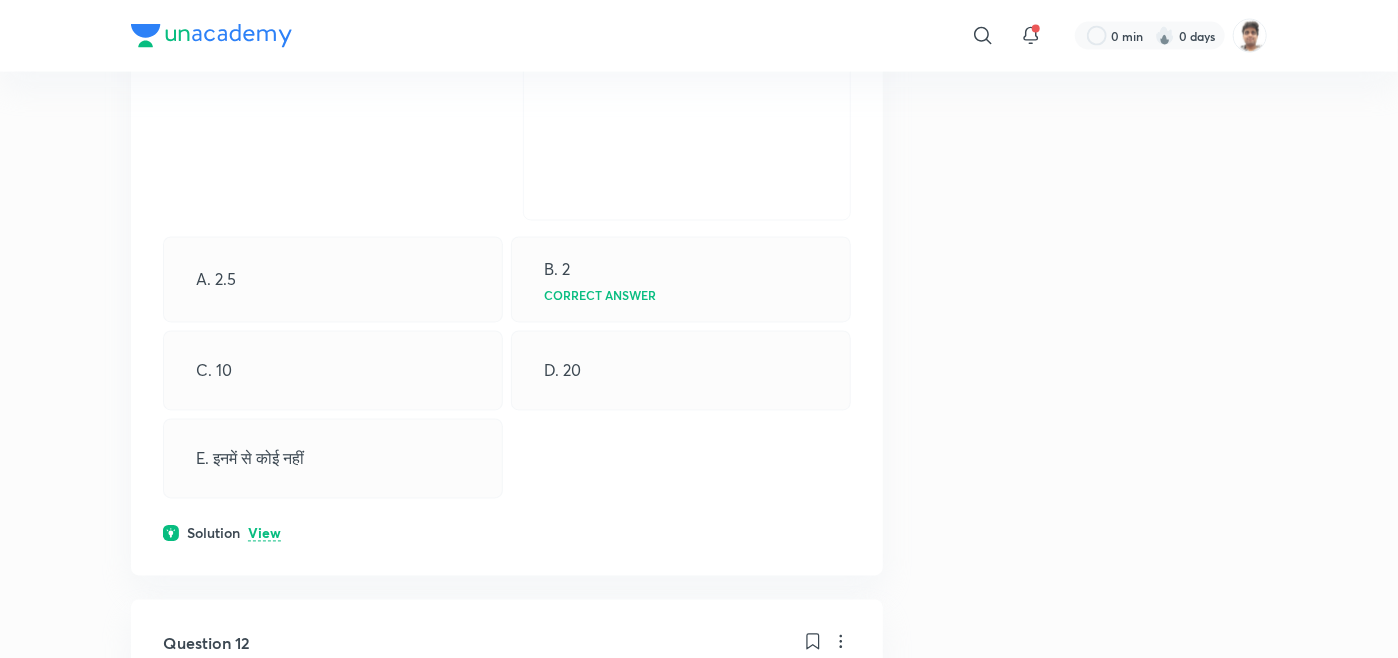 scroll, scrollTop: 12160, scrollLeft: 0, axis: vertical 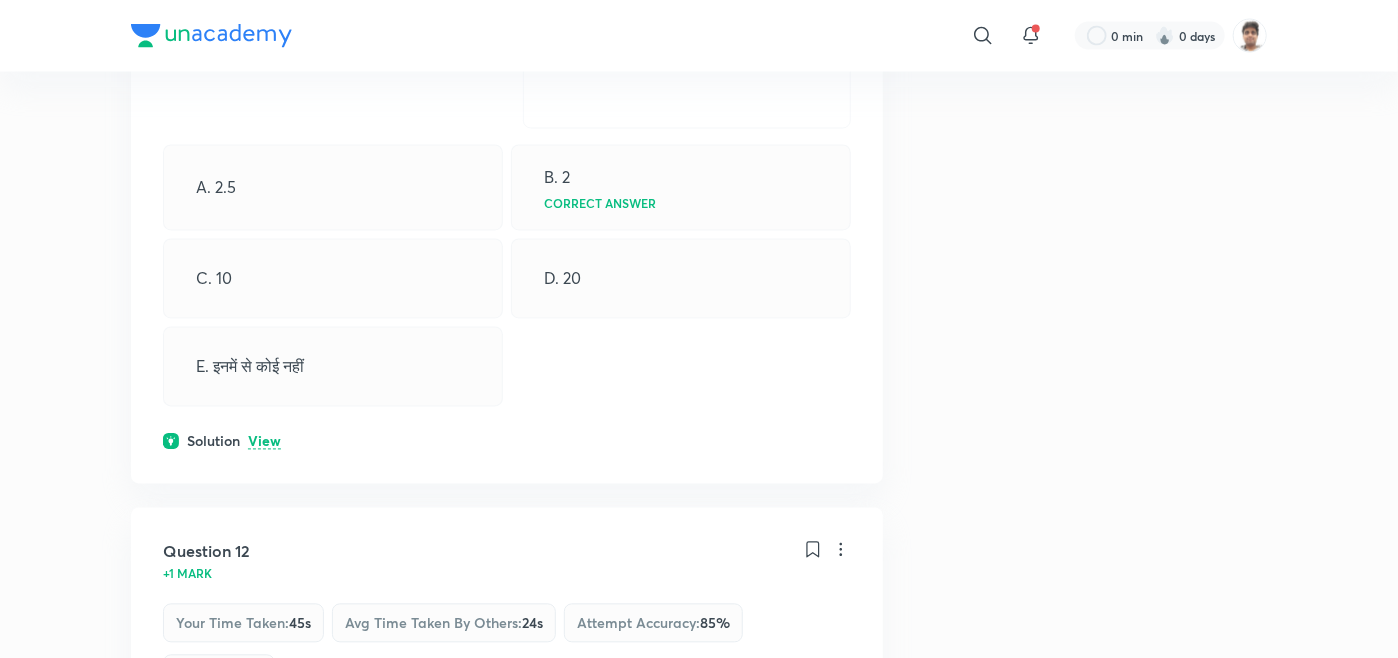 click on "View" at bounding box center [264, 442] 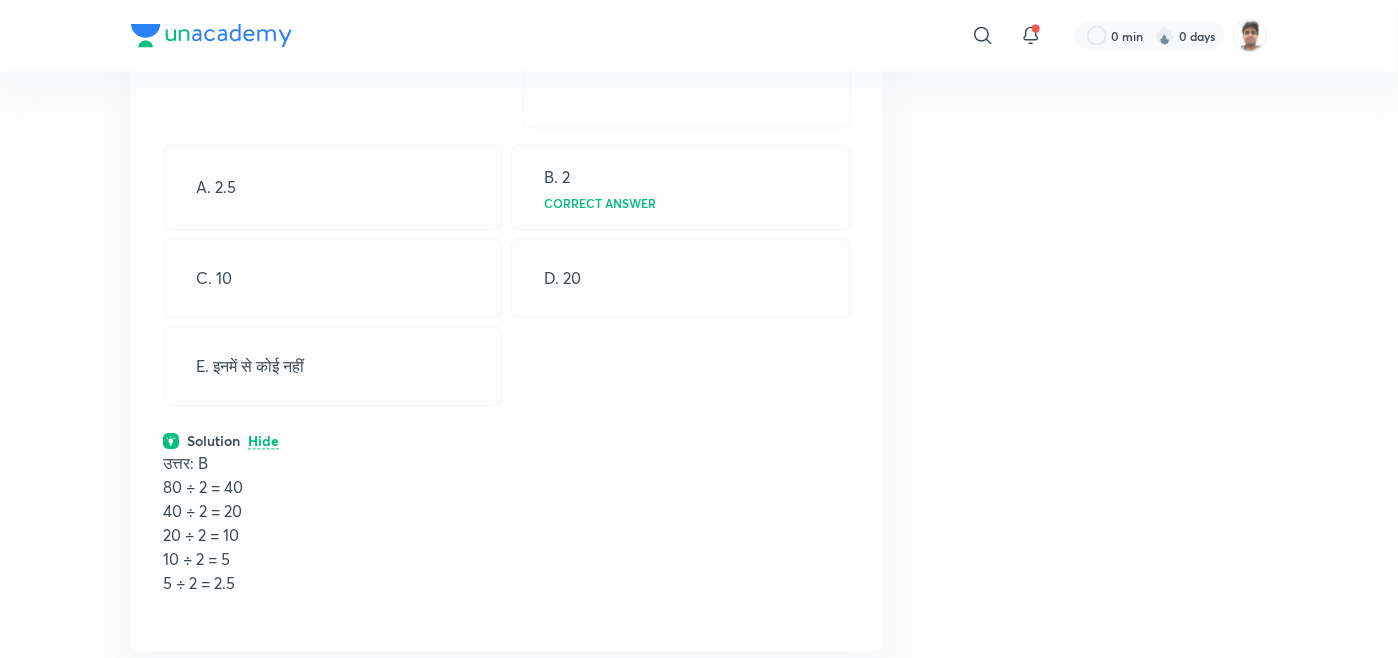 click on "उत्तर: B" at bounding box center (507, 464) 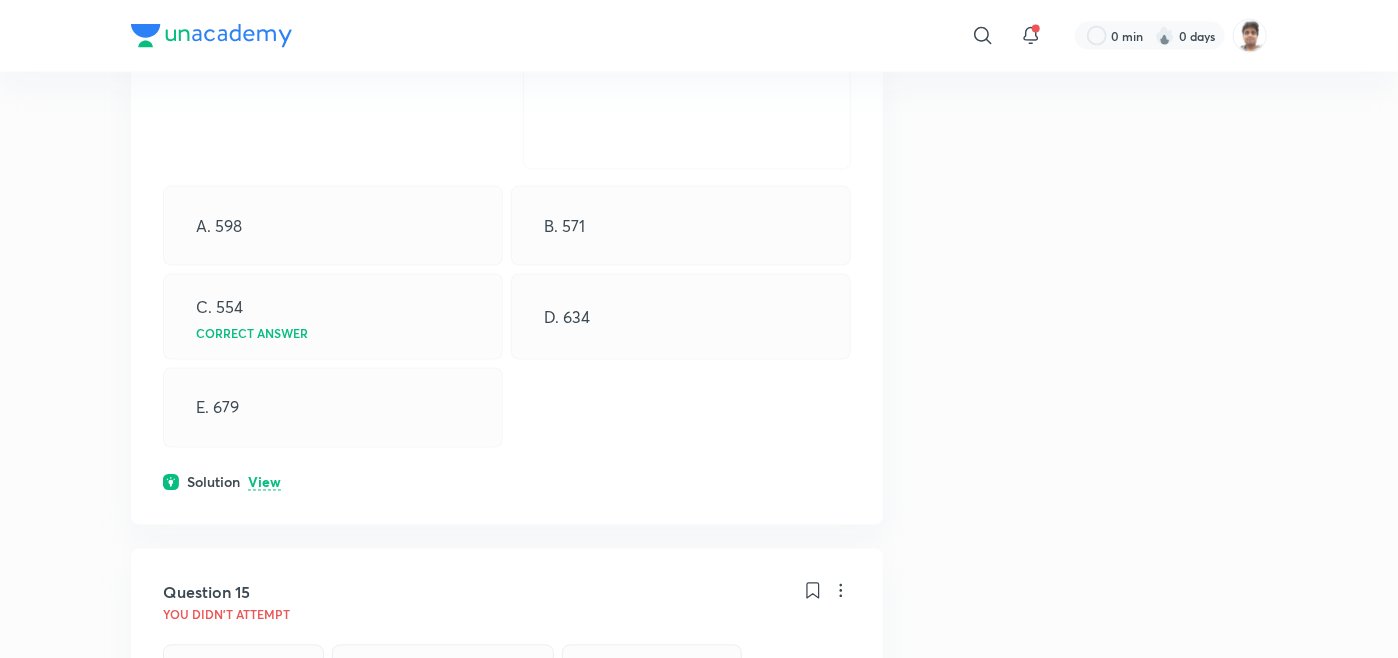 scroll, scrollTop: 15440, scrollLeft: 0, axis: vertical 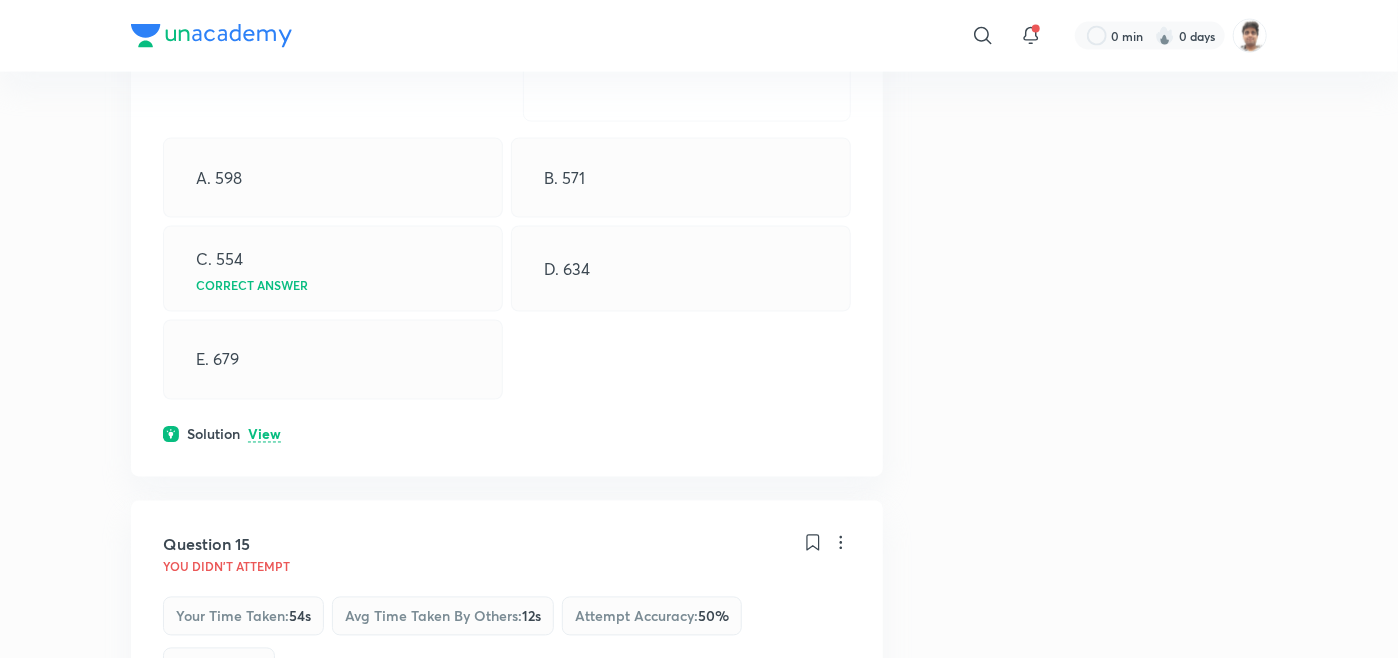 click on "View" at bounding box center (264, 435) 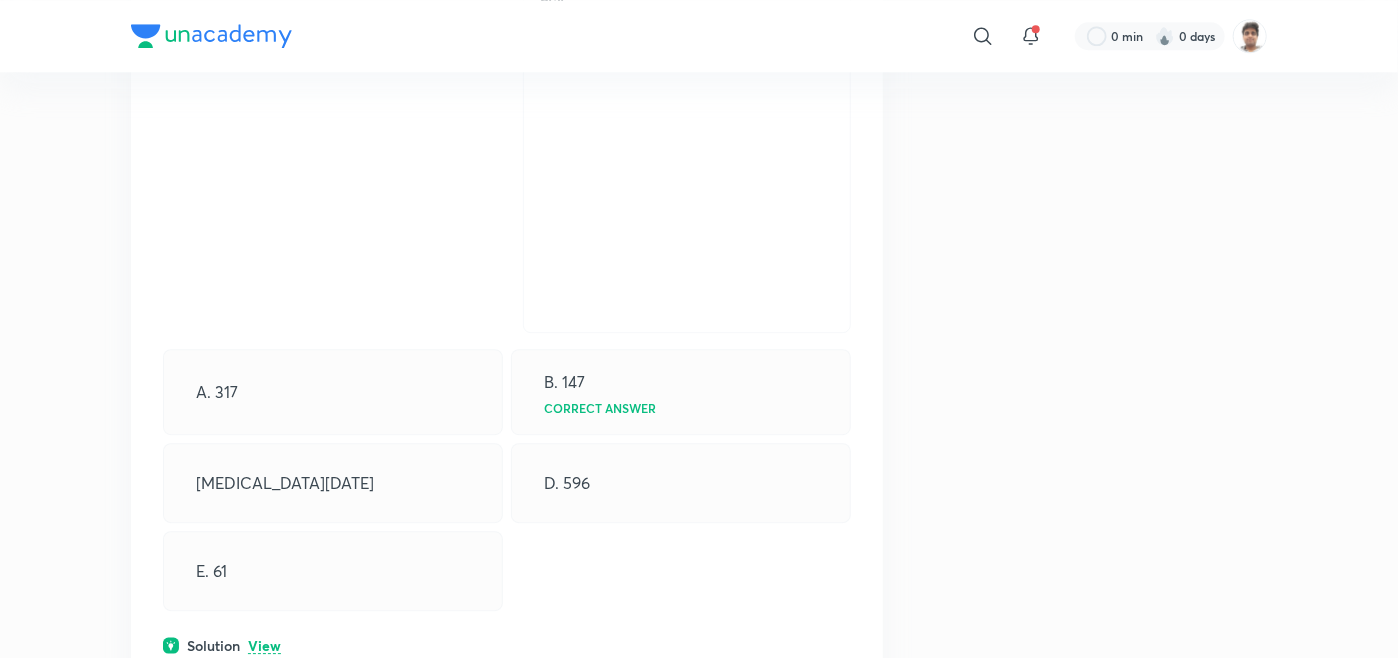 scroll, scrollTop: 16480, scrollLeft: 0, axis: vertical 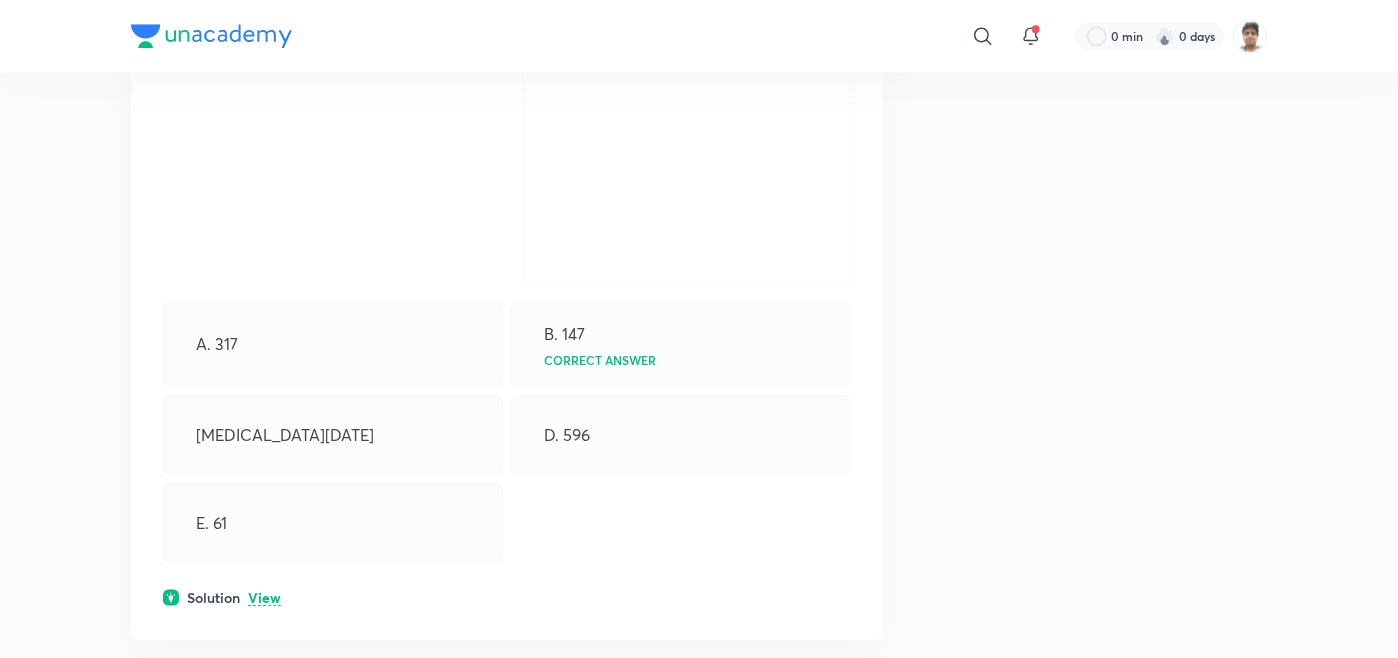 click on "View" at bounding box center [264, 598] 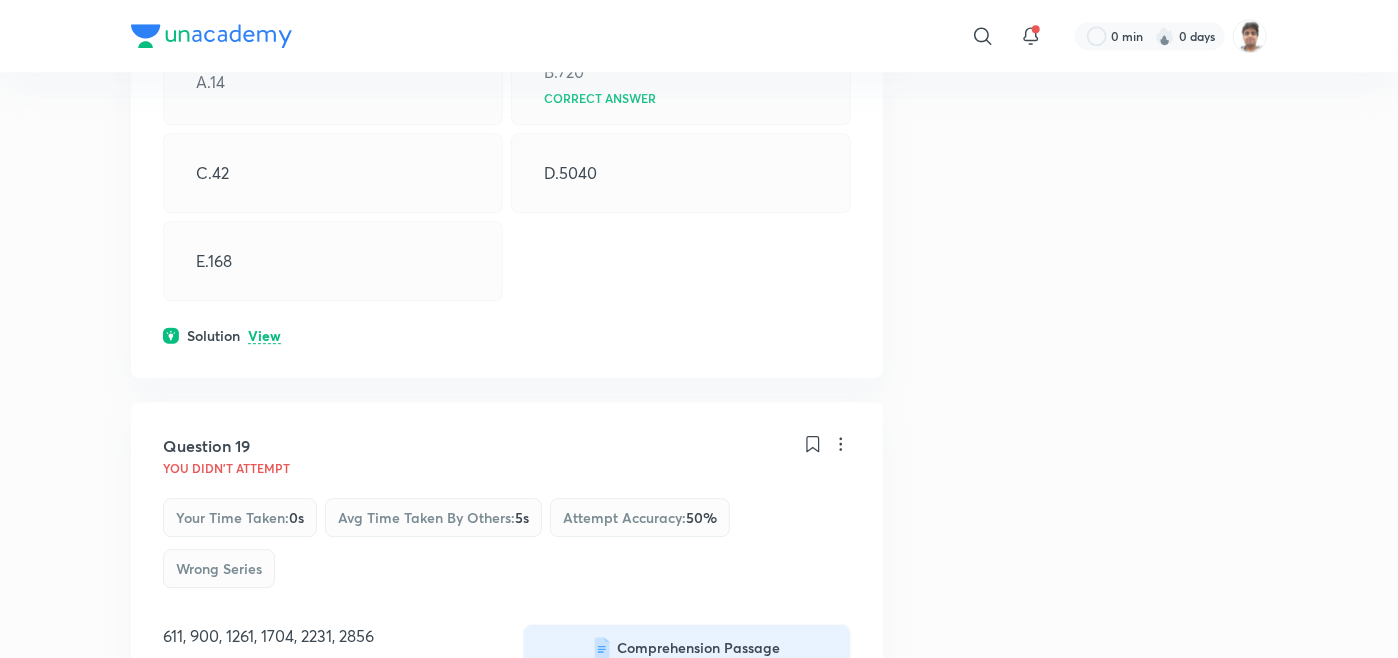 scroll, scrollTop: 20040, scrollLeft: 0, axis: vertical 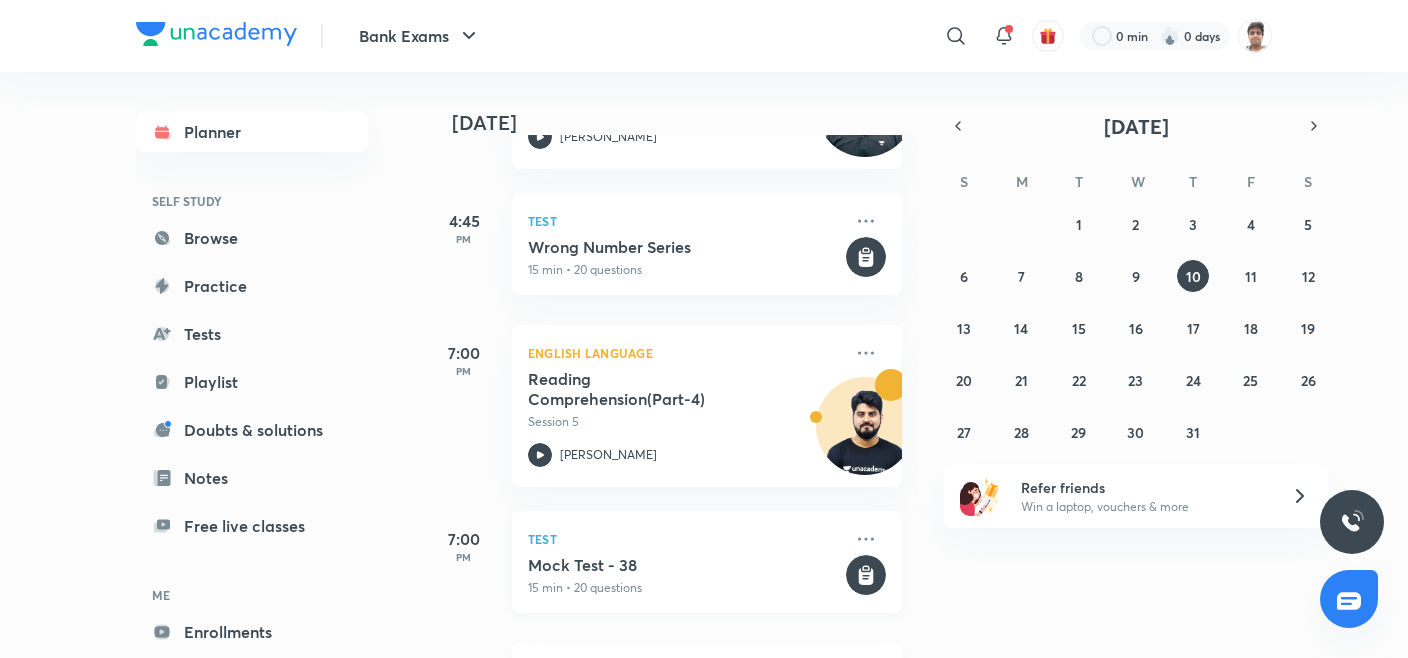 click on "15 min • 20 questions" at bounding box center [685, 588] 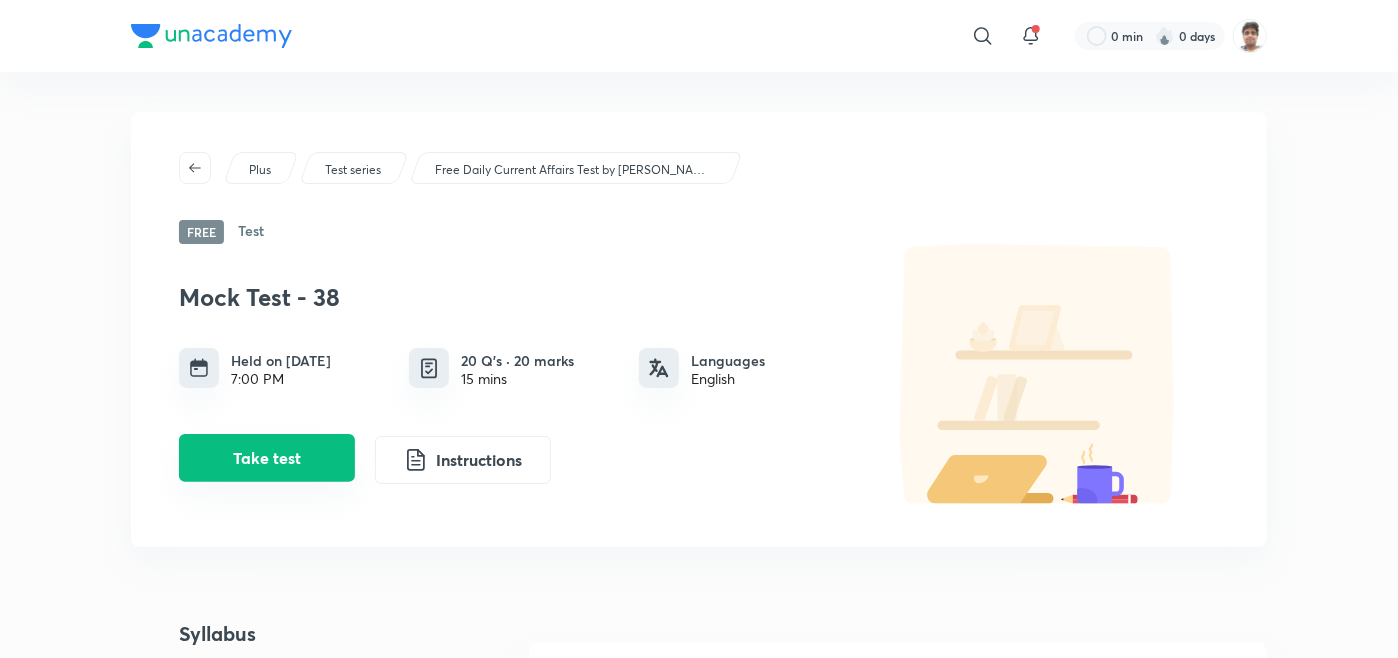 click on "Take test" at bounding box center [267, 458] 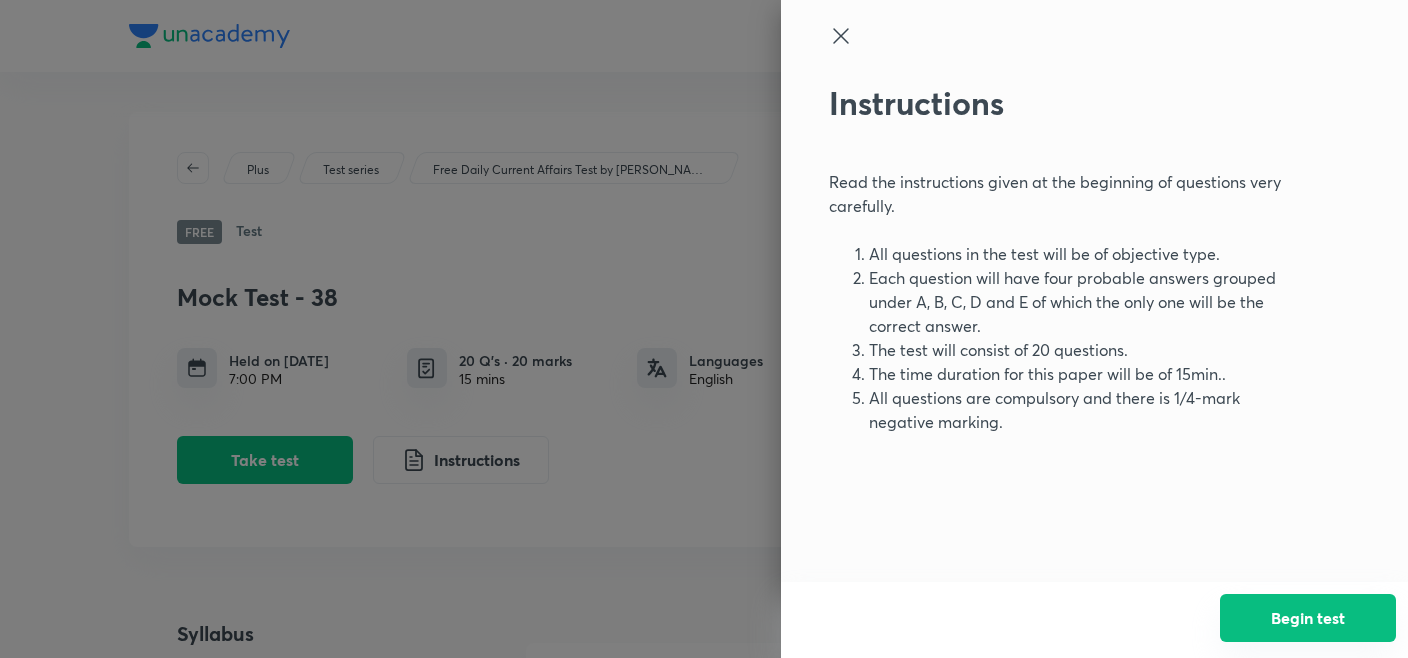 click on "Begin test" at bounding box center [1308, 618] 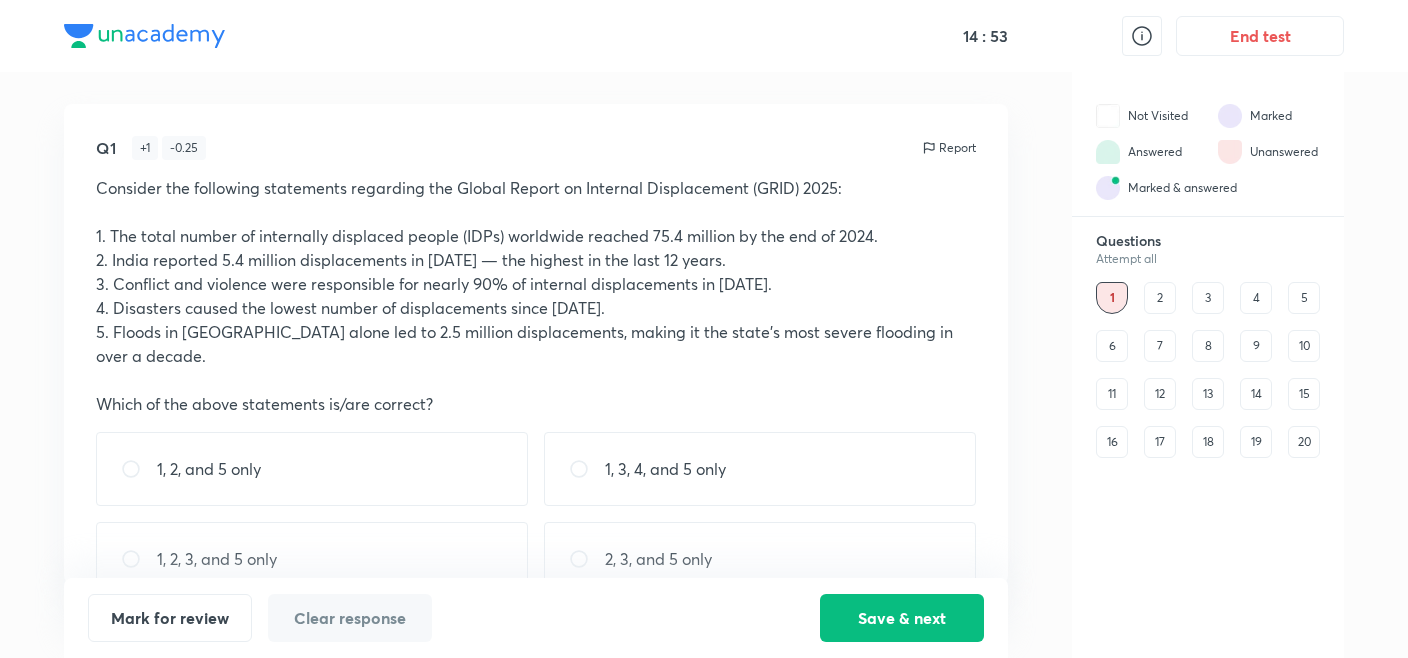 drag, startPoint x: 444, startPoint y: 141, endPoint x: 500, endPoint y: 258, distance: 129.71121 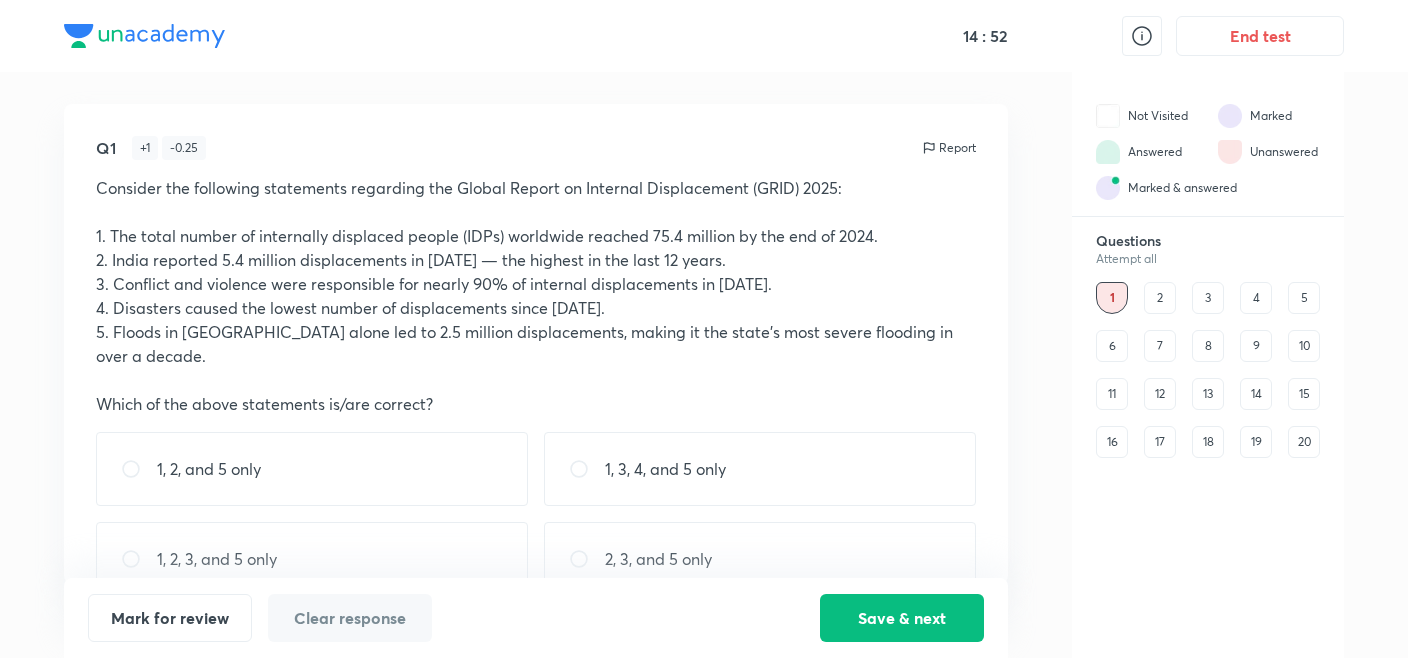 click on "4. Disasters caused the lowest number of displacements since [DATE]." at bounding box center (536, 308) 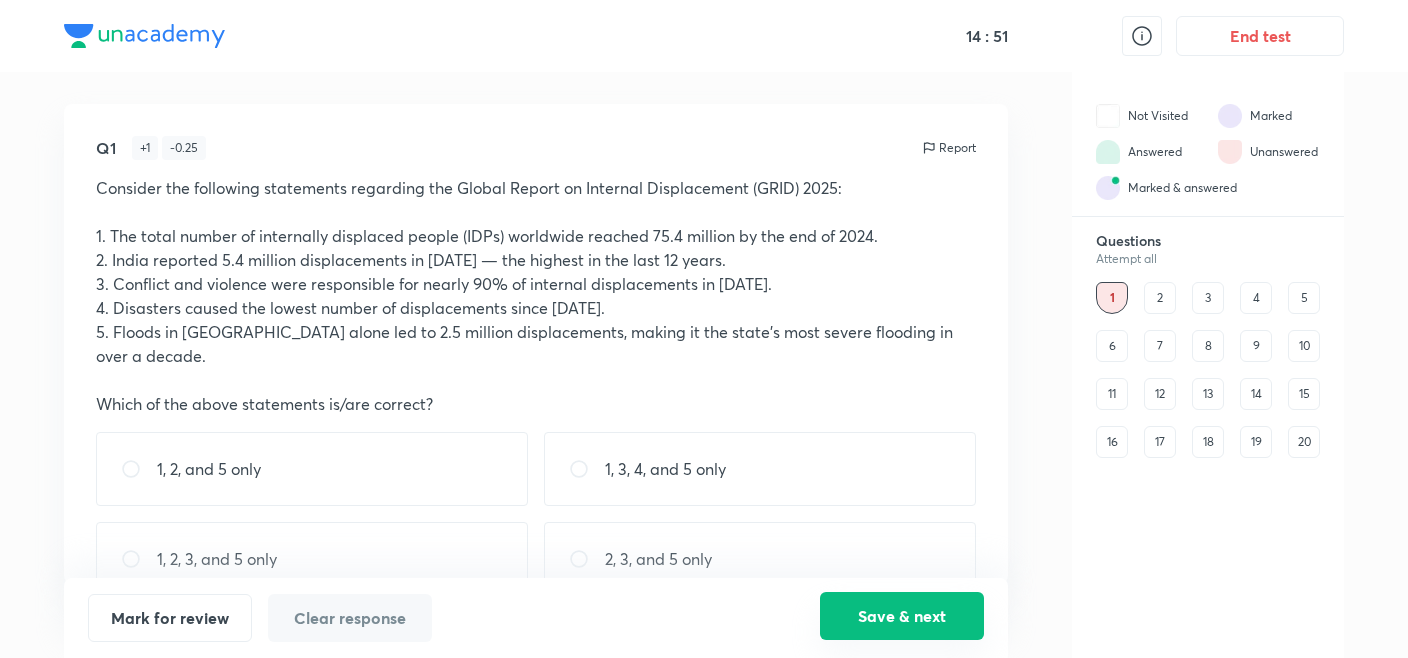 click on "Save & next" at bounding box center (902, 616) 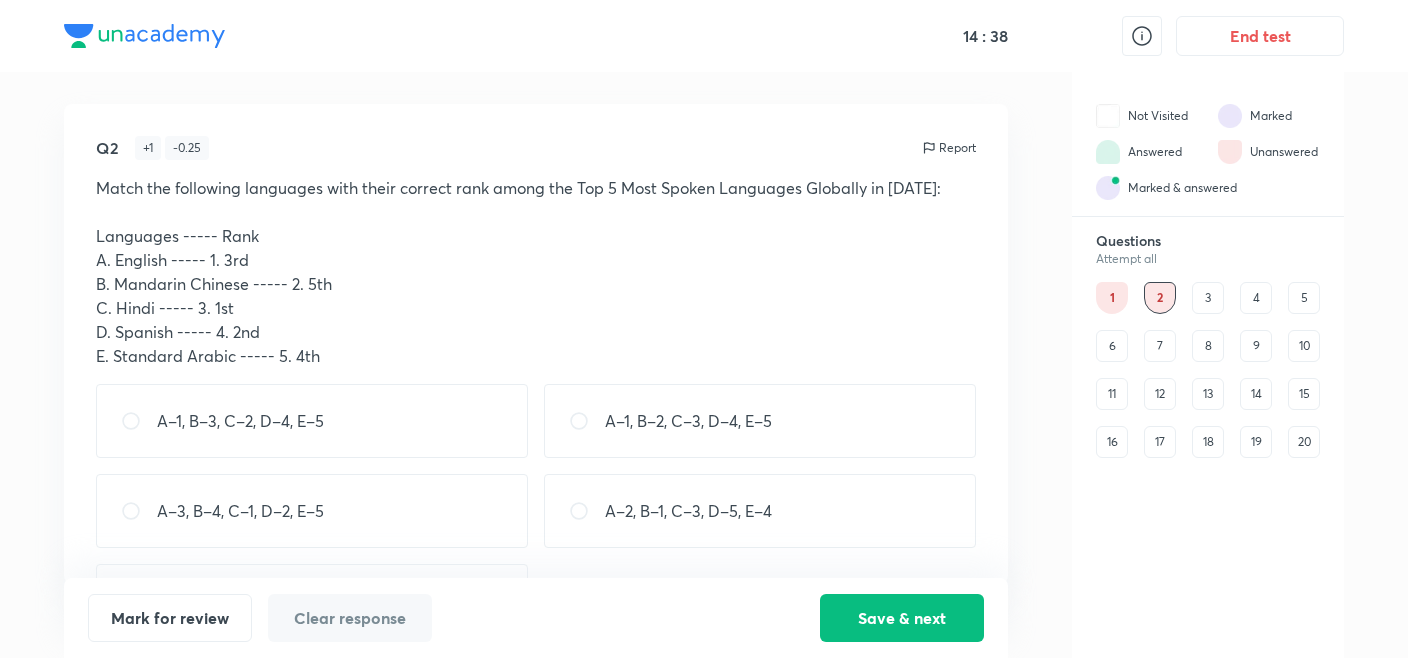 click on "B. Mandarin Chinese ----- 2. 5th" at bounding box center [536, 284] 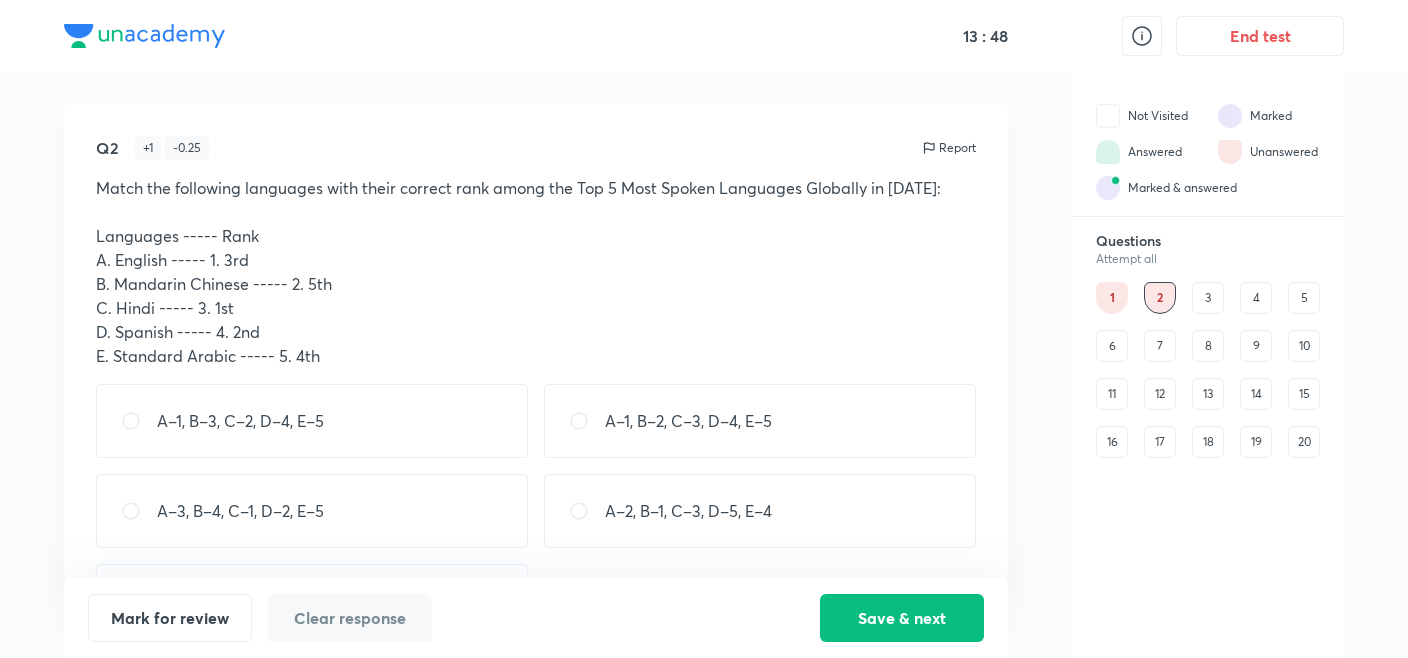 click on "E. Standard Arabic ----- 5. 4th" at bounding box center (536, 356) 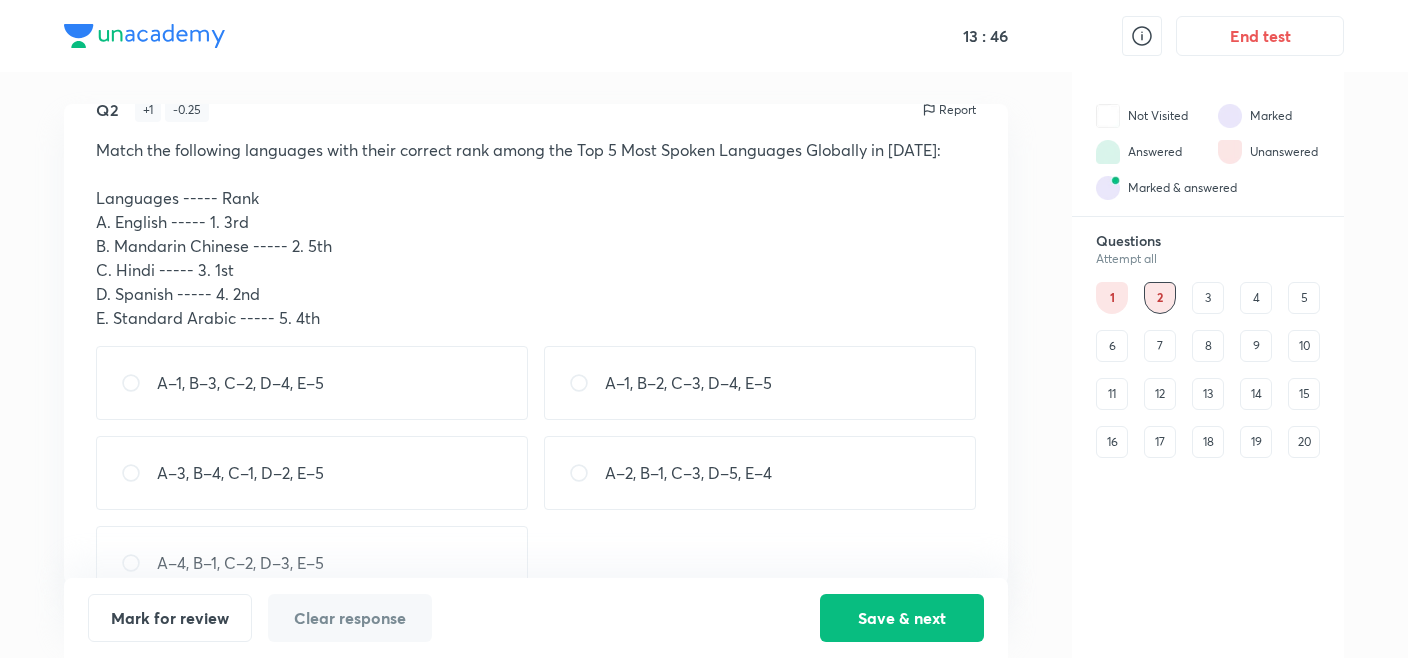 scroll, scrollTop: 40, scrollLeft: 0, axis: vertical 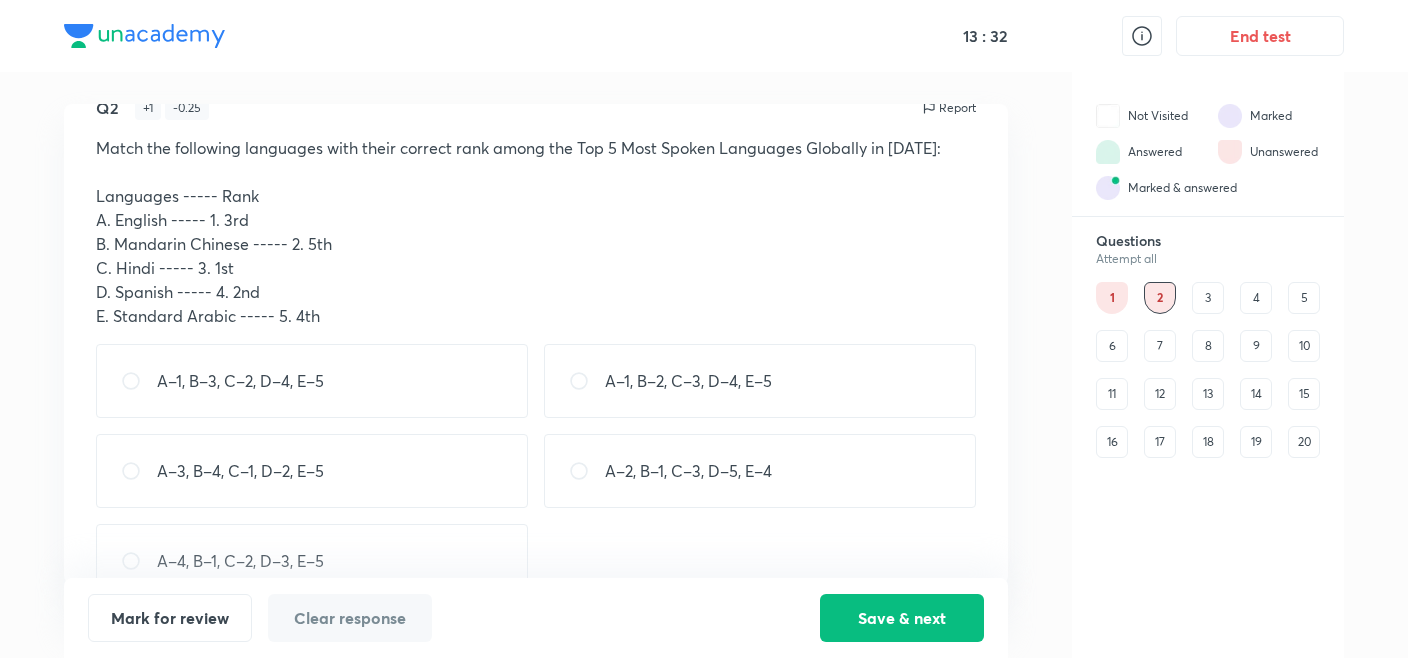 click on "A–3, B–4, C–1, D–2, E–5" at bounding box center [240, 471] 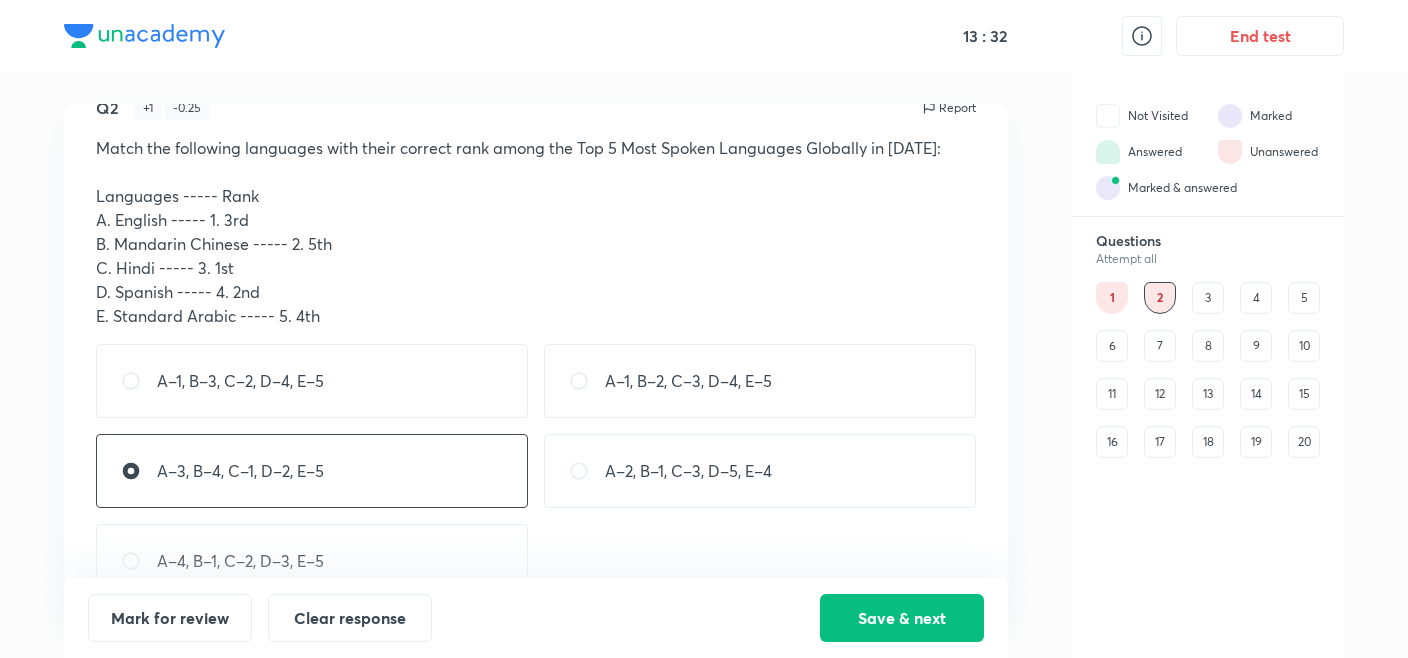 radio on "true" 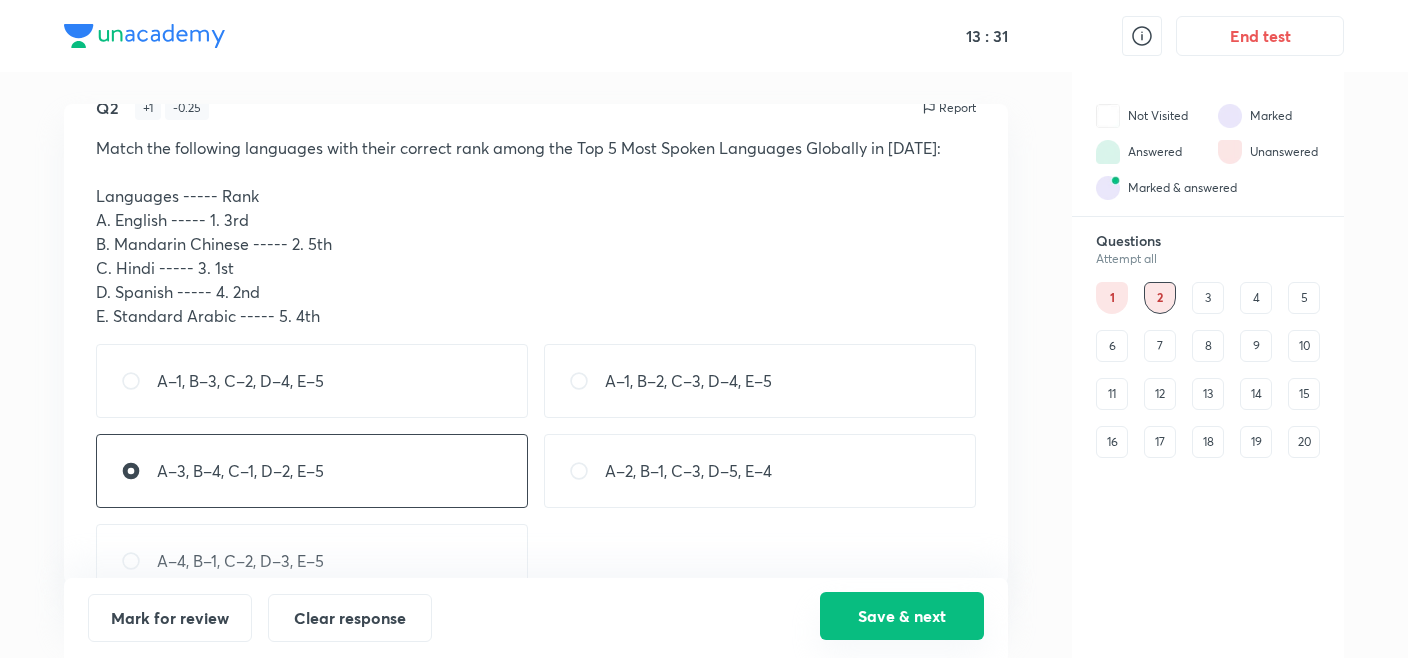 click on "Save & next" at bounding box center [902, 616] 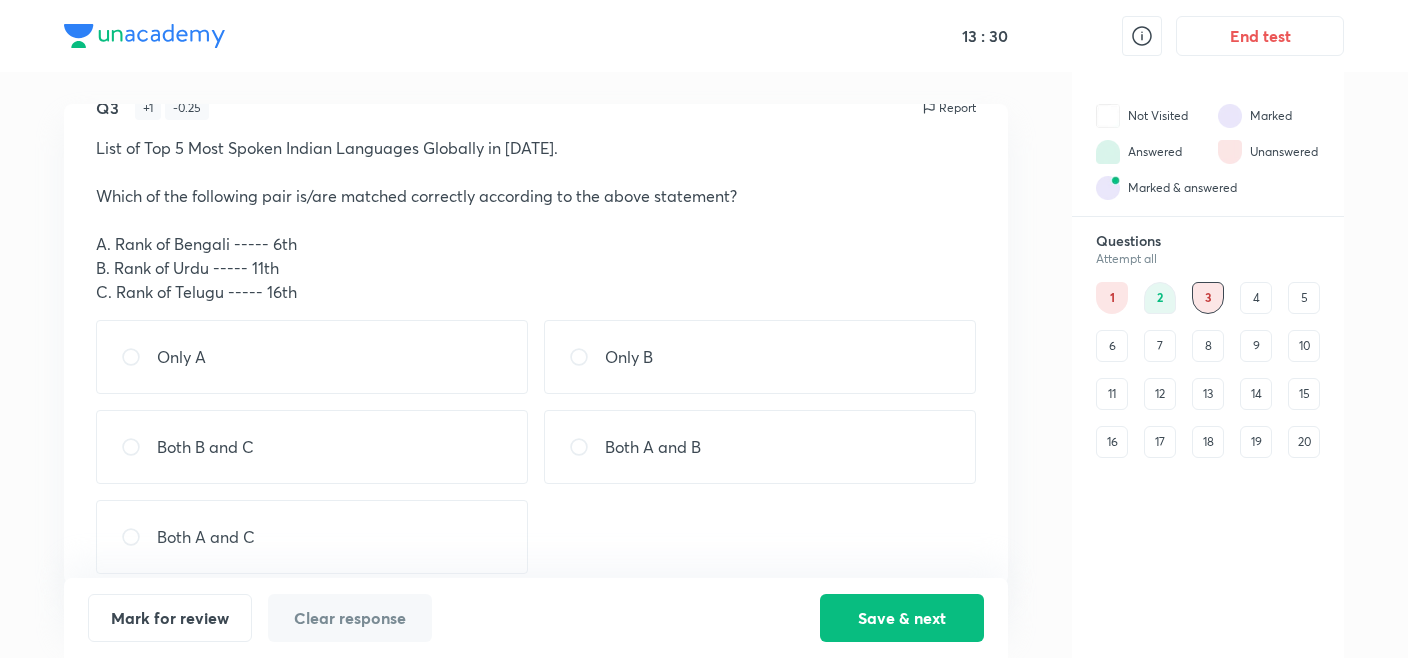 click on "C. Rank of Telugu ----- 16th" at bounding box center [536, 292] 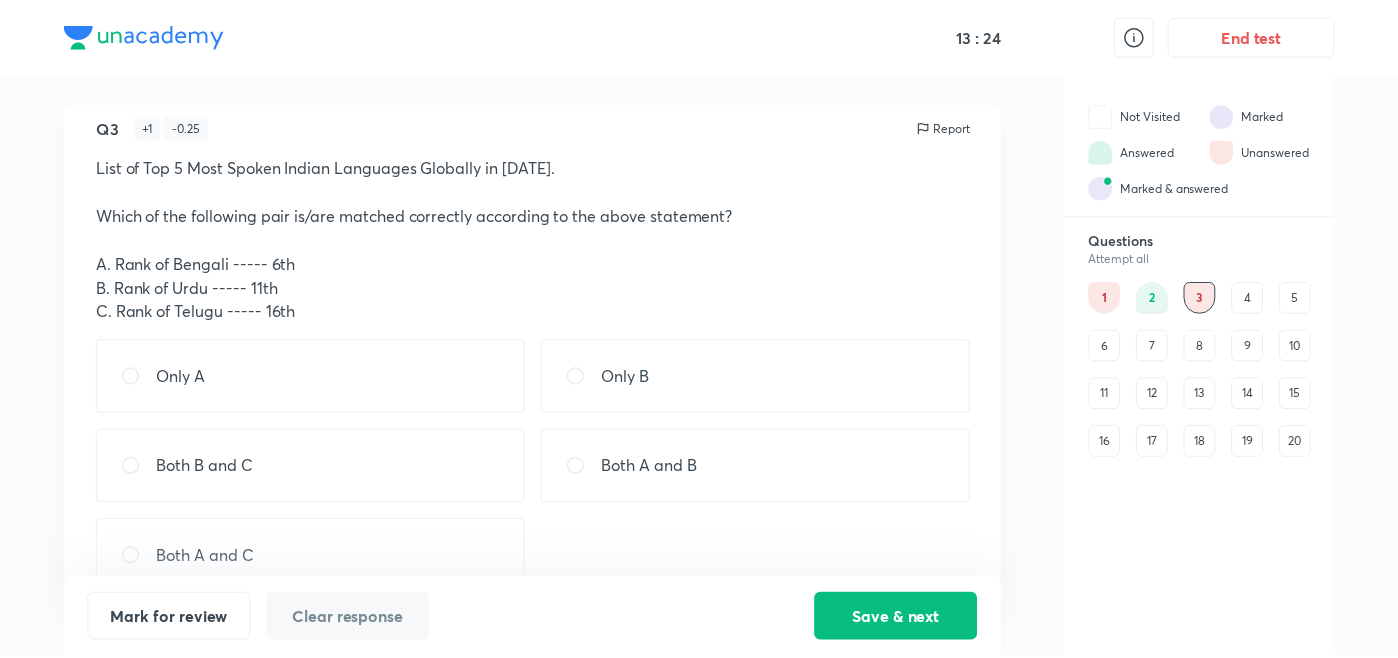scroll, scrollTop: 0, scrollLeft: 0, axis: both 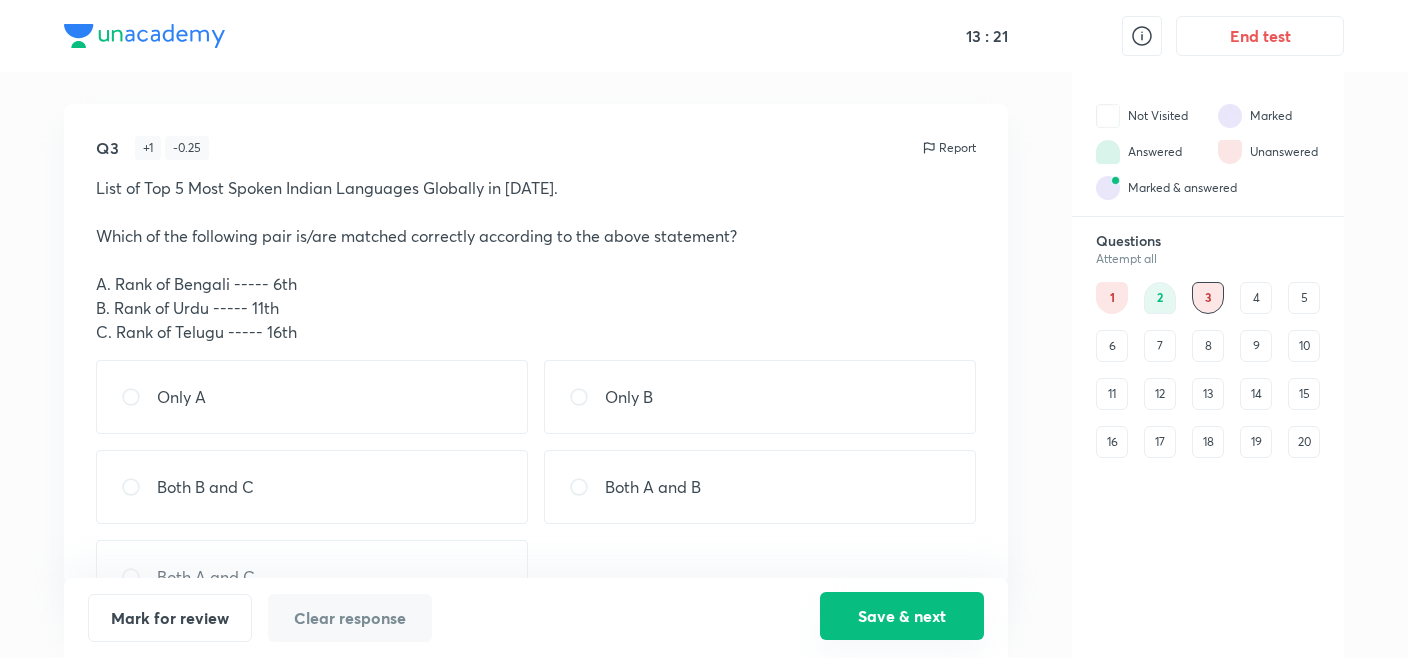 click on "Save & next" at bounding box center [902, 616] 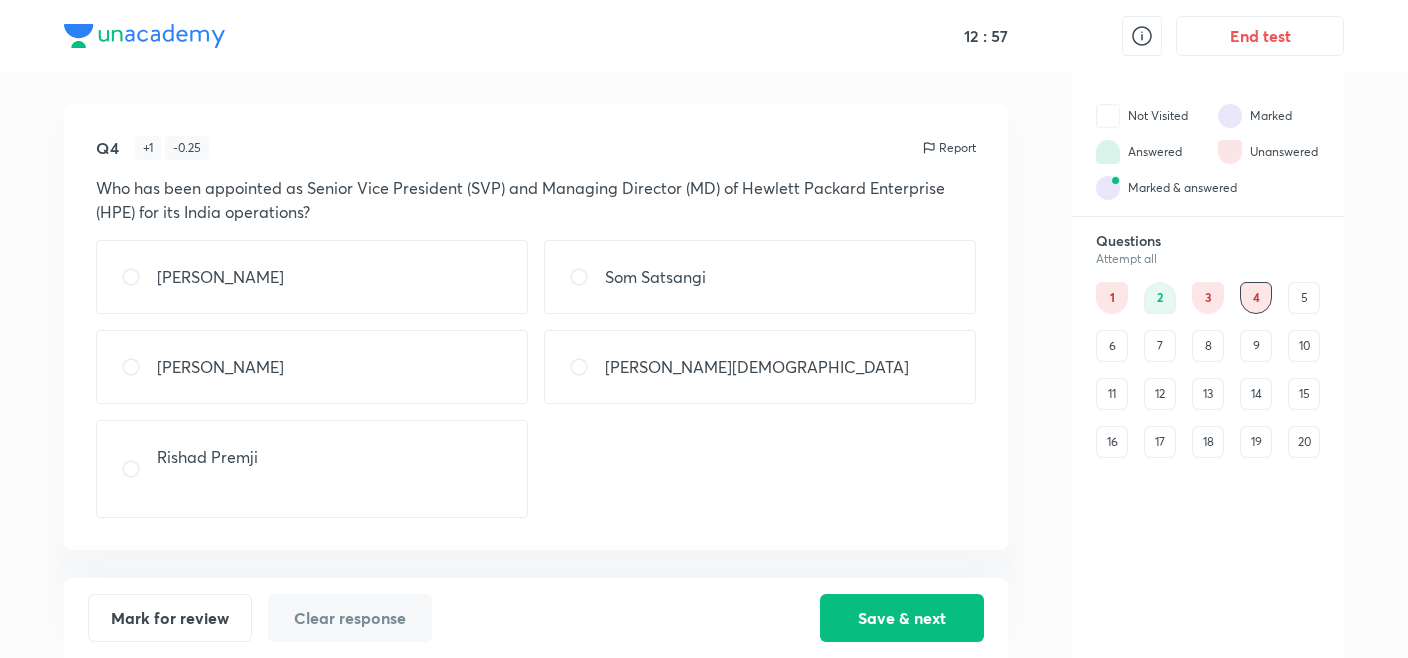 click on "[PERSON_NAME]" at bounding box center [312, 277] 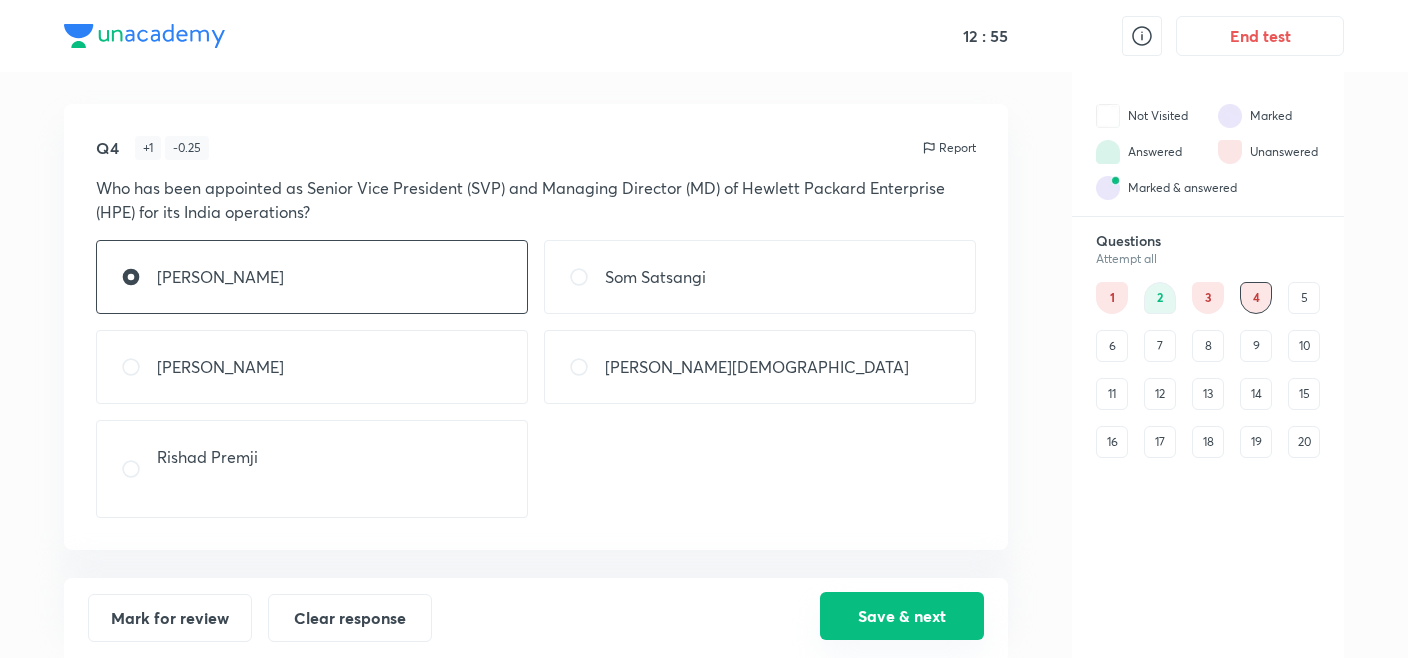 click on "Save & next" at bounding box center (902, 616) 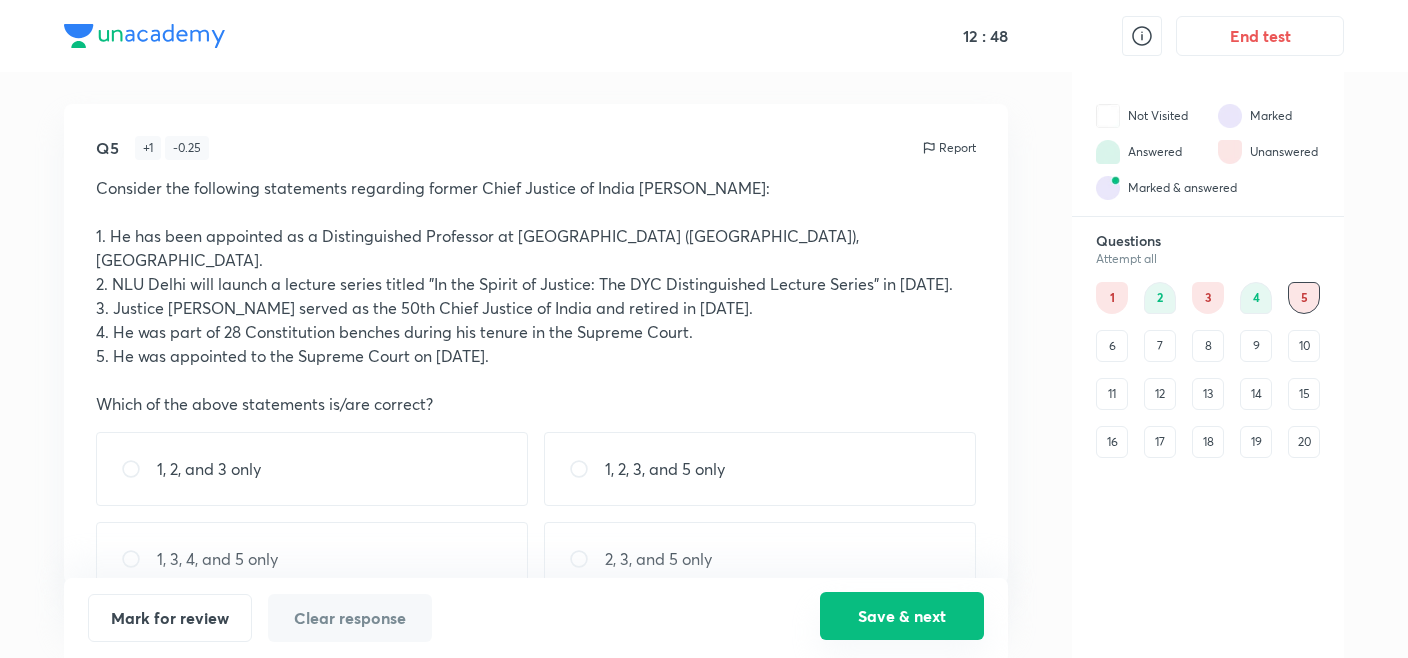 click on "Save & next" at bounding box center (902, 616) 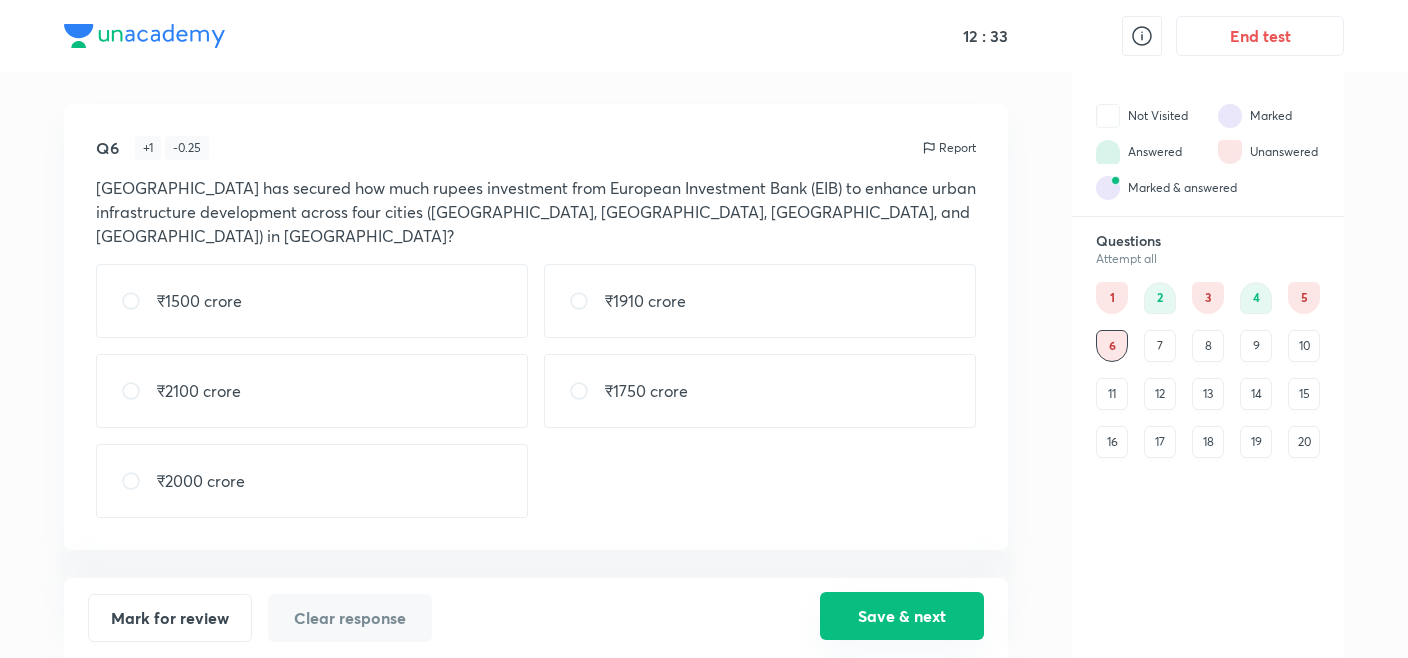 click on "Save & next" at bounding box center [902, 616] 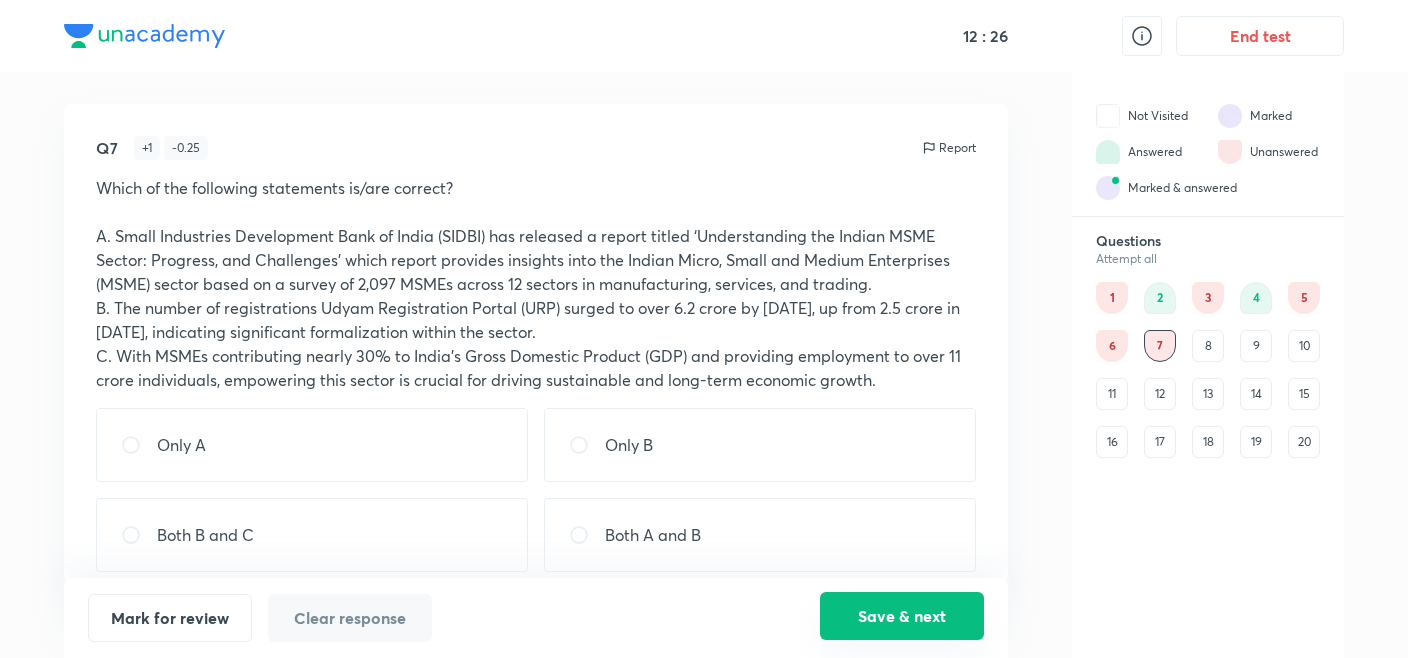 click on "Save & next" at bounding box center (902, 616) 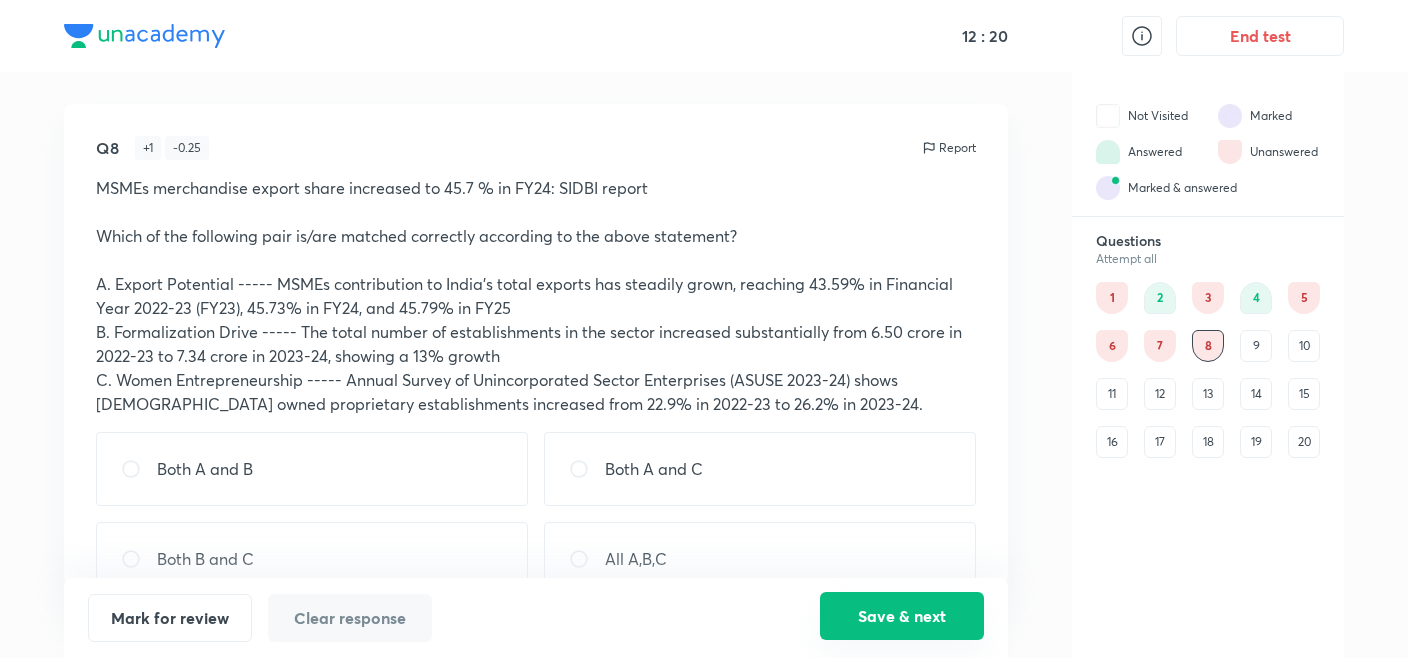 click on "Save & next" at bounding box center (902, 616) 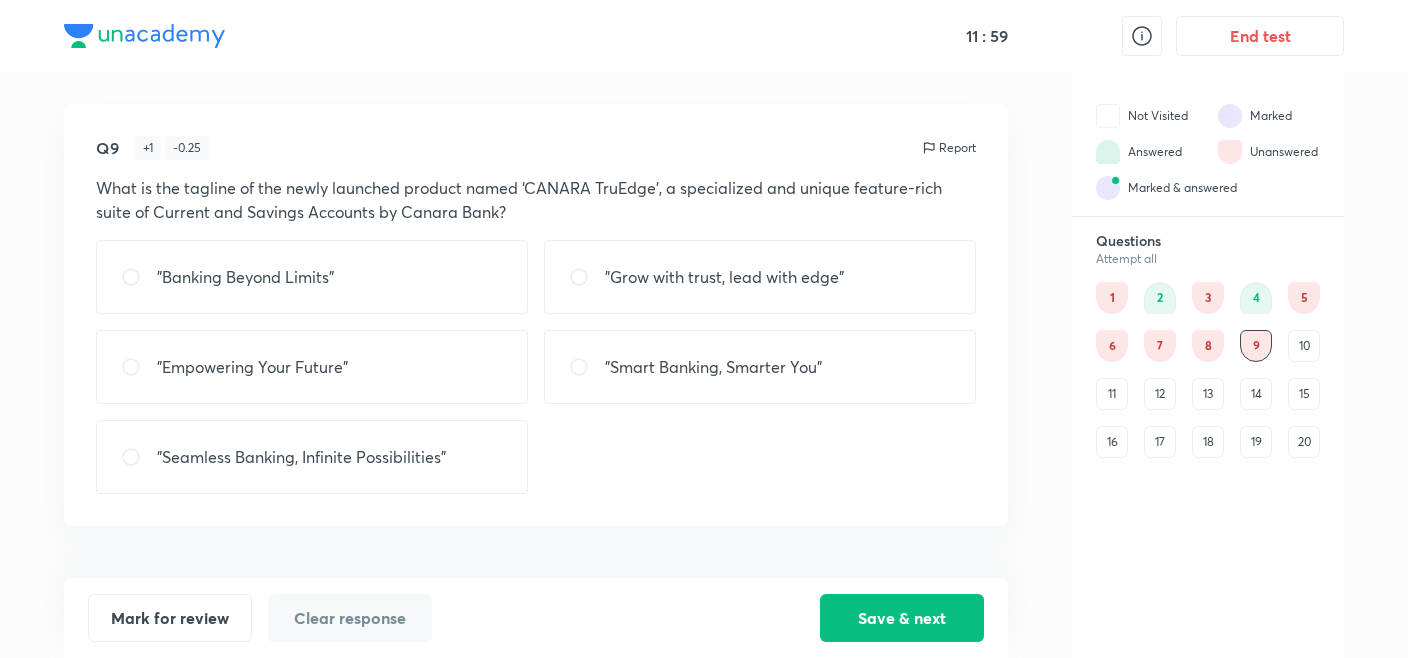 click on ""Grow with trust, lead with edge"" at bounding box center (724, 277) 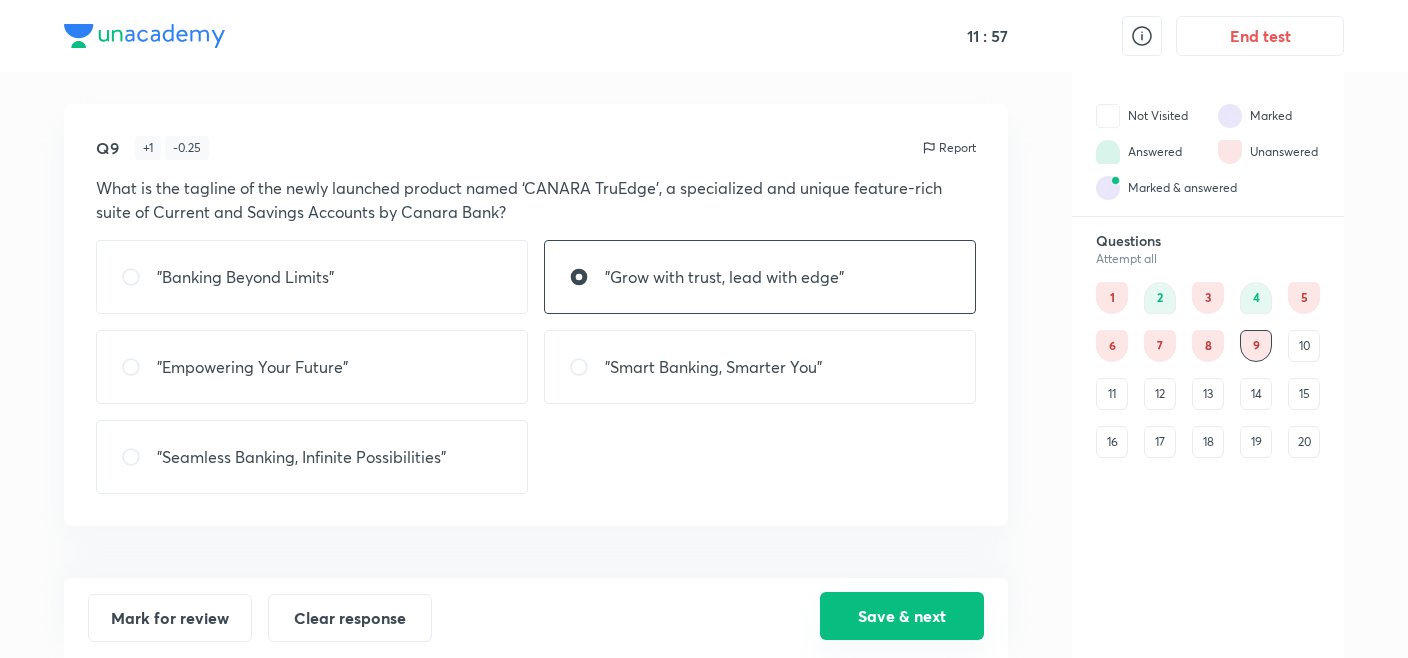 click on "Save & next" at bounding box center (902, 616) 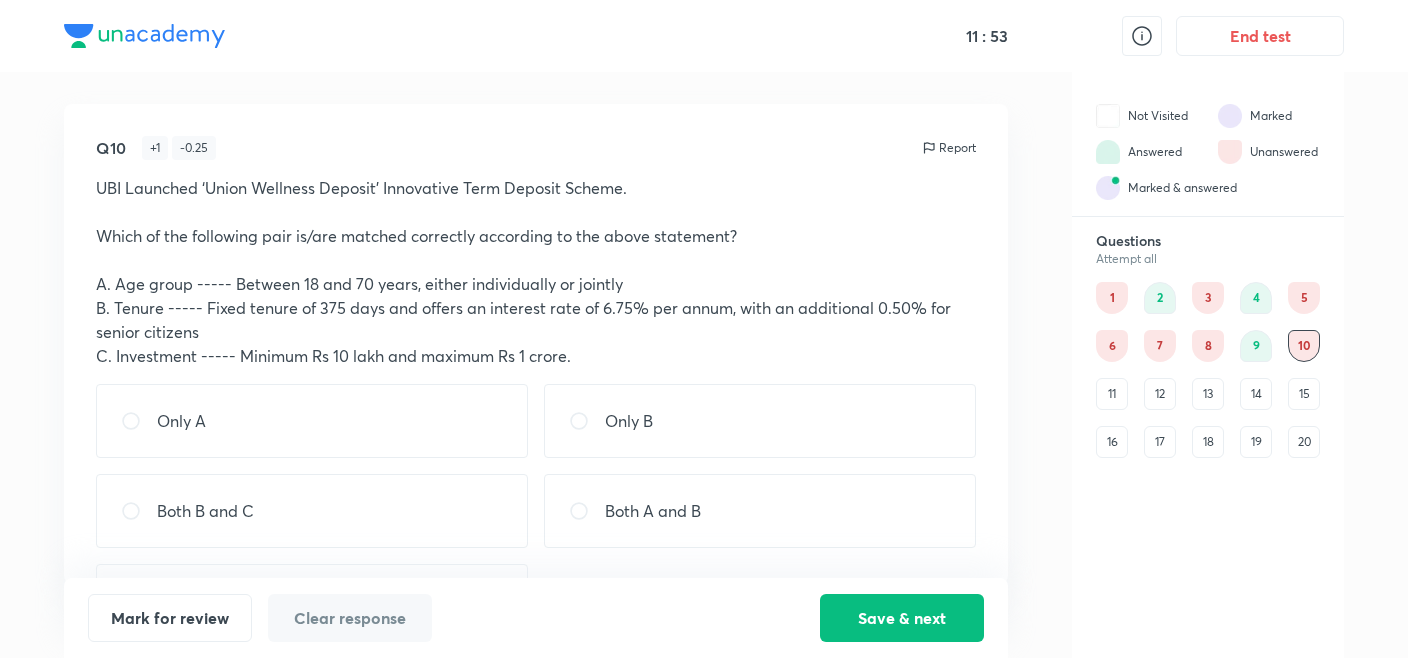 drag, startPoint x: 708, startPoint y: 310, endPoint x: 717, endPoint y: 355, distance: 45.891174 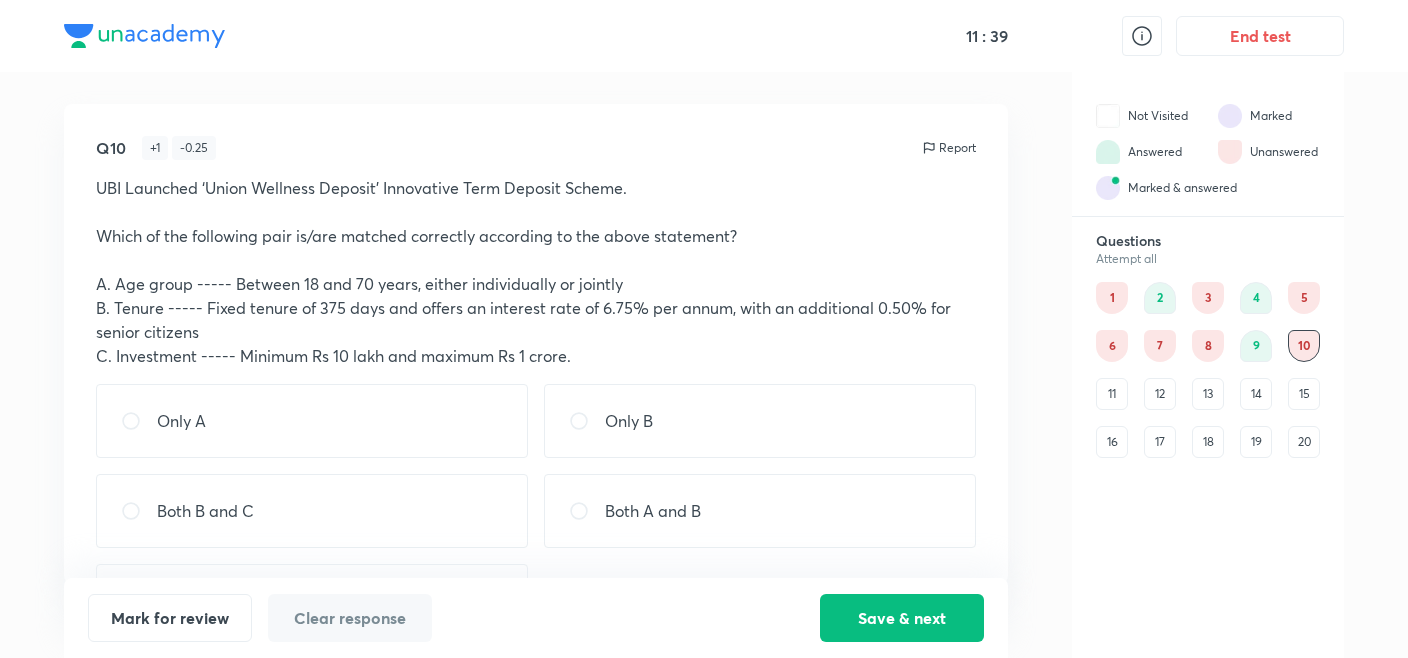 drag, startPoint x: 589, startPoint y: 294, endPoint x: 592, endPoint y: 305, distance: 11.401754 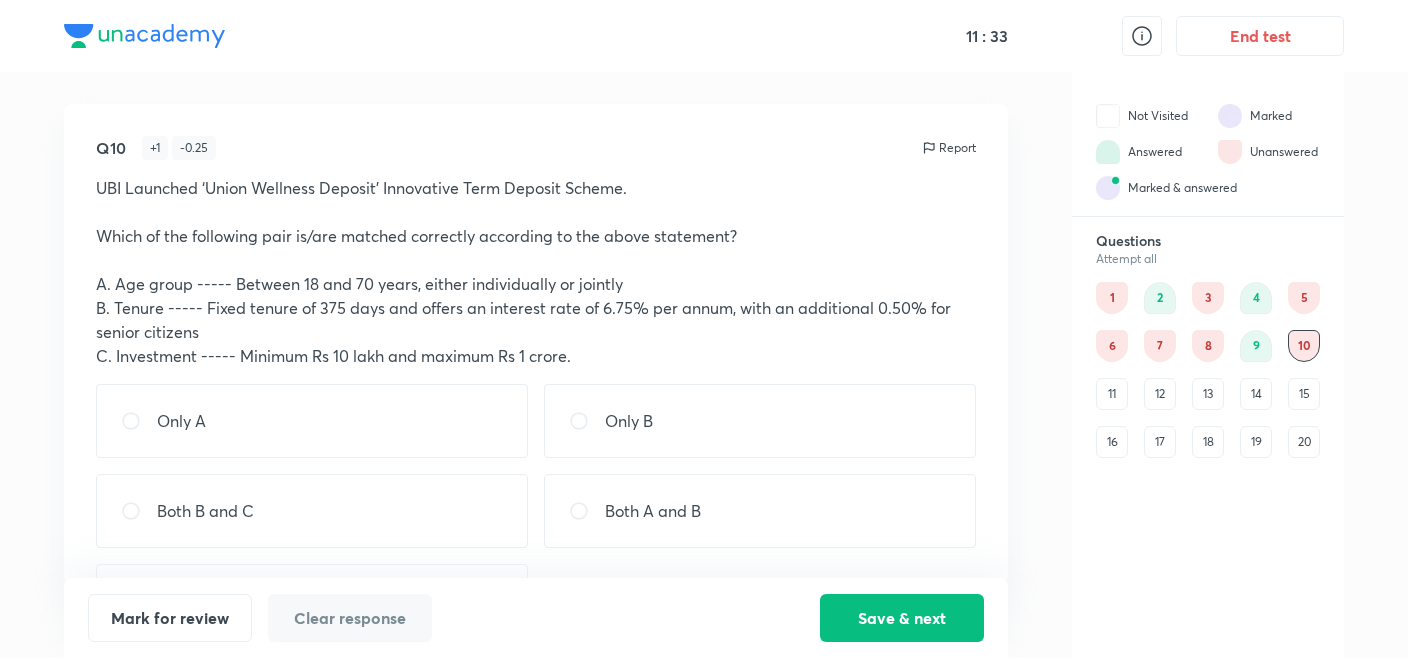 click on "Only A" at bounding box center [312, 421] 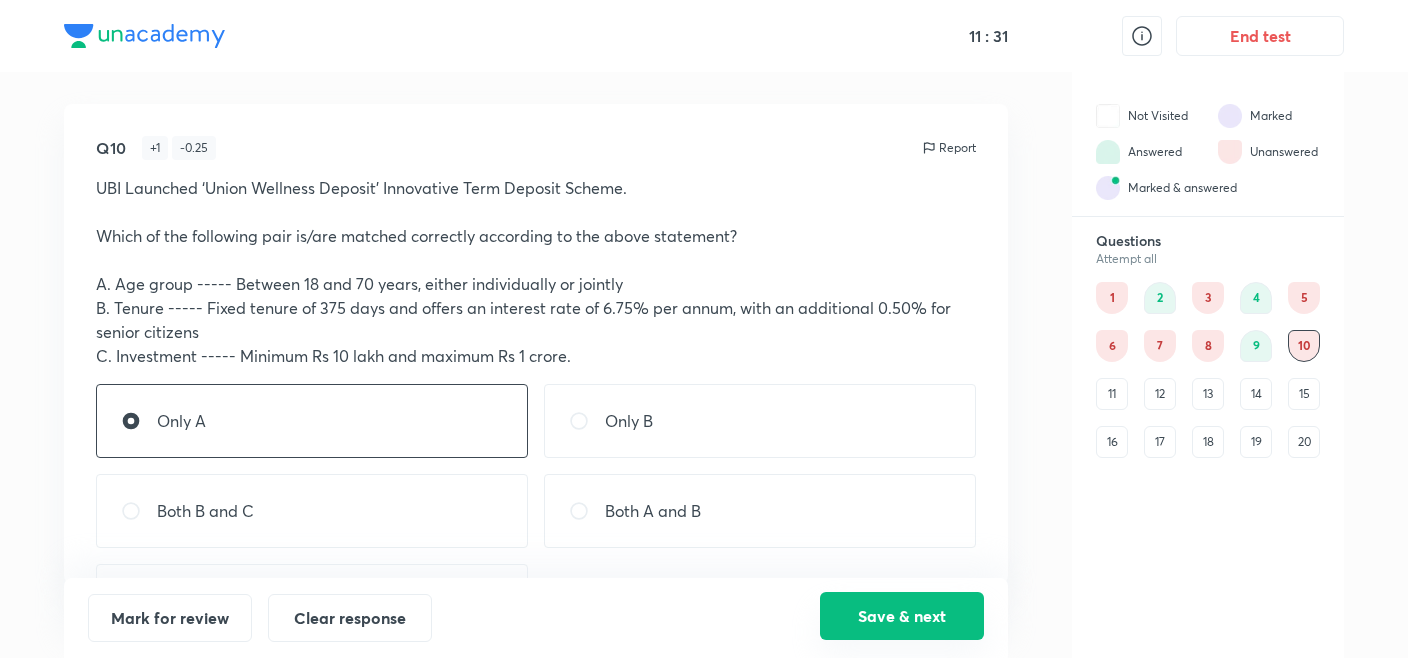 click on "Save & next" at bounding box center [902, 616] 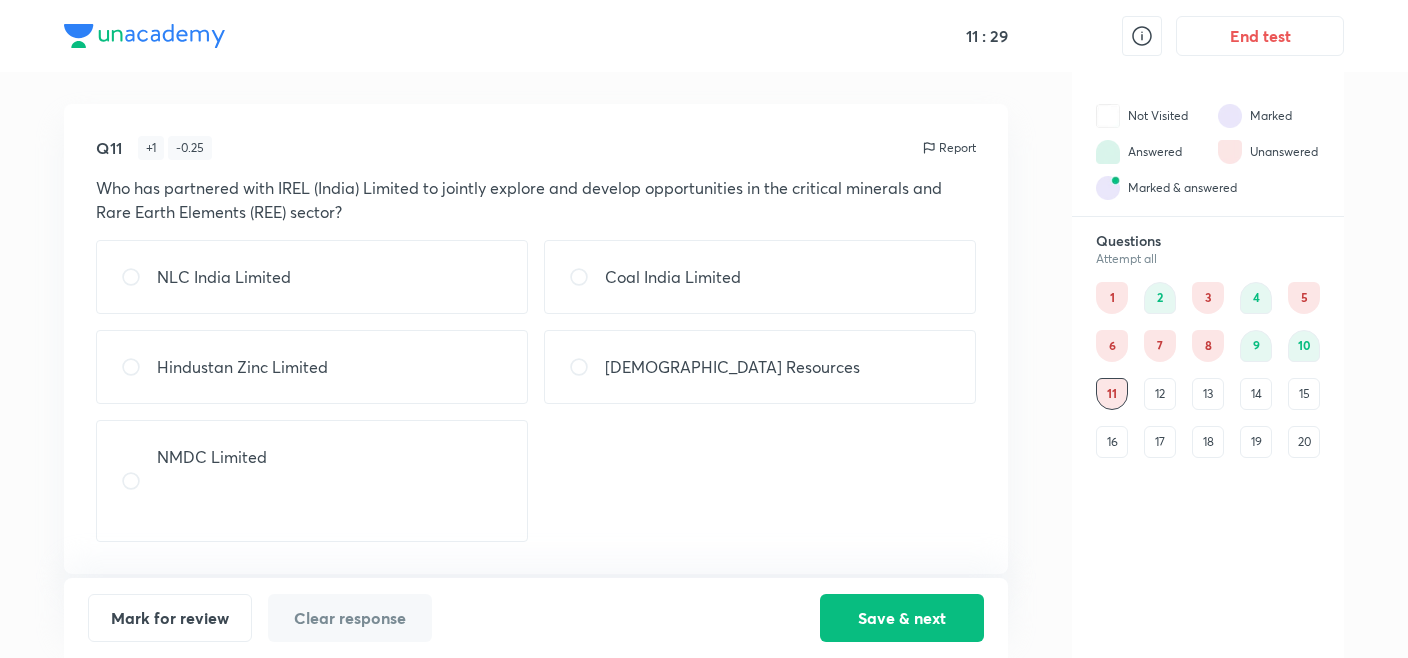 click on "10" at bounding box center [1304, 346] 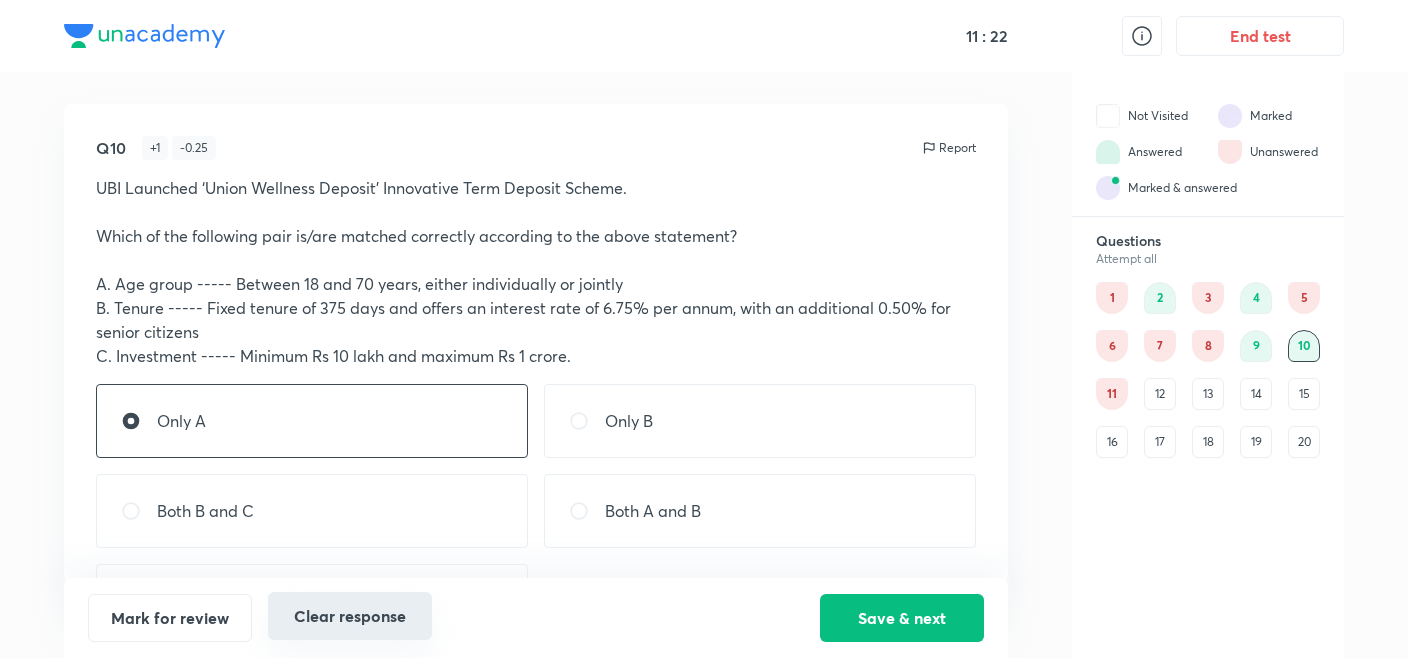 click on "Clear response" at bounding box center (350, 616) 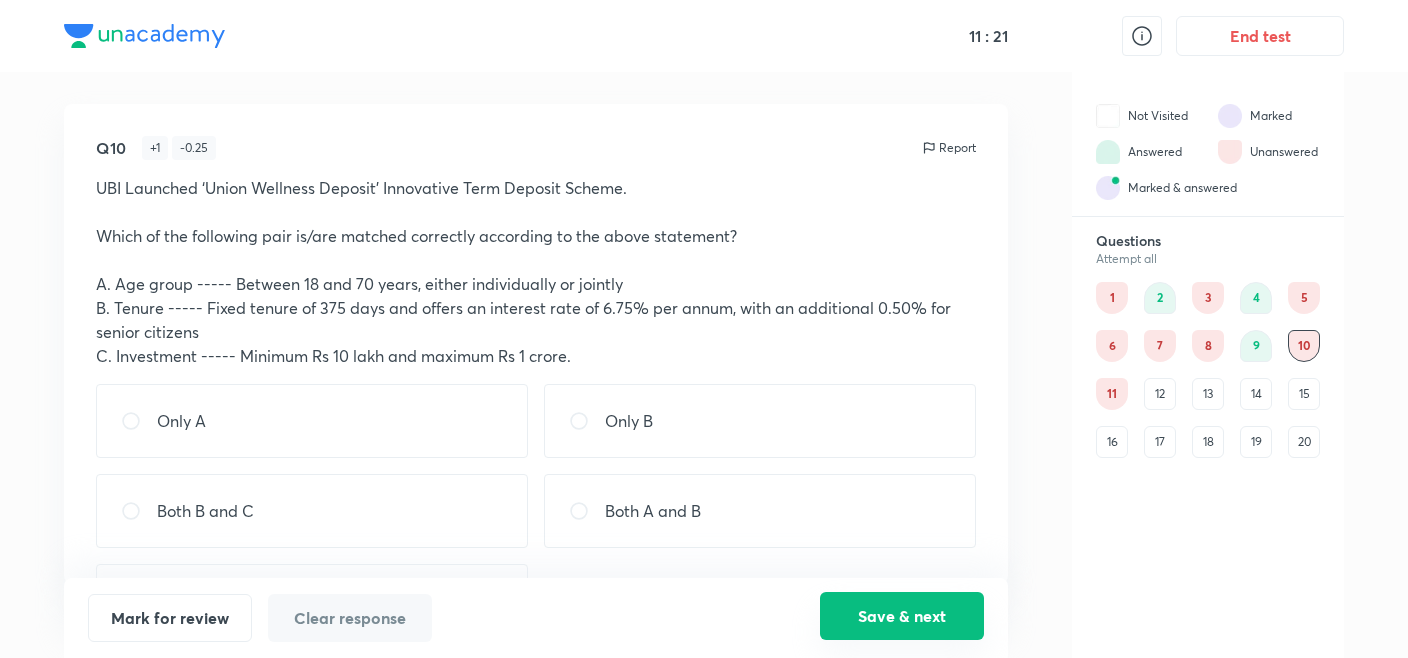click on "Save & next" at bounding box center [902, 616] 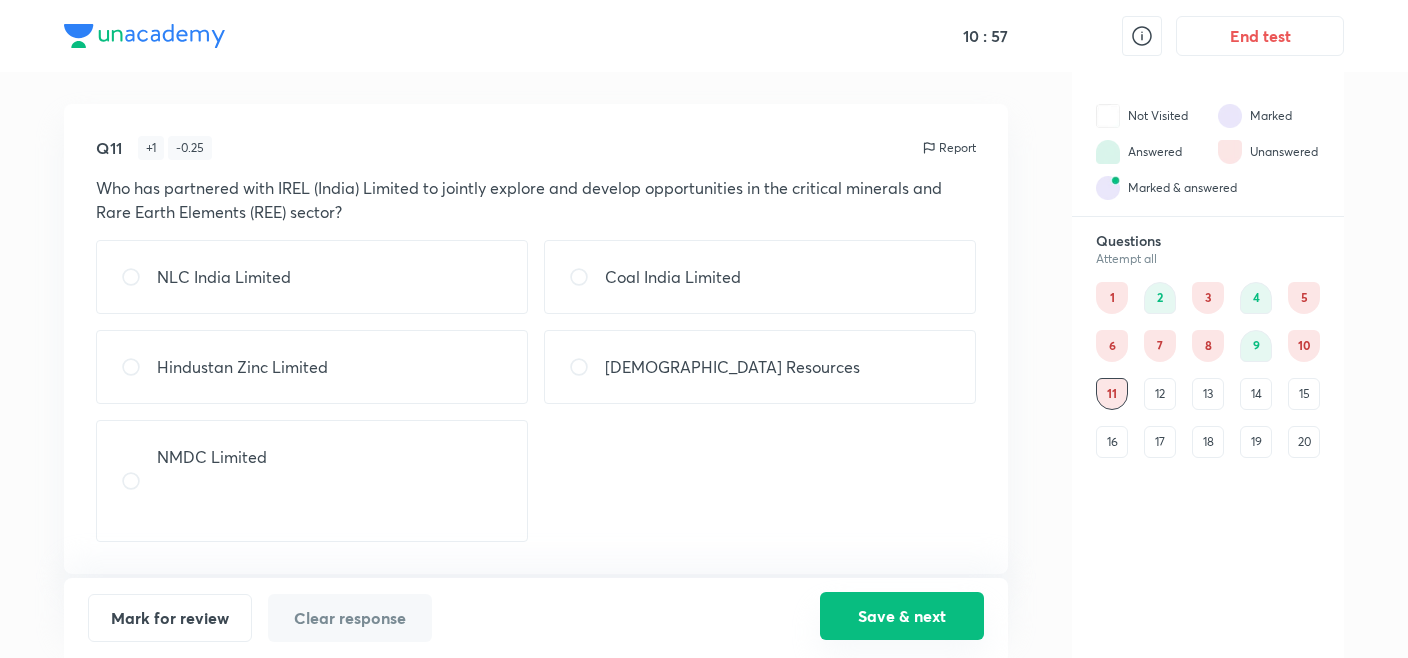 click on "Save & next" at bounding box center [902, 616] 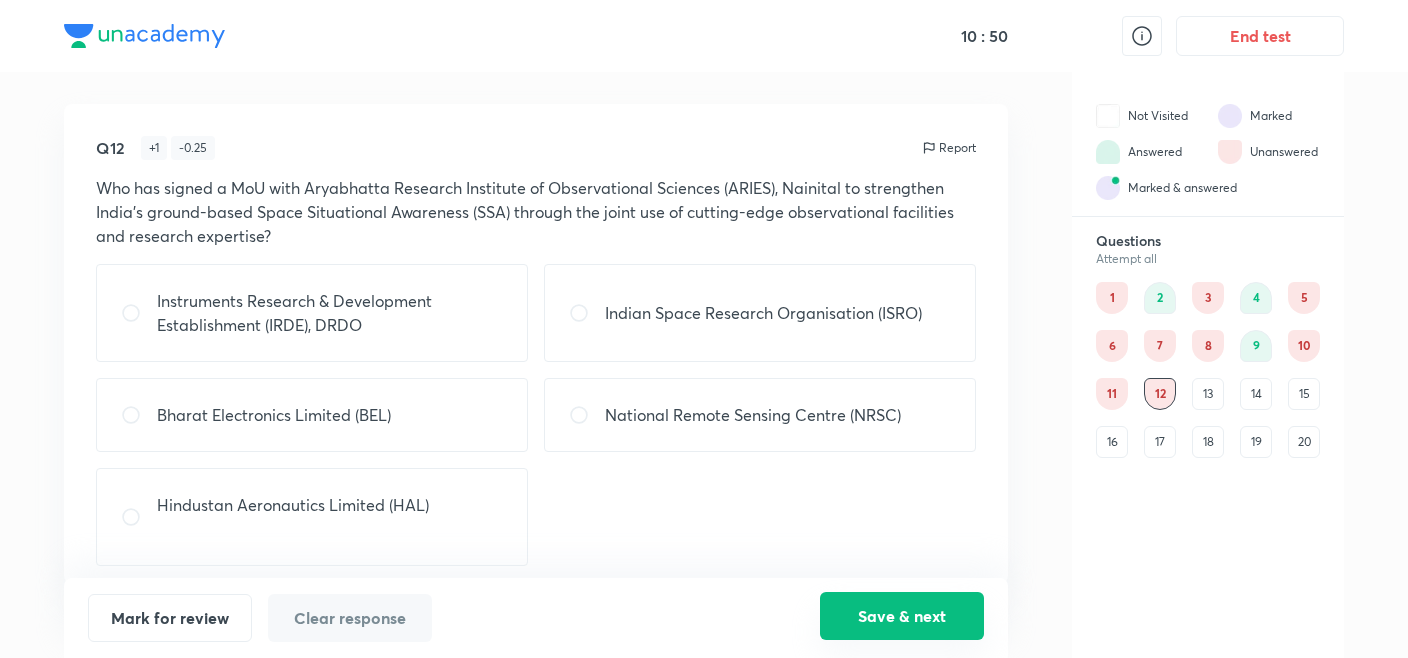 click on "Save & next" at bounding box center [902, 616] 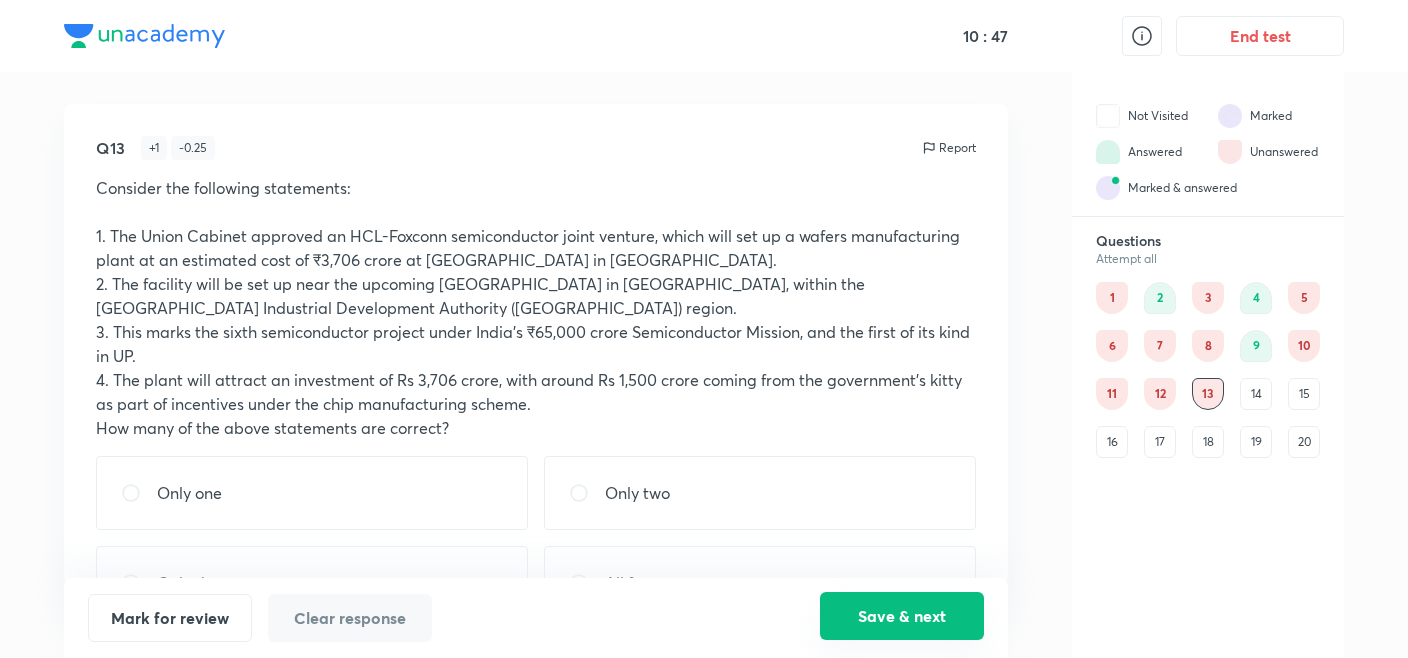 click on "Save & next" at bounding box center (902, 616) 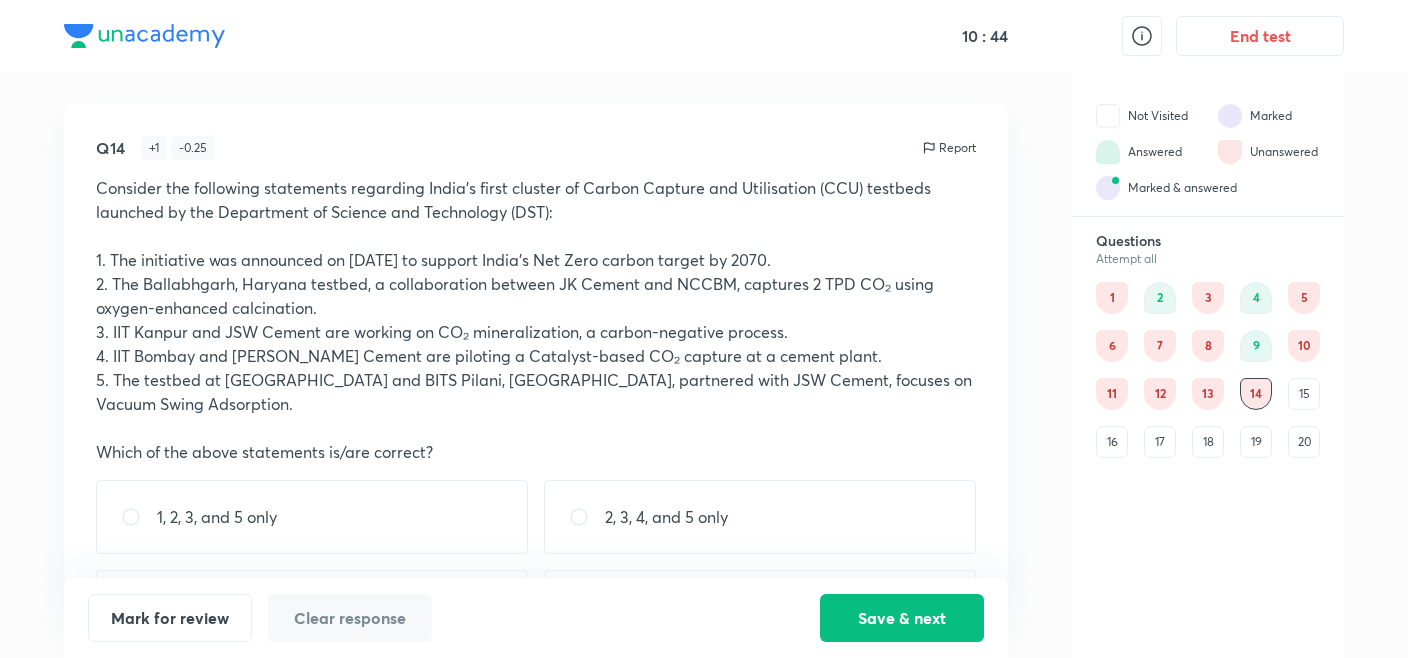 drag, startPoint x: 546, startPoint y: 356, endPoint x: 546, endPoint y: 374, distance: 18 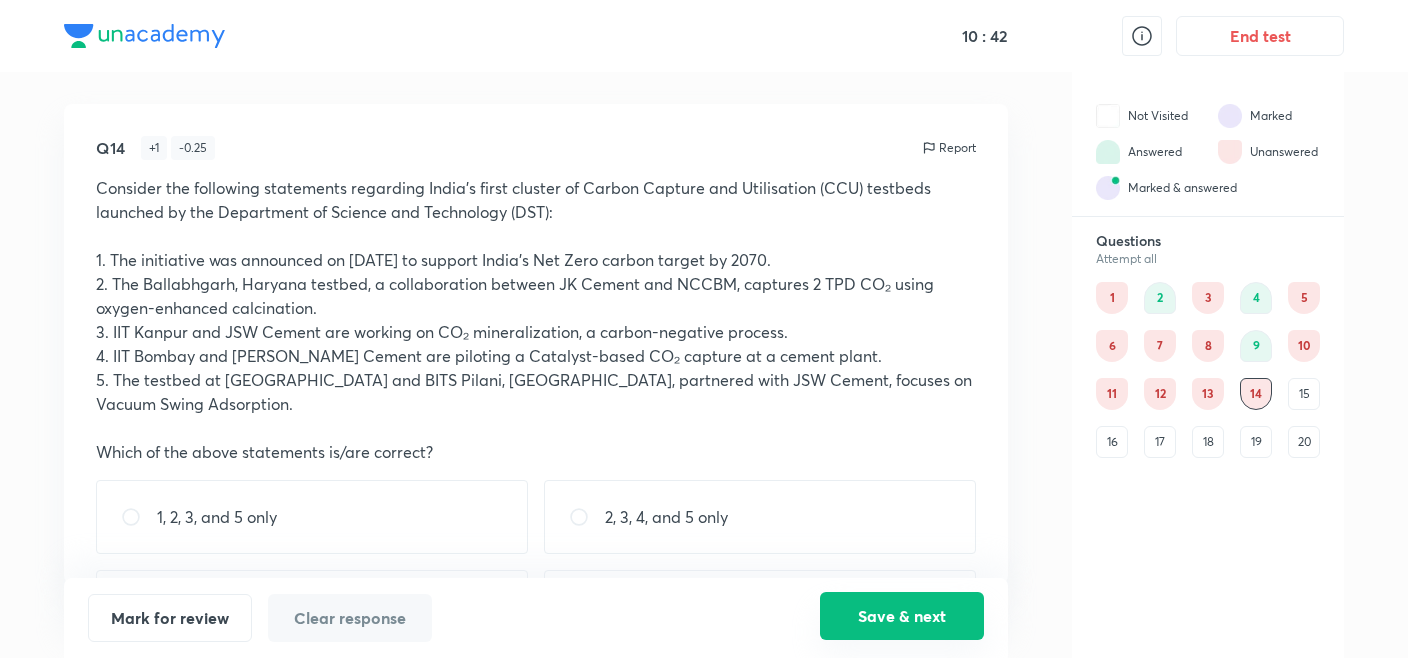 click on "Save & next" at bounding box center (902, 616) 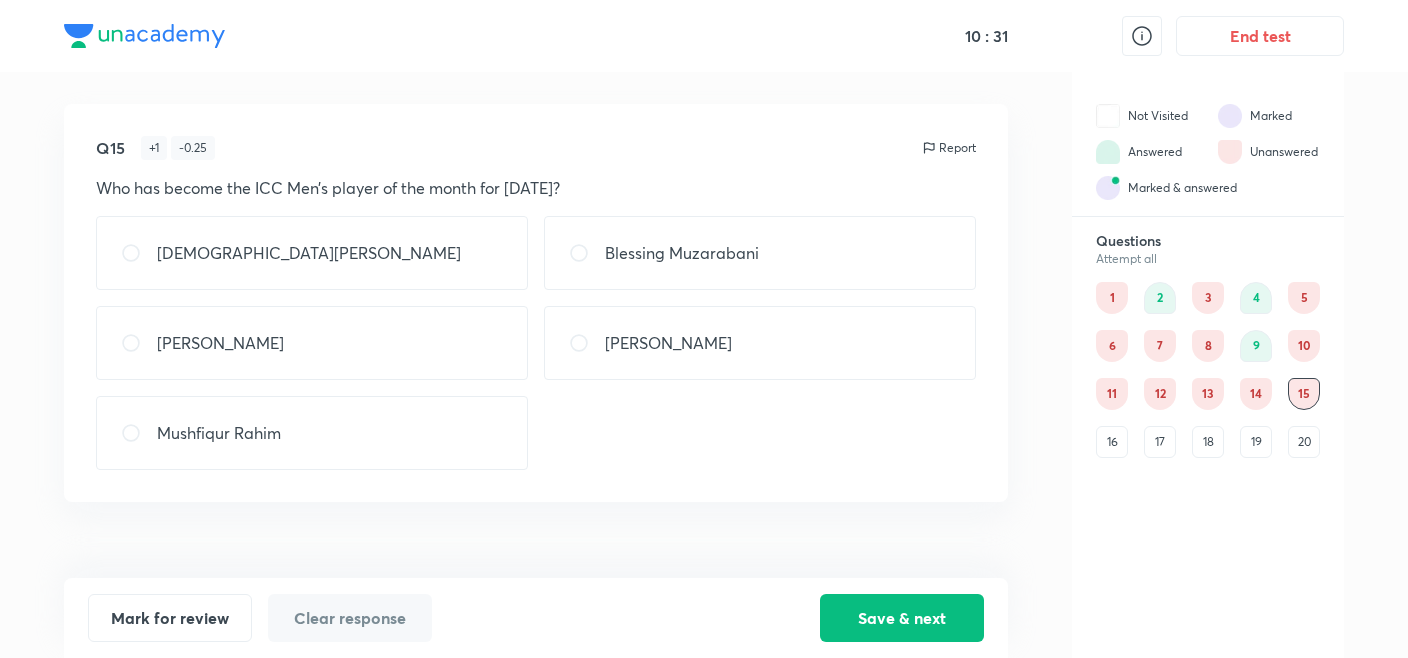 click on "[DEMOGRAPHIC_DATA][PERSON_NAME]" at bounding box center [312, 253] 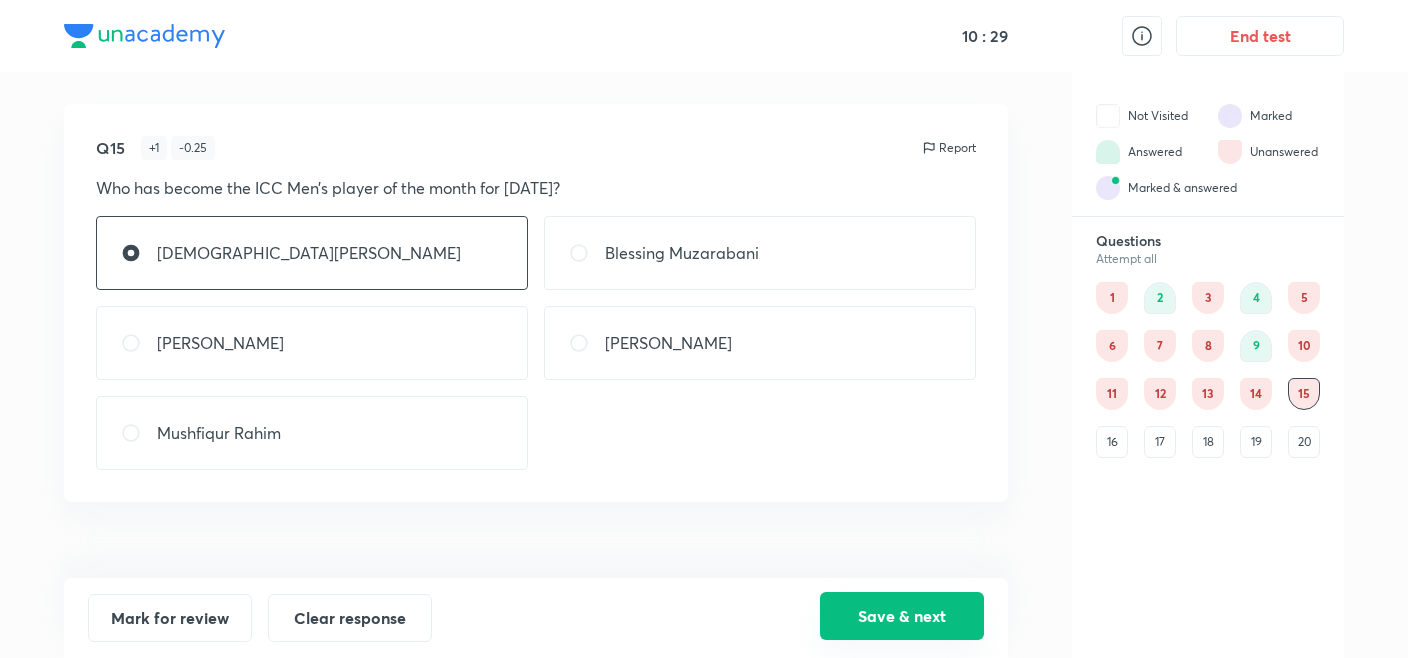 click on "Save & next" at bounding box center [902, 616] 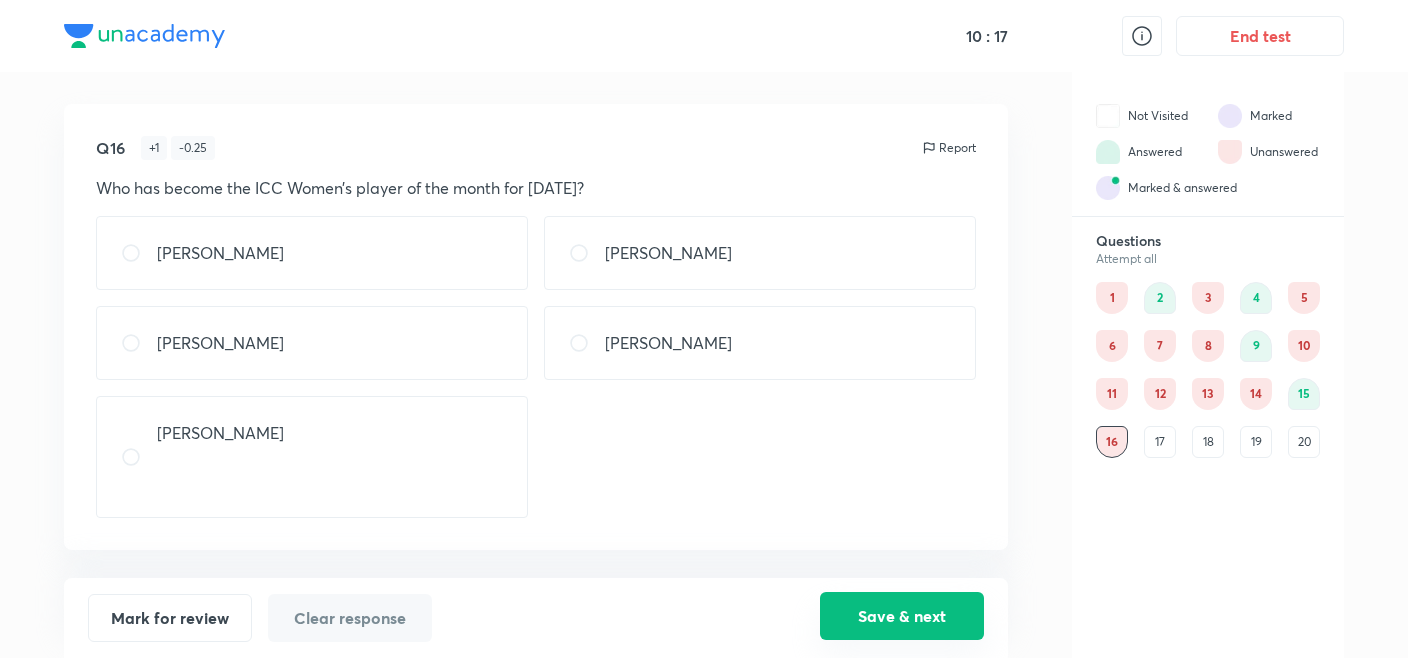click on "Save & next" at bounding box center [902, 616] 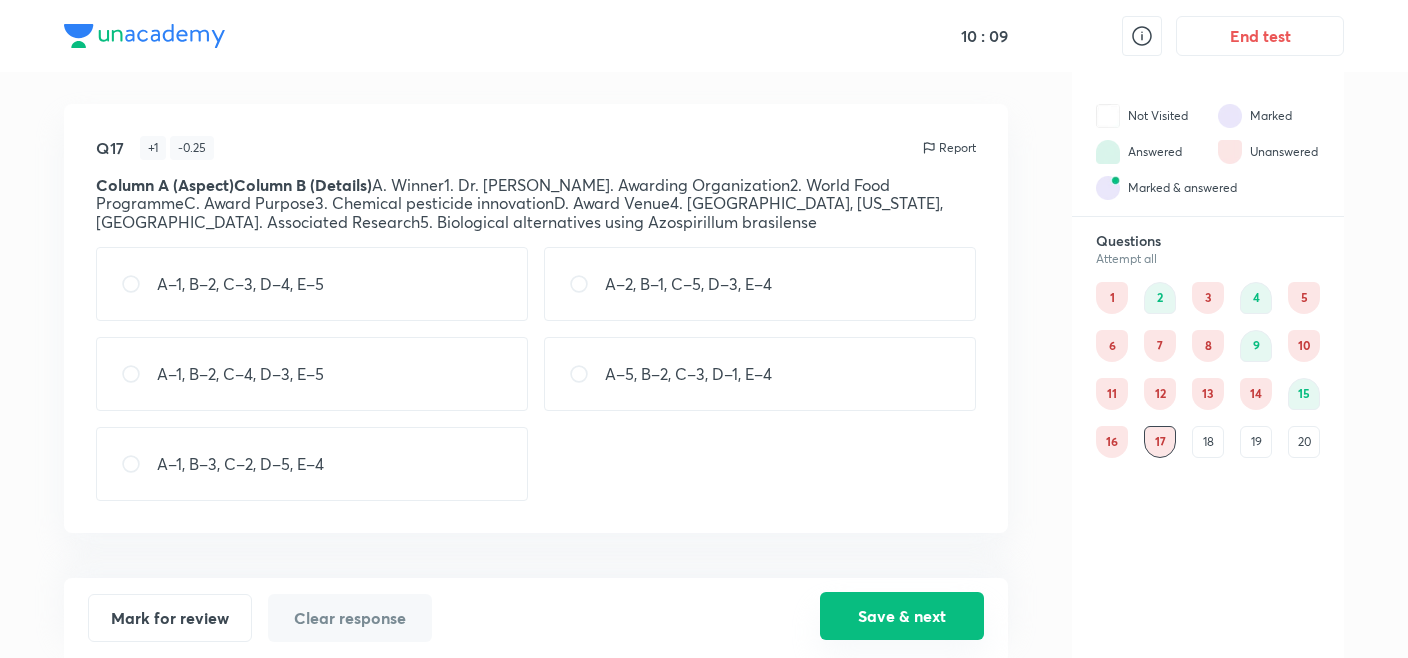 click on "Save & next" at bounding box center (902, 616) 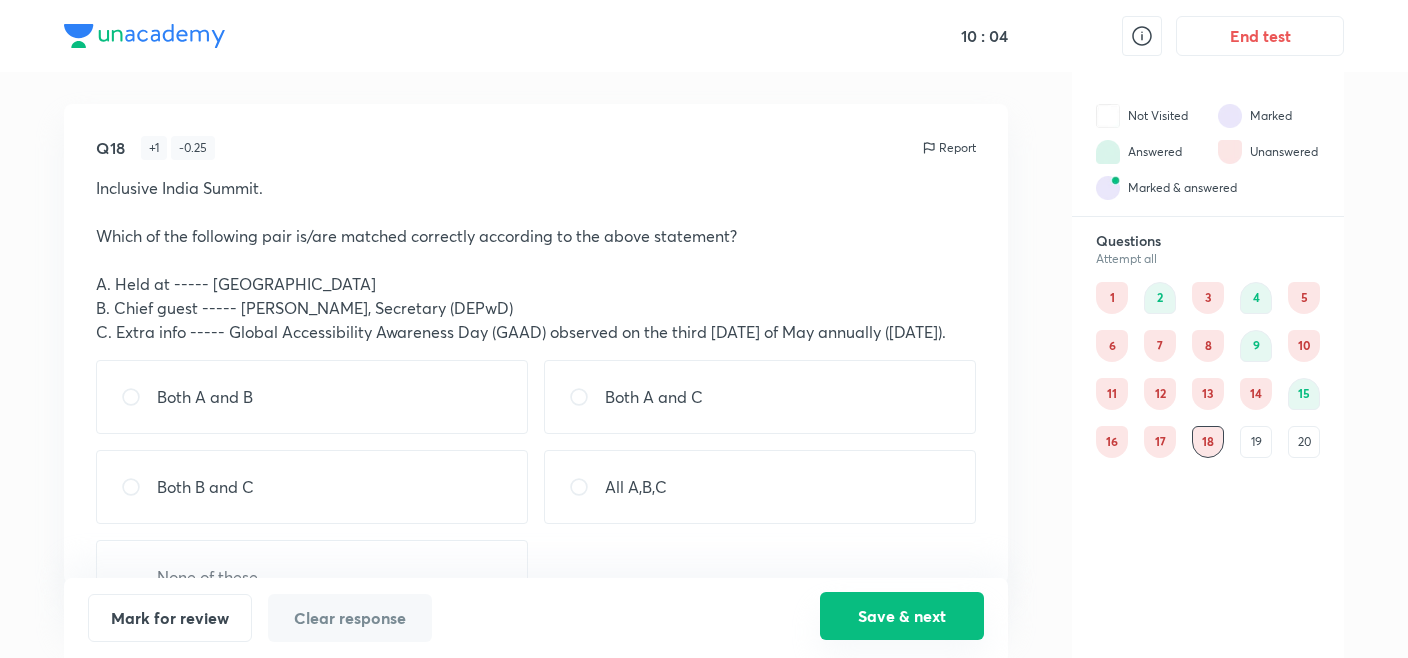 click on "Save & next" at bounding box center [902, 616] 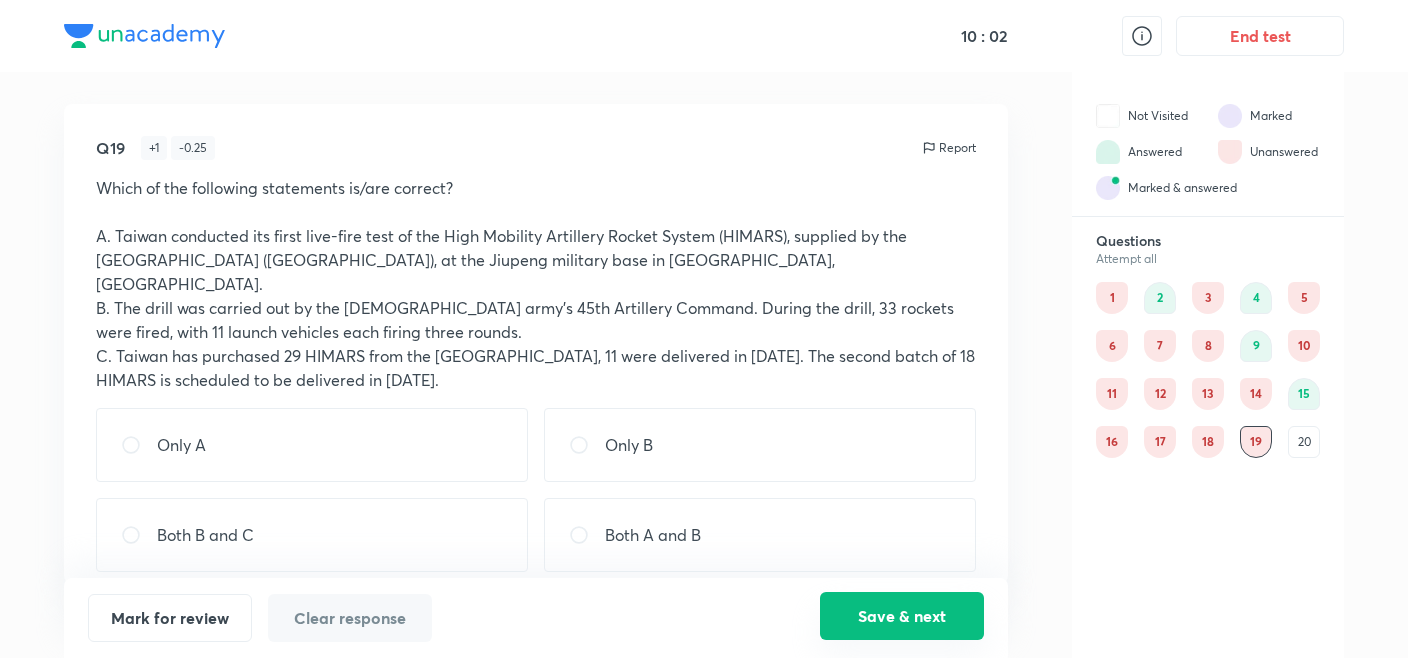 click on "Save & next" at bounding box center (902, 616) 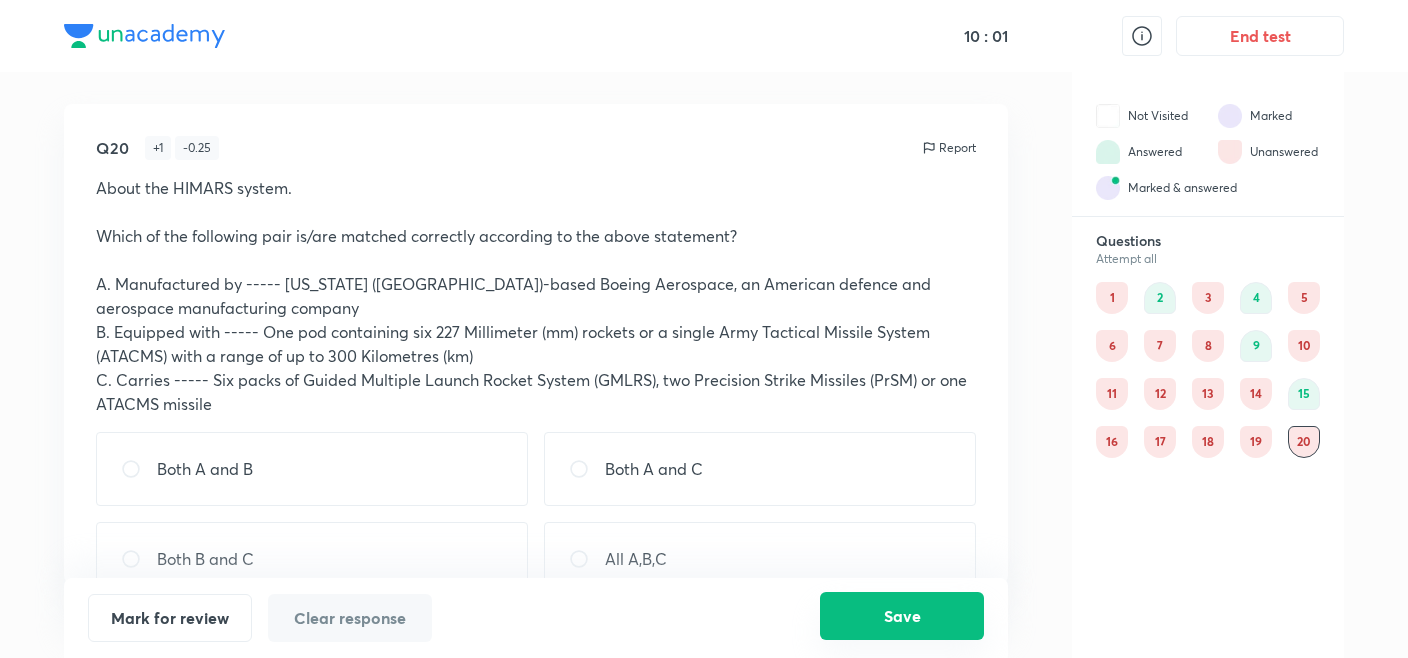 click on "Save" at bounding box center [902, 616] 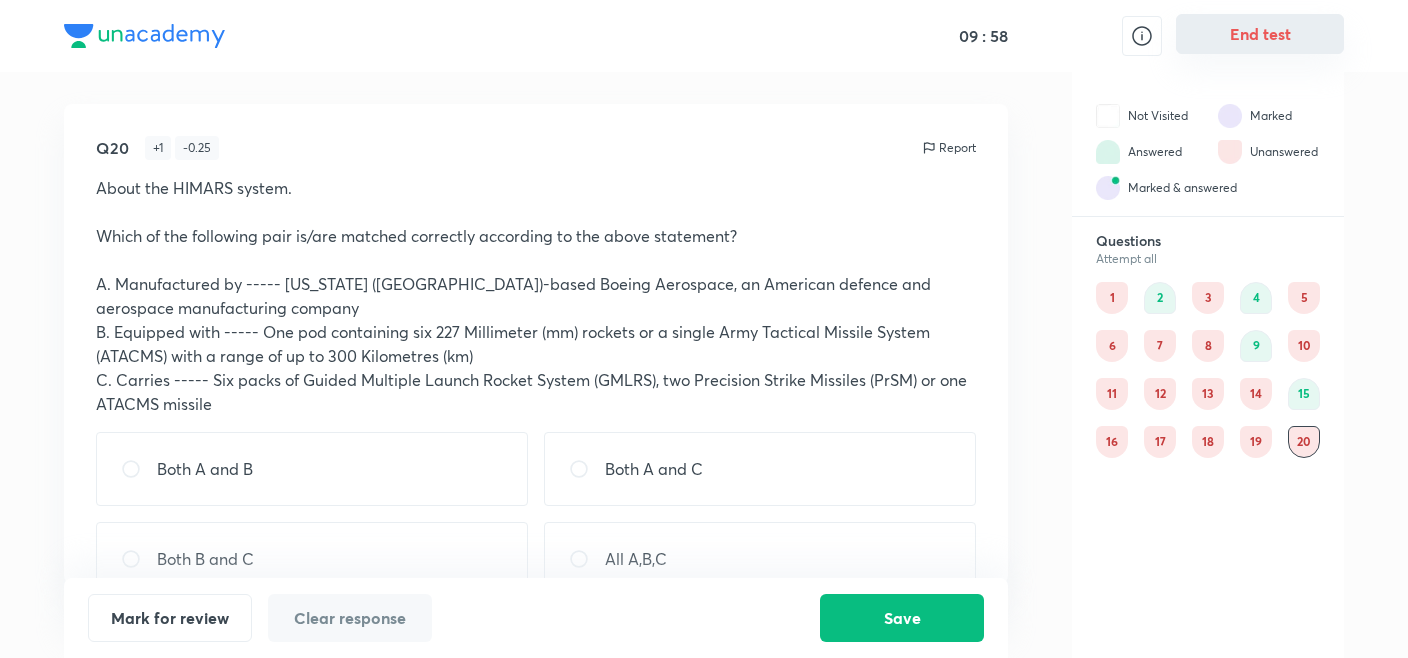 click on "End test" at bounding box center [1260, 34] 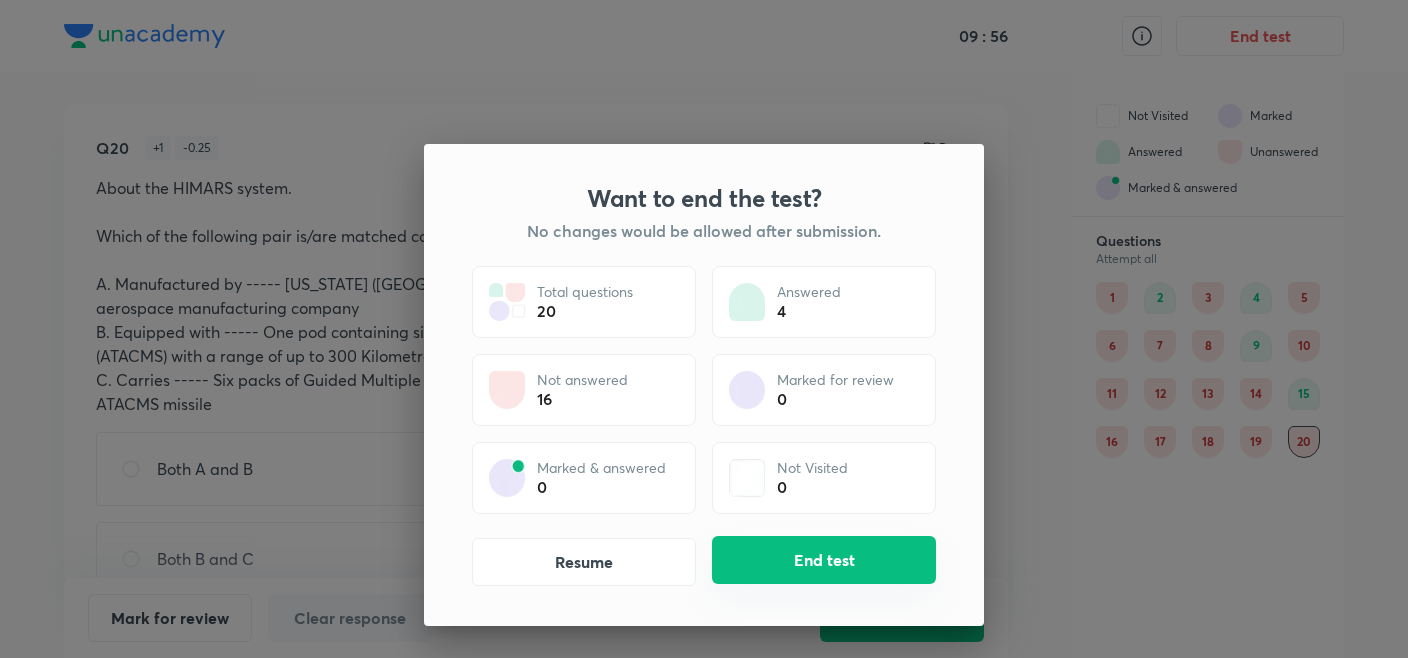 click on "End test" at bounding box center (824, 560) 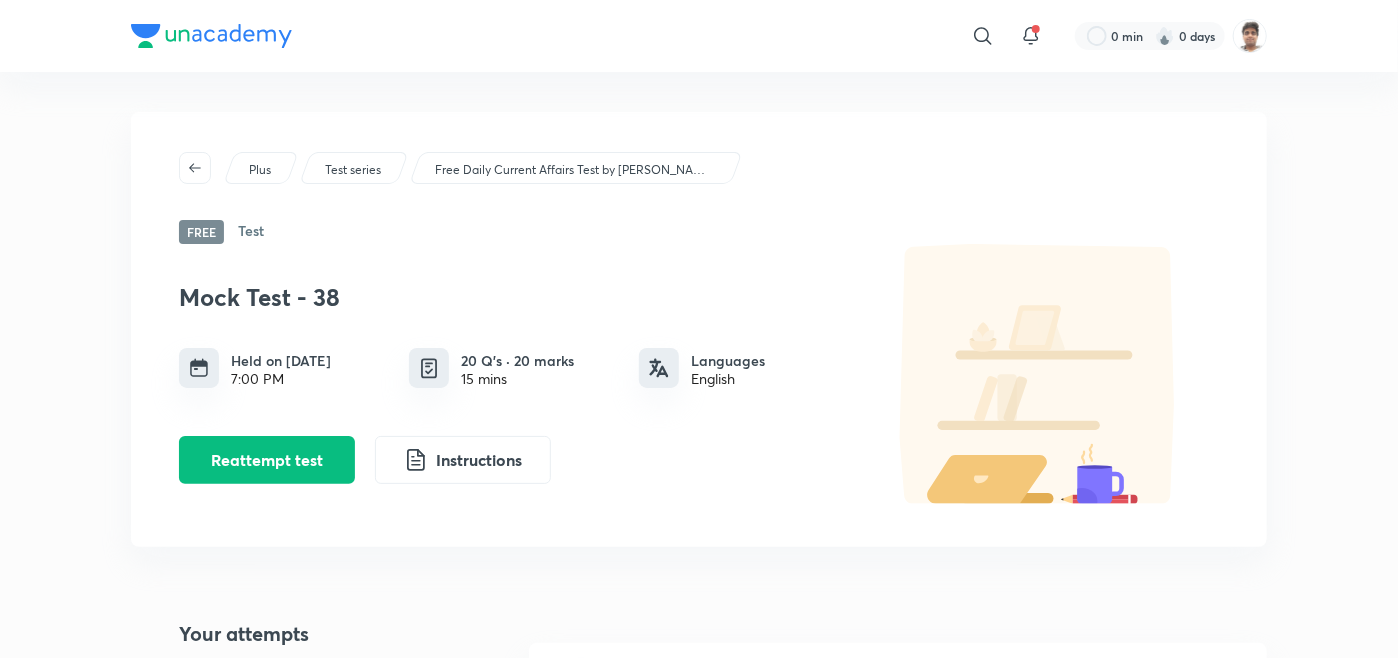 click on "Plus Test series Free Daily Current Affairs Test by [PERSON_NAME] | Bank exams 2025 Free Test Mock Test - 38 Held on [DATE] 7:00 PM 20 Q’s · 20 marks 15 mins Languages English Reattempt test Instructions Your attempts Attempt 1 [DATE] 9:57 PM Syllabus Awareness Banking Current Affairs" at bounding box center (699, 556) 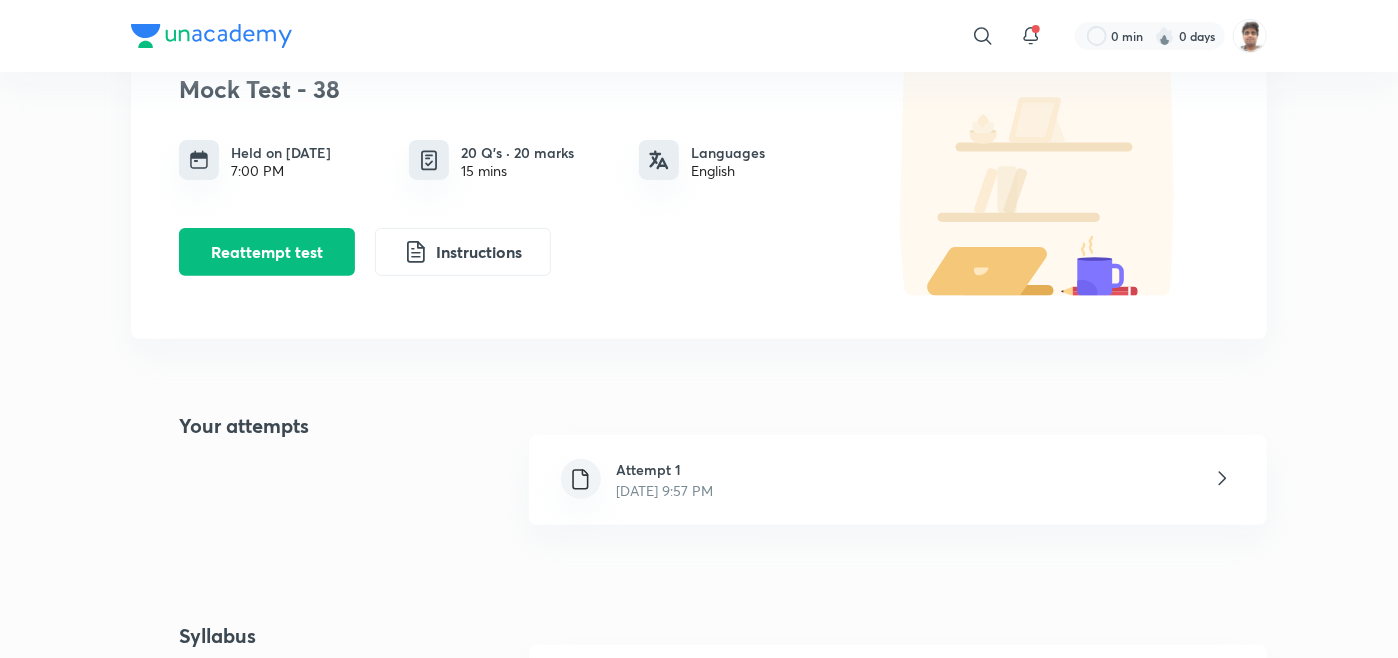 click on "Plus Test series Free Daily Current Affairs Test by [PERSON_NAME] | Bank exams 2025 Free Test Mock Test - 38 Held on [DATE] 7:00 PM 20 Q’s · 20 marks 15 mins Languages English Reattempt test Instructions Your attempts Attempt 1 [DATE] 9:57 PM Syllabus Awareness Banking Current Affairs" at bounding box center (699, 348) 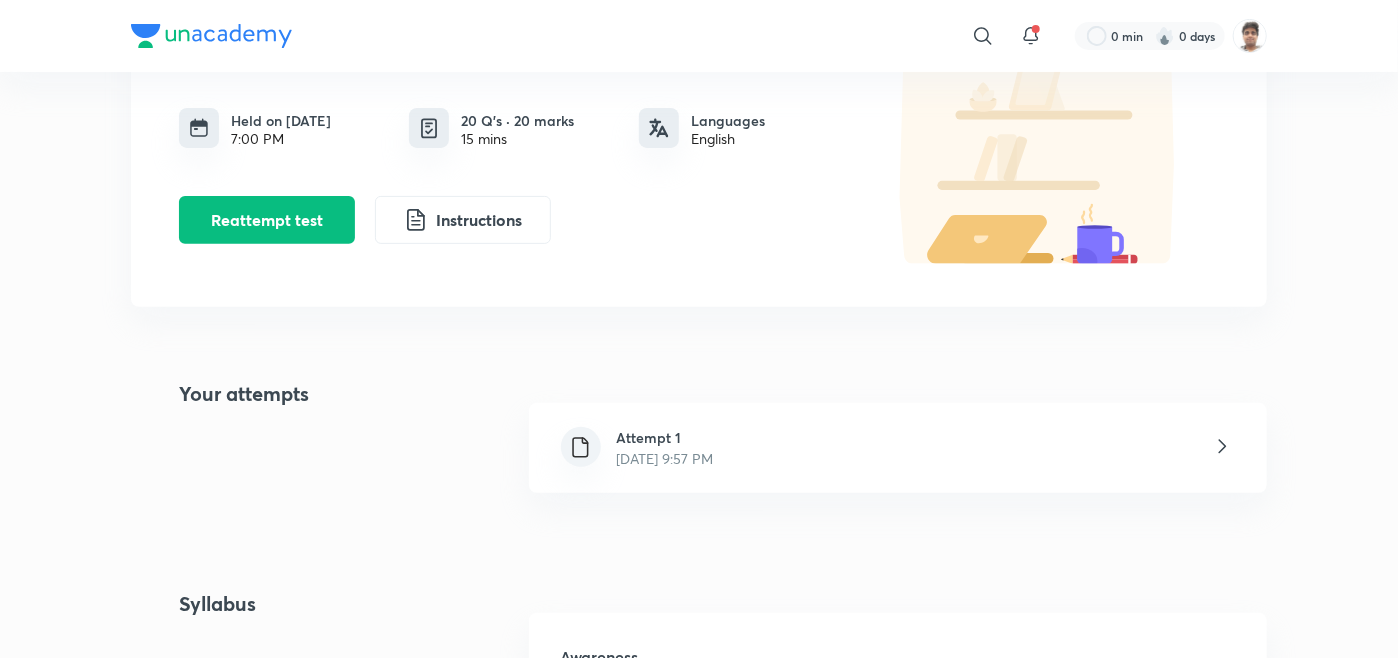 click on "Attempt 1" at bounding box center (665, 437) 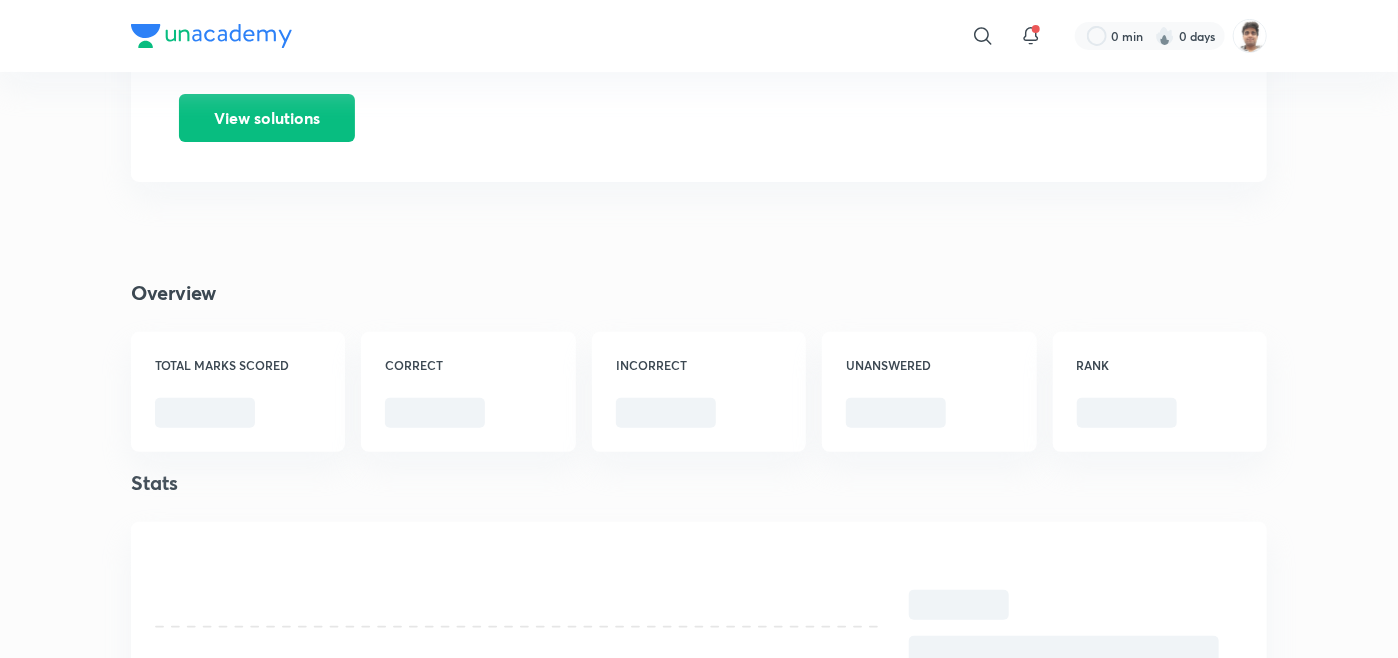 scroll, scrollTop: 0, scrollLeft: 0, axis: both 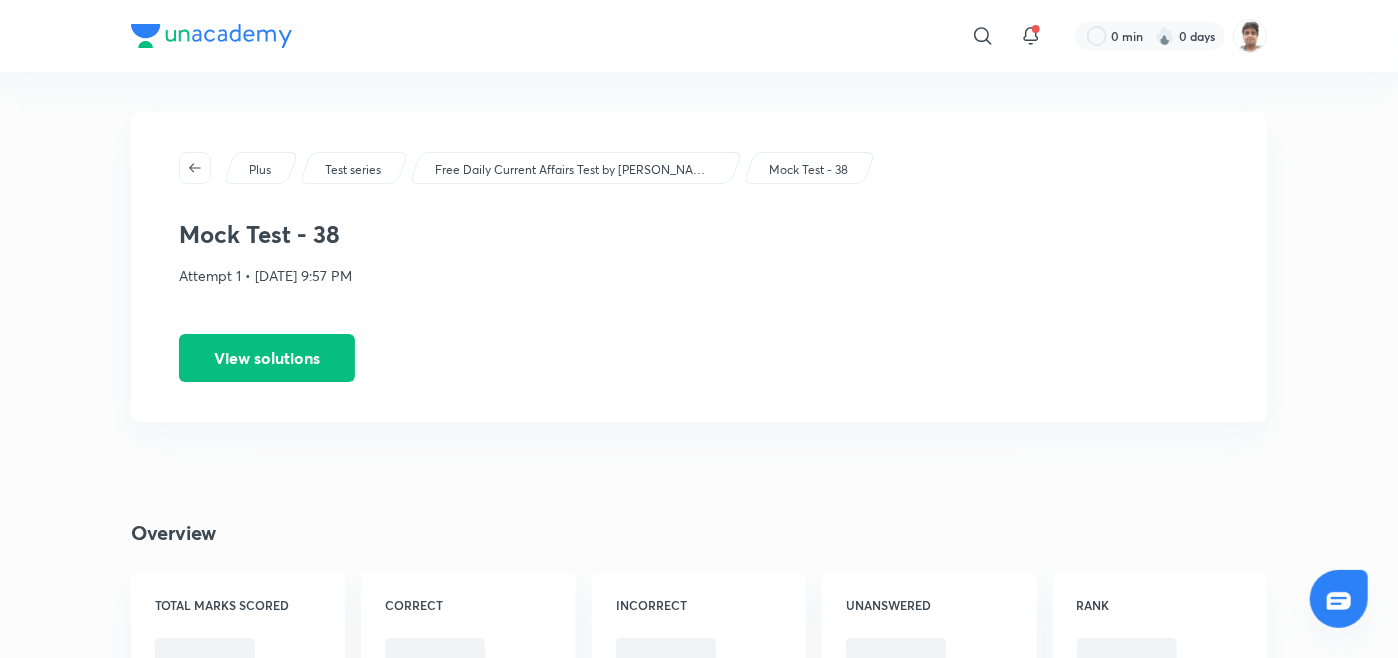 click on "Plus Test series Free Daily Current Affairs Test by [PERSON_NAME] | Bank exams 2025 Mock Test - 38 Mock Test - 38 Attempt 1 • [DATE] 9:57 PM View solutions Overview TOTAL MARKS SCORED CORRECT INCORRECT UNANSWERED RANK Stats You Score Percentile Marks Gained Marks Lost Unanswered Marks Accuracy Others Score Percentile Marks Gained Marks Lost Unanswered Marks Accuracy Topper Score Percentile Marks Gained Marks Lost Unanswered Marks Accuracy Maximum Marks Gained Marks Lost Unanswered Marks Time taken Sectional comparison" at bounding box center (699, 1204) 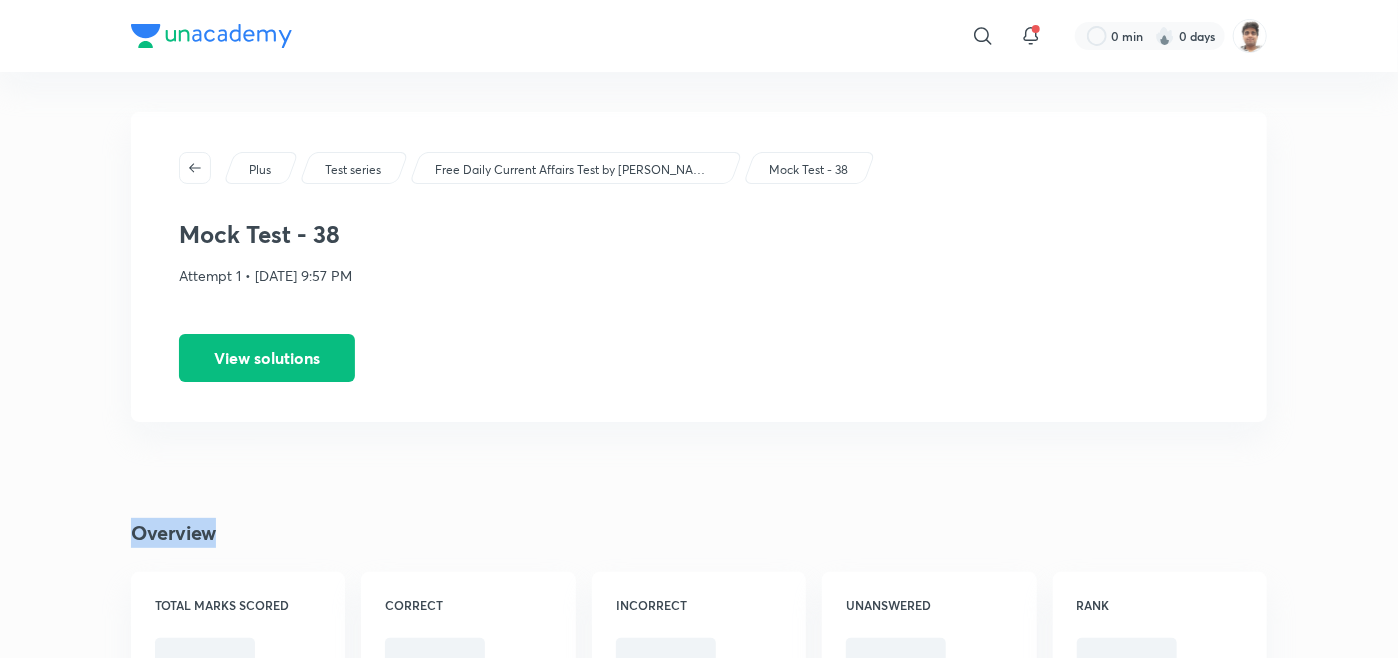 click on "Plus Test series Free Daily Current Affairs Test by [PERSON_NAME] | Bank exams 2025 Mock Test - 38 Mock Test - 38 Attempt 1 • [DATE] 9:57 PM View solutions Overview TOTAL MARKS SCORED CORRECT INCORRECT UNANSWERED RANK Stats You Score Percentile Marks Gained Marks Lost Unanswered Marks Accuracy Others Score Percentile Marks Gained Marks Lost Unanswered Marks Accuracy Topper Score Percentile Marks Gained Marks Lost Unanswered Marks Accuracy Maximum Marks Gained Marks Lost Unanswered Marks Time taken Sectional comparison" at bounding box center [699, 1204] 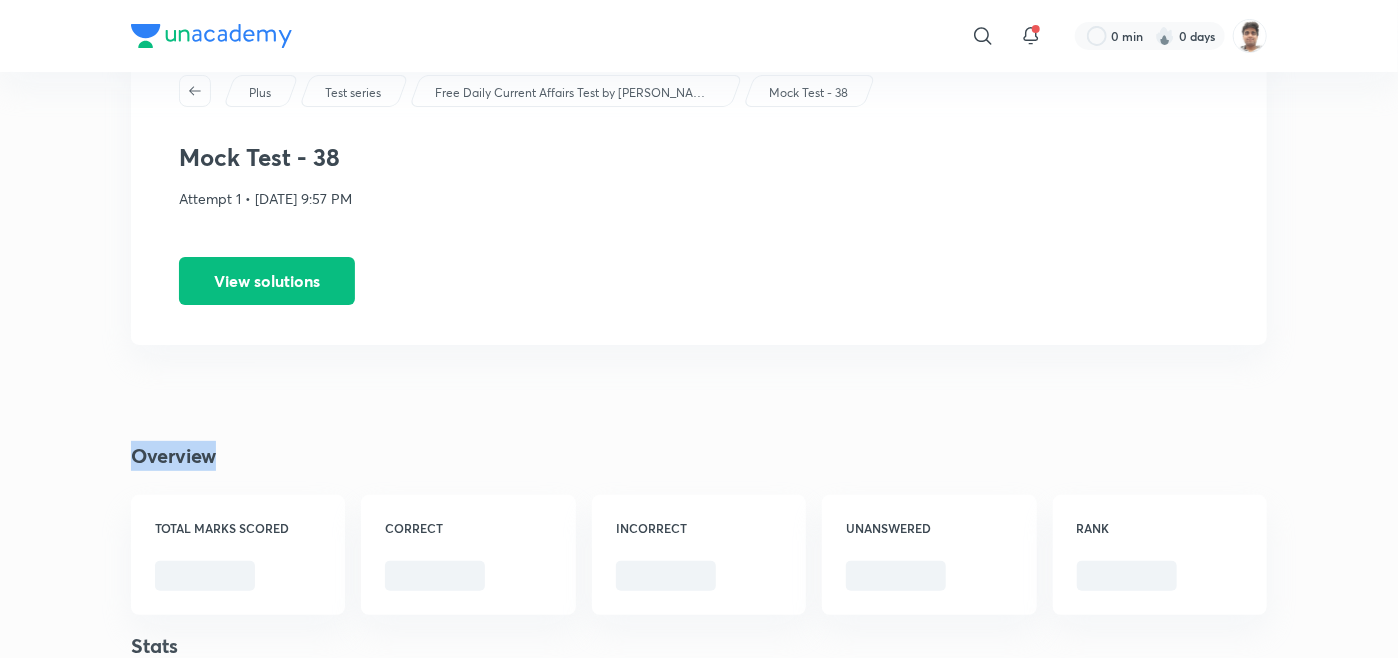 scroll, scrollTop: 80, scrollLeft: 0, axis: vertical 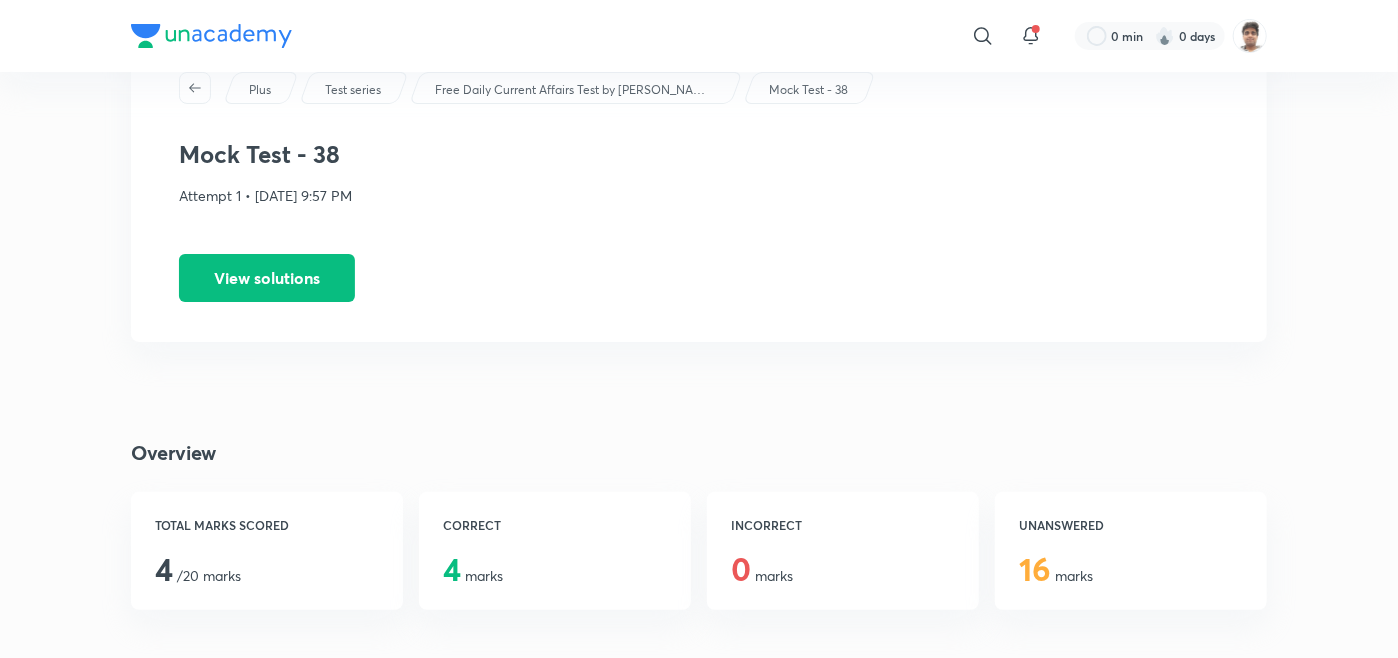 click on "Plus Test series Free Daily Current Affairs Test by [PERSON_NAME] | Bank exams 2025 Mock Test - 38 Mock Test - 38 Attempt 1 • [DATE] 9:57 PM View solutions Overview TOTAL MARKS SCORED 4 /20 marks CORRECT 4 marks INCORRECT 0 marks UNANSWERED 16 marks Stats Comparison of your standing with other learners and the topper of the live test You -0.25 7 Hey Atul, You were ranked   3/13   in this test. You are doing better than  85%  of learners who appeared in this test. View leaderboard You Score 4 /20 Percentile 85 Marks Gained 4 Marks Lost 0 Unanswered Marks 16 Accuracy 100% Others (Live test) Score 0 /20 Percentile 50 Marks Gained 1 Marks Lost 0.25 Unanswered Marks 15 Accuracy 20% Topper (Live test) Score 7 /20 Percentile 100 Marks Gained 7 Marks Lost 0 Unanswered Marks 13 Accuracy 100% Topic-wise analysis Detailed overview of how you performed in each topic Awareness View all solutions TOPICS Current Affairs Banking Awareness MARKS SCORED 4 /19 0 /1 TIME TAKEN 4m 28s  34s MARKS GAINED 4 0 MARKS LOST 0" at bounding box center (699, 1108) 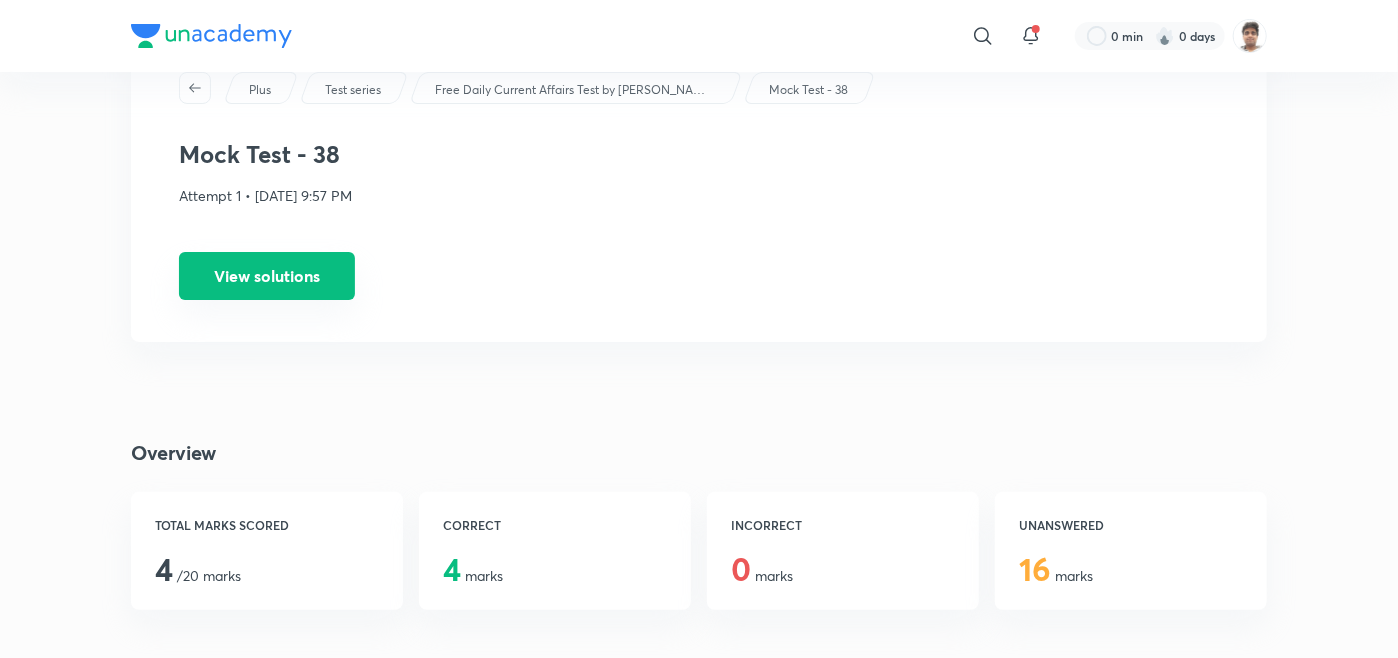 click on "View solutions" at bounding box center (267, 276) 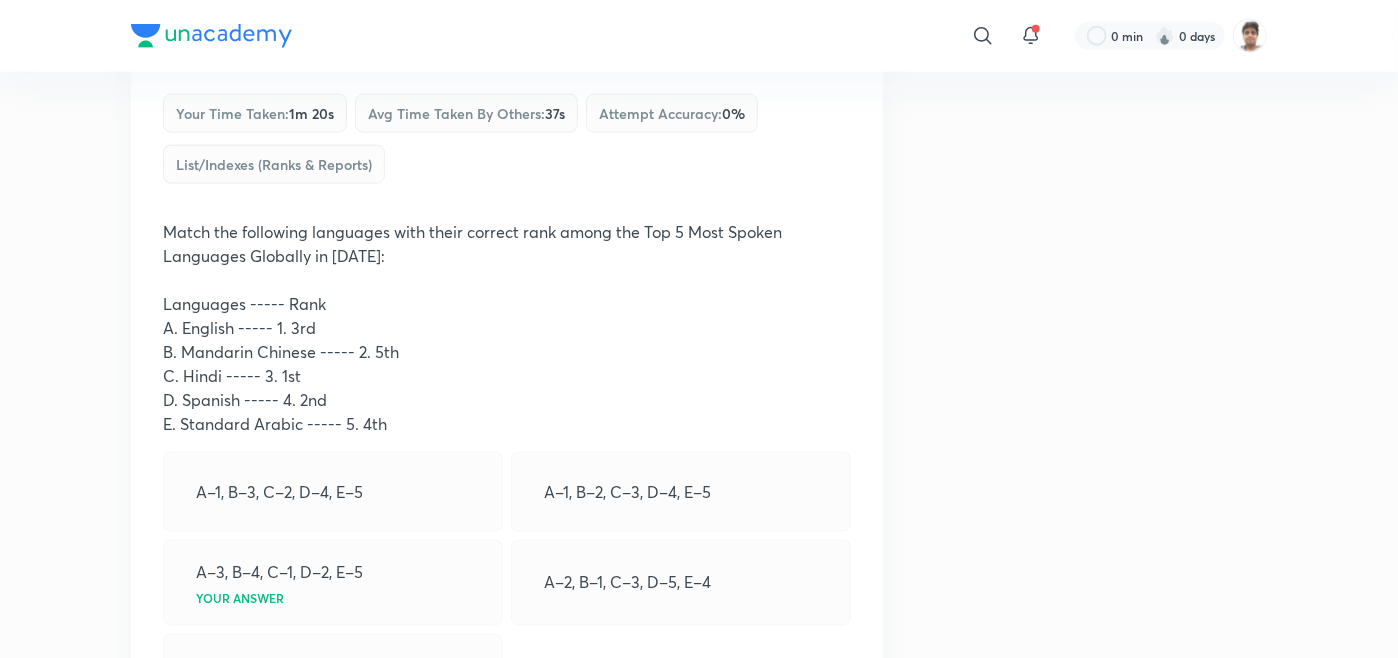 scroll, scrollTop: 1280, scrollLeft: 0, axis: vertical 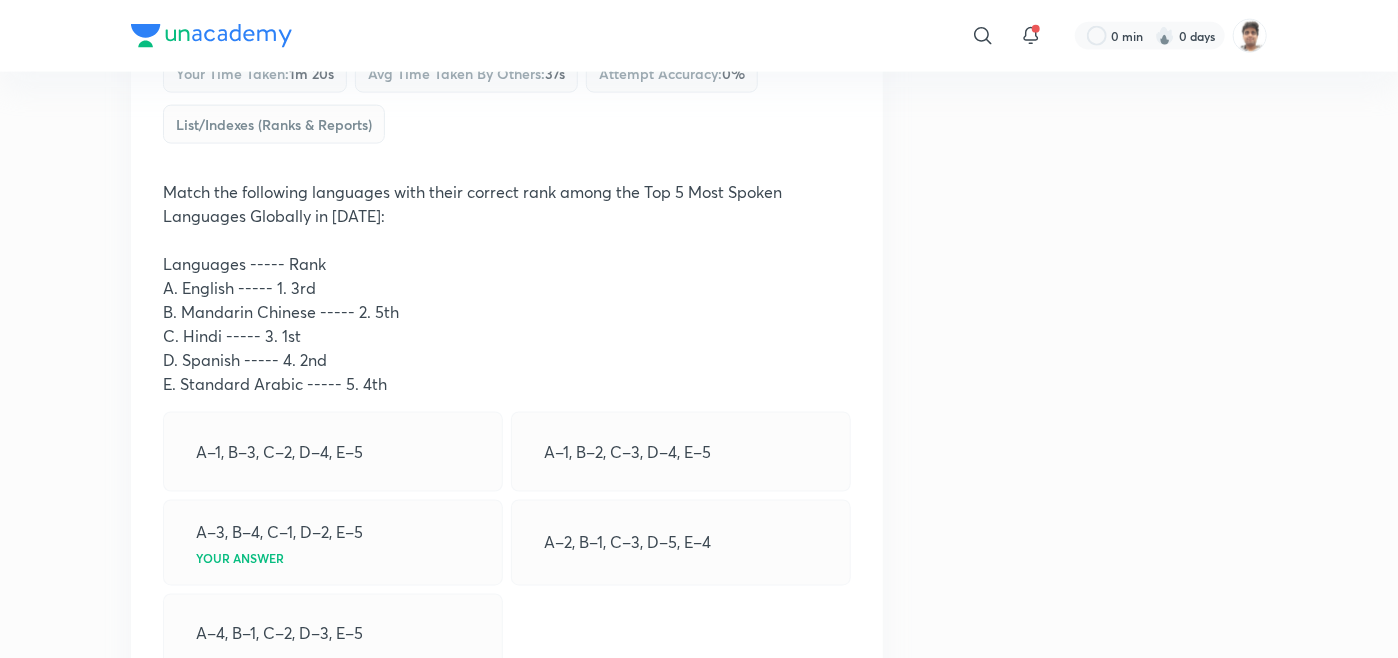 click on "​ 0 min 0 days Plus Test series Free Daily Current Affairs Test by [PERSON_NAME] | Bank exams 2025 Mock Test - 38 Solutions All answers All topics All sub-topics Question 1 You didn't Attempt Your time taken :  7s Avg time taken by others :  23s Attempt accuracy :  0 % List/Indexes (Ranks & Reports) Consider the following statements regarding the Global Report on Internal Displacement (GRID) 2025: 1. The total number of internally displaced people (IDPs) worldwide reached 75.4 million by the end of 2024. 2. India reported 5.4 million displacements in [DATE] — the highest in the last 12 years. 3. Conflict and violence were responsible for nearly 90% of internal displacements in [DATE]. 4. Disasters caused the lowest number of displacements since [DATE]. 5. Floods in [GEOGRAPHIC_DATA] alone led to 2.5 million displacements, making it the state’s most severe flooding in over a decade. Which of the above statements is/are correct? 1, 2, and 5 only 1, 3, 4, and 5 only 1, 2, 3, and 5 only  2, 3, and 5 only Correct answer :" at bounding box center (699, 5158) 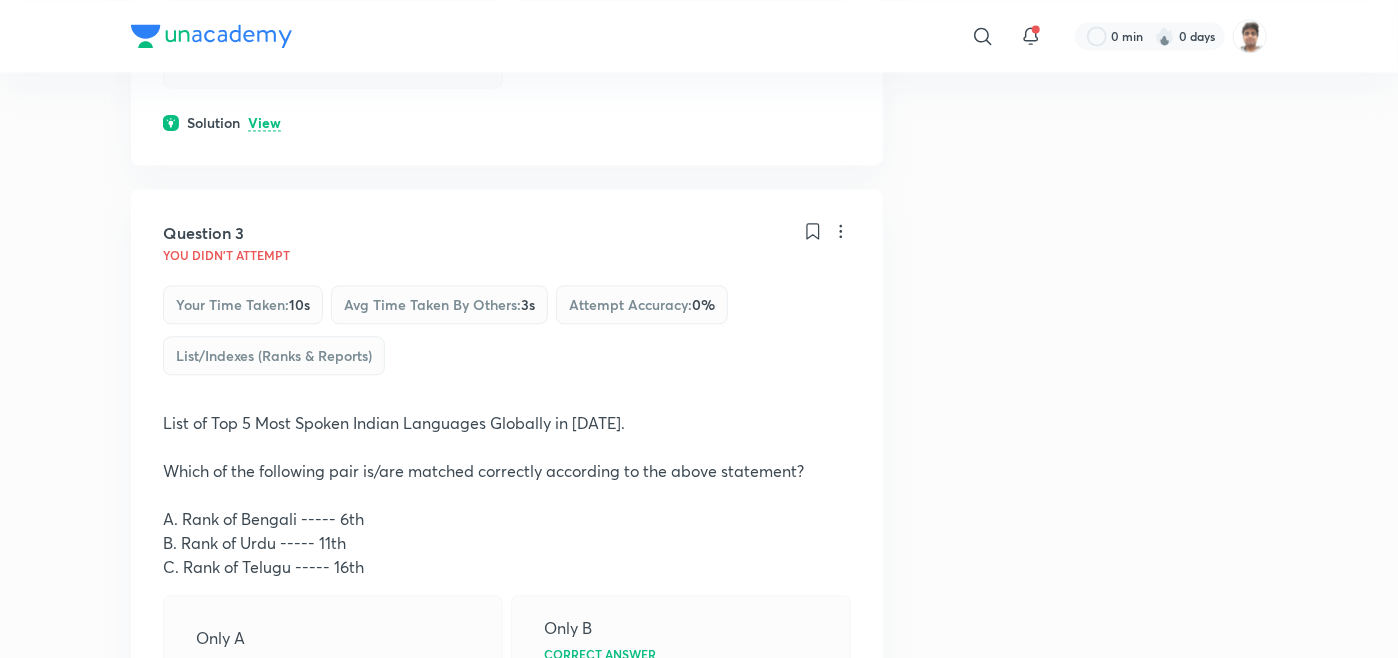 scroll, scrollTop: 1880, scrollLeft: 0, axis: vertical 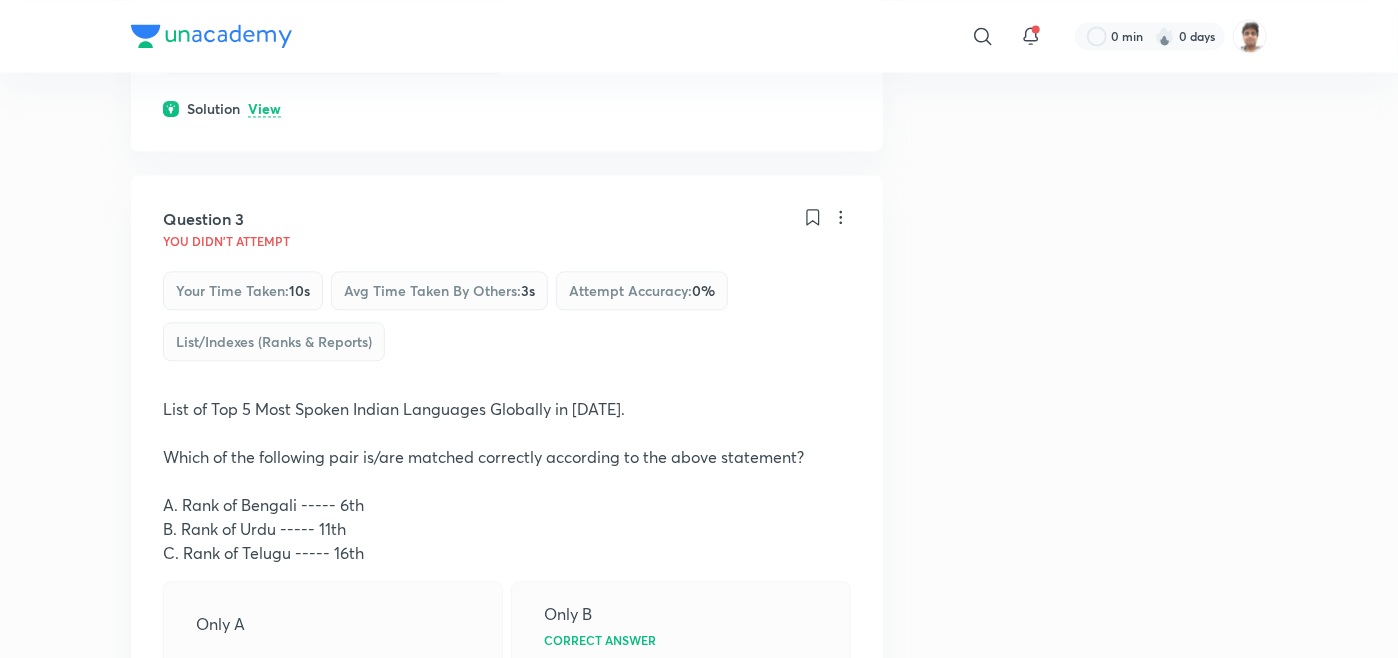 click on "View" at bounding box center [264, 109] 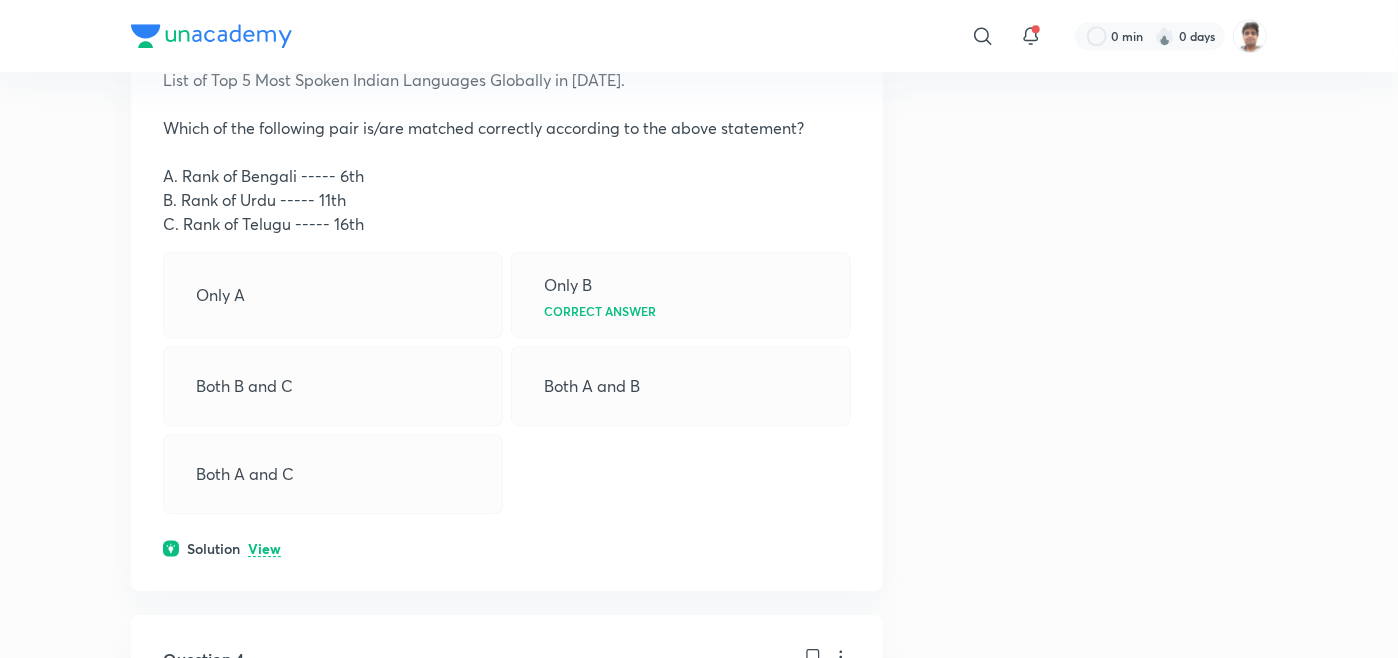 scroll, scrollTop: 2640, scrollLeft: 0, axis: vertical 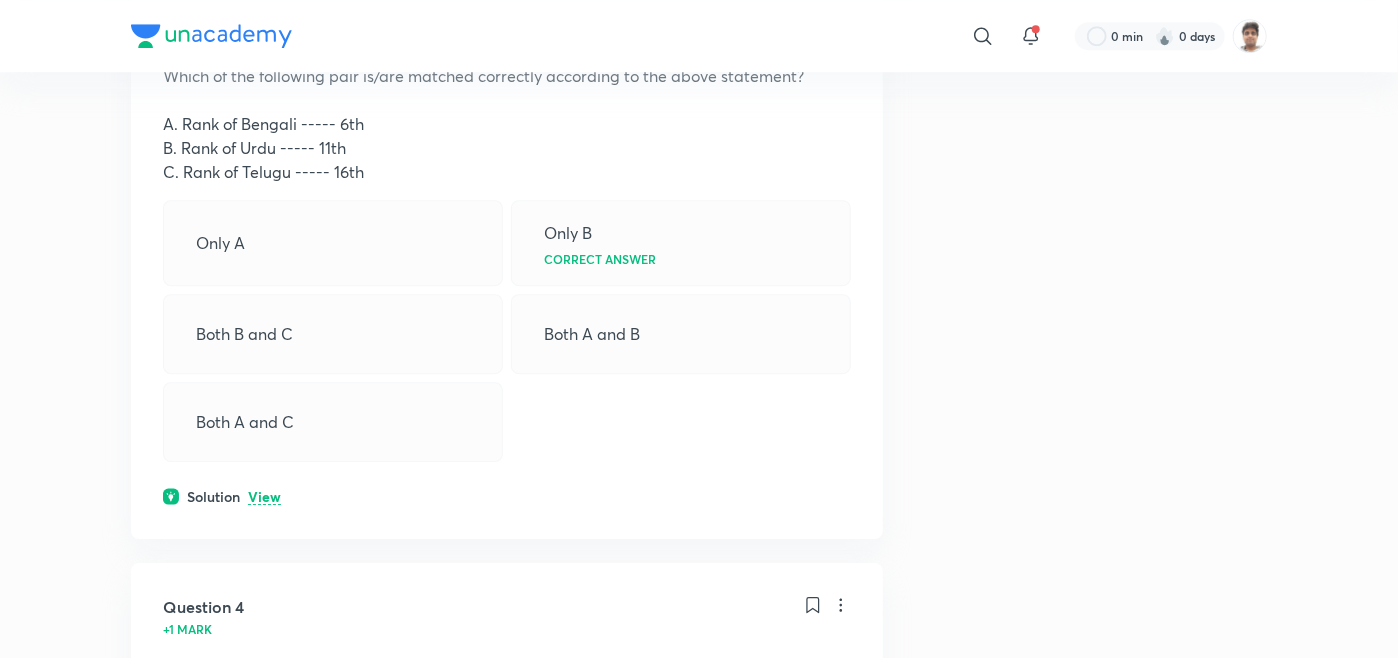 click on "View" at bounding box center [264, 497] 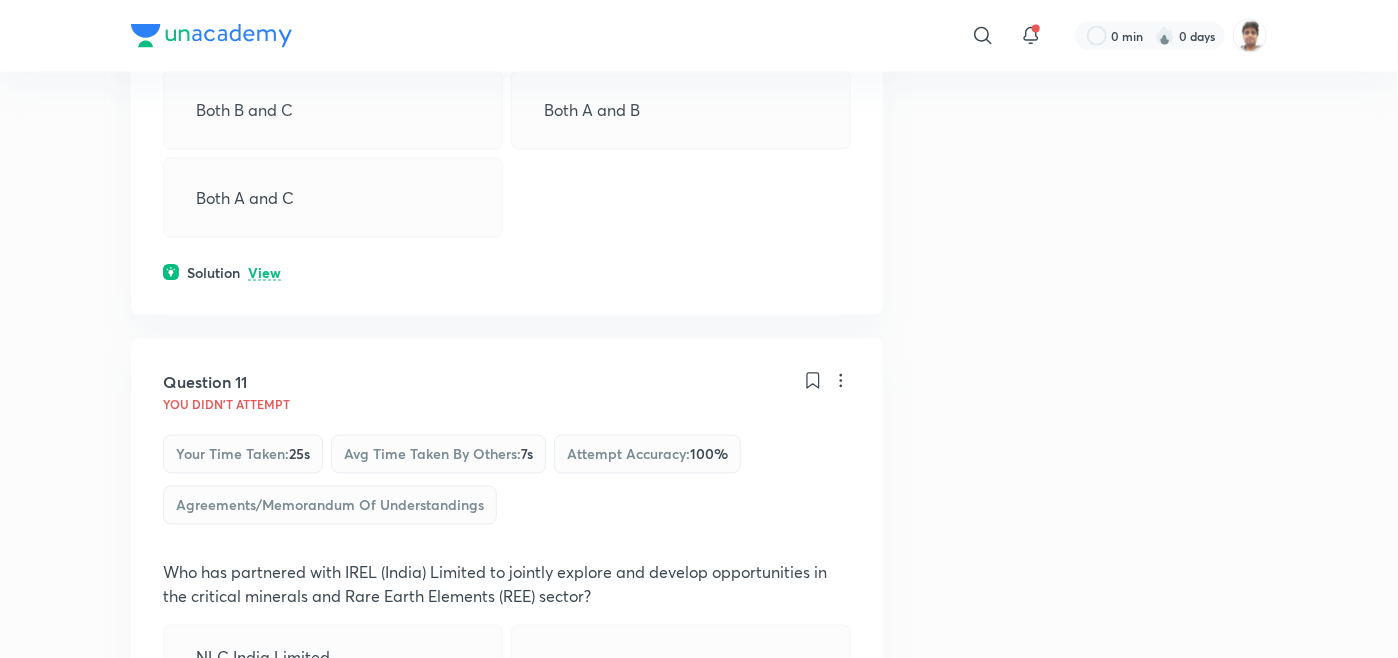 scroll, scrollTop: 8400, scrollLeft: 0, axis: vertical 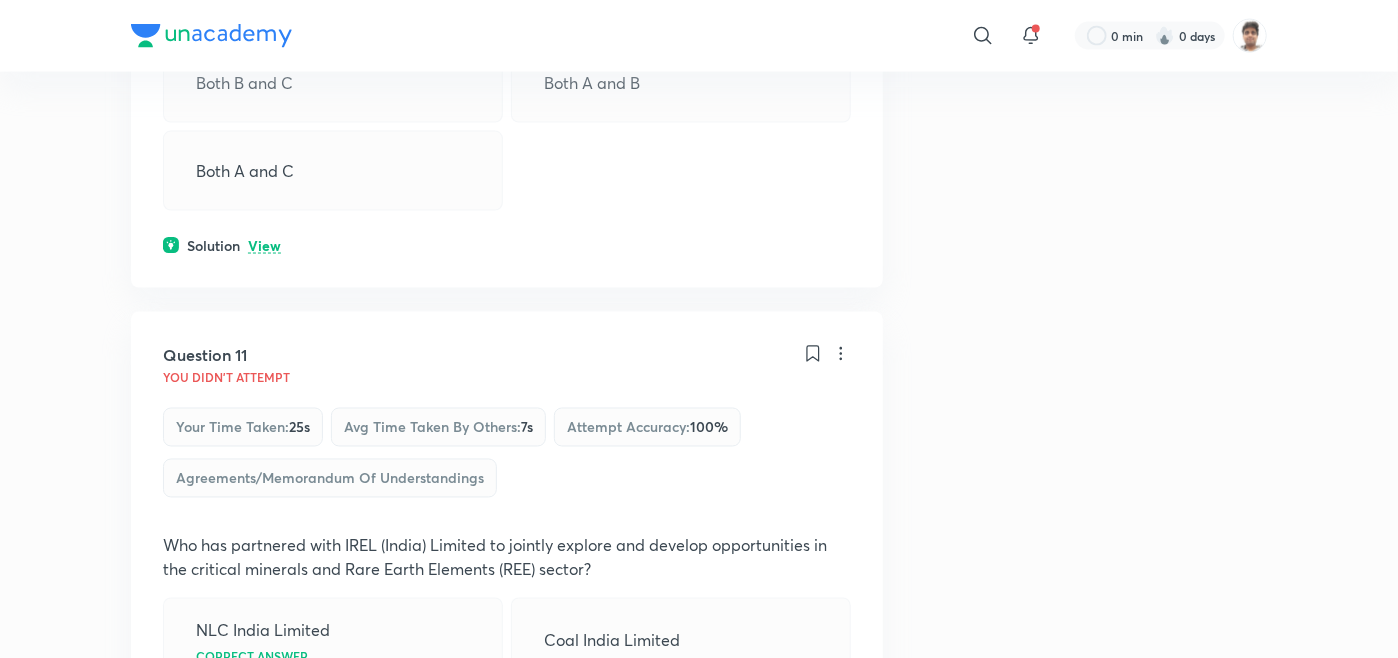 click on "View" at bounding box center (264, 246) 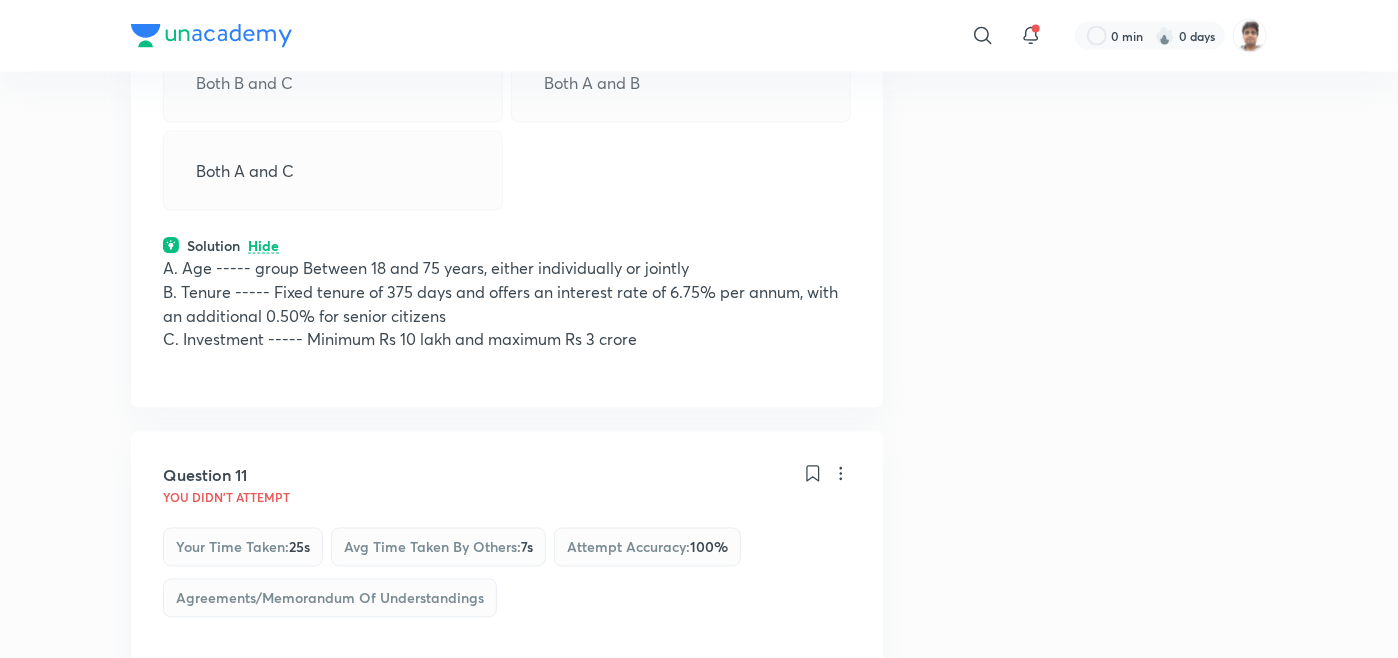 click on "Your time taken :  25s" at bounding box center (243, 547) 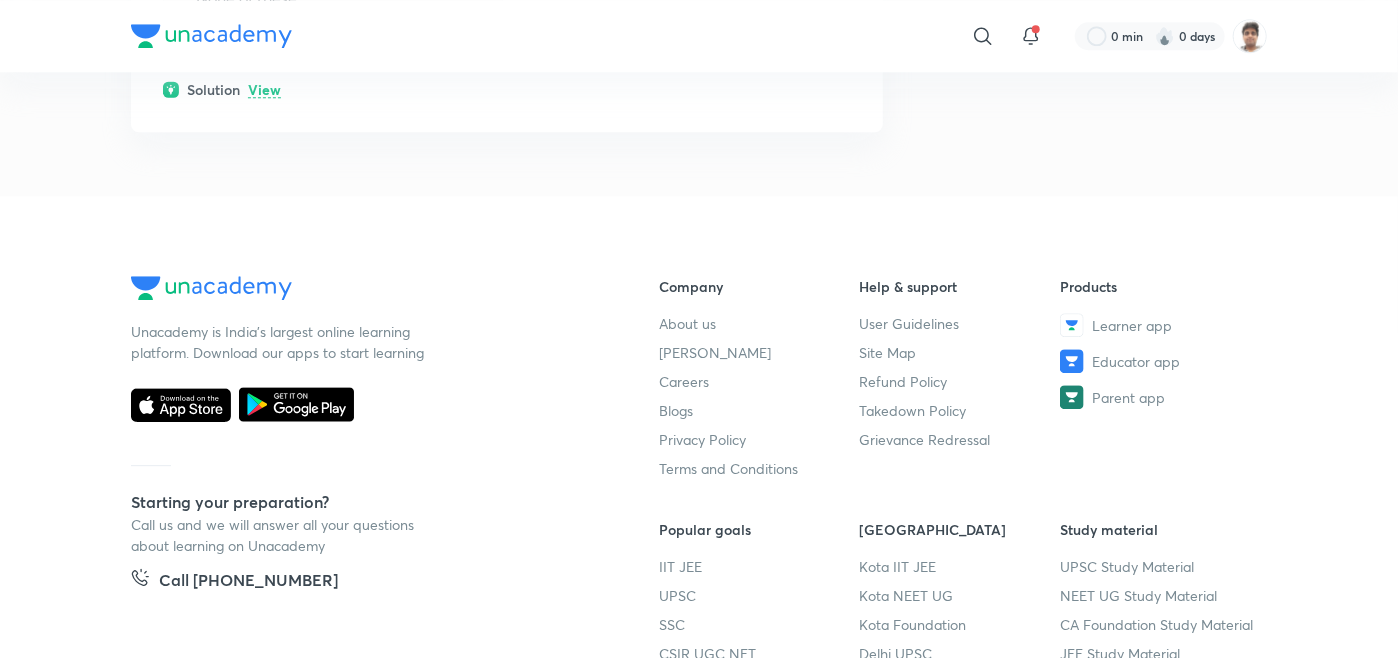 scroll, scrollTop: 16480, scrollLeft: 0, axis: vertical 